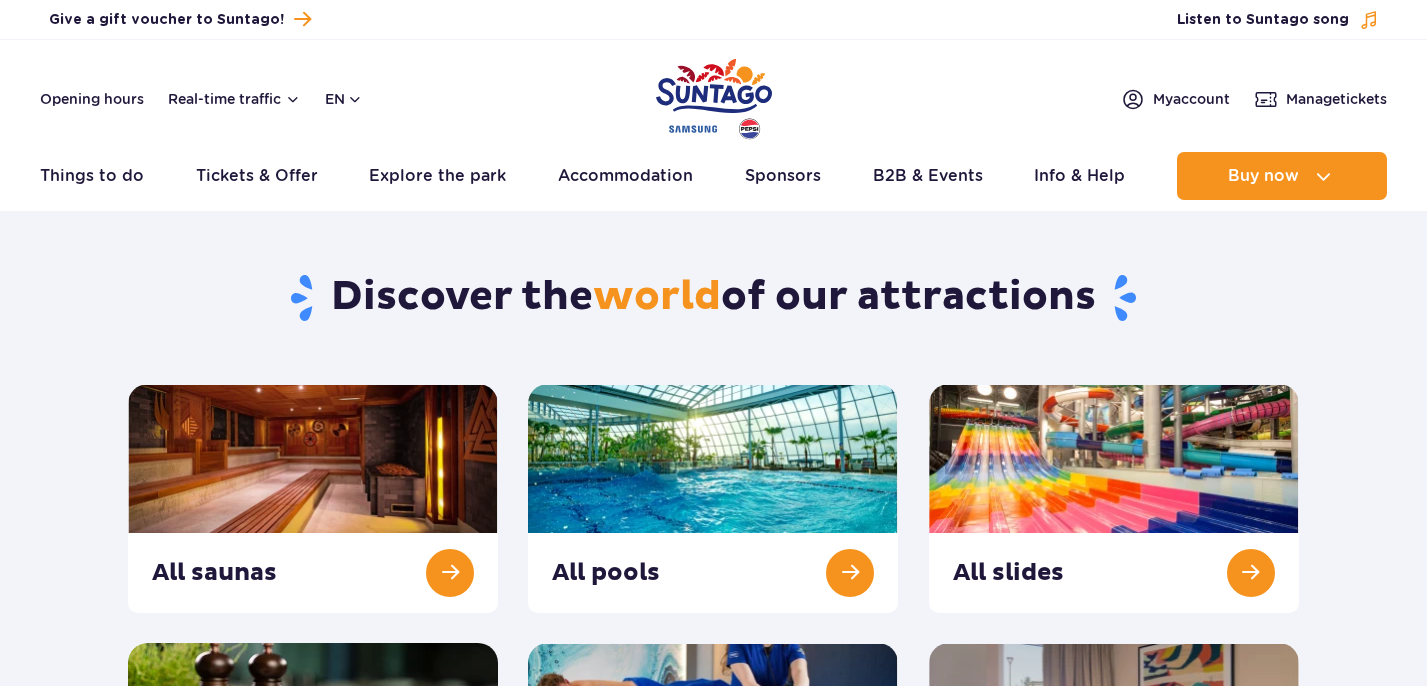 scroll, scrollTop: 0, scrollLeft: 0, axis: both 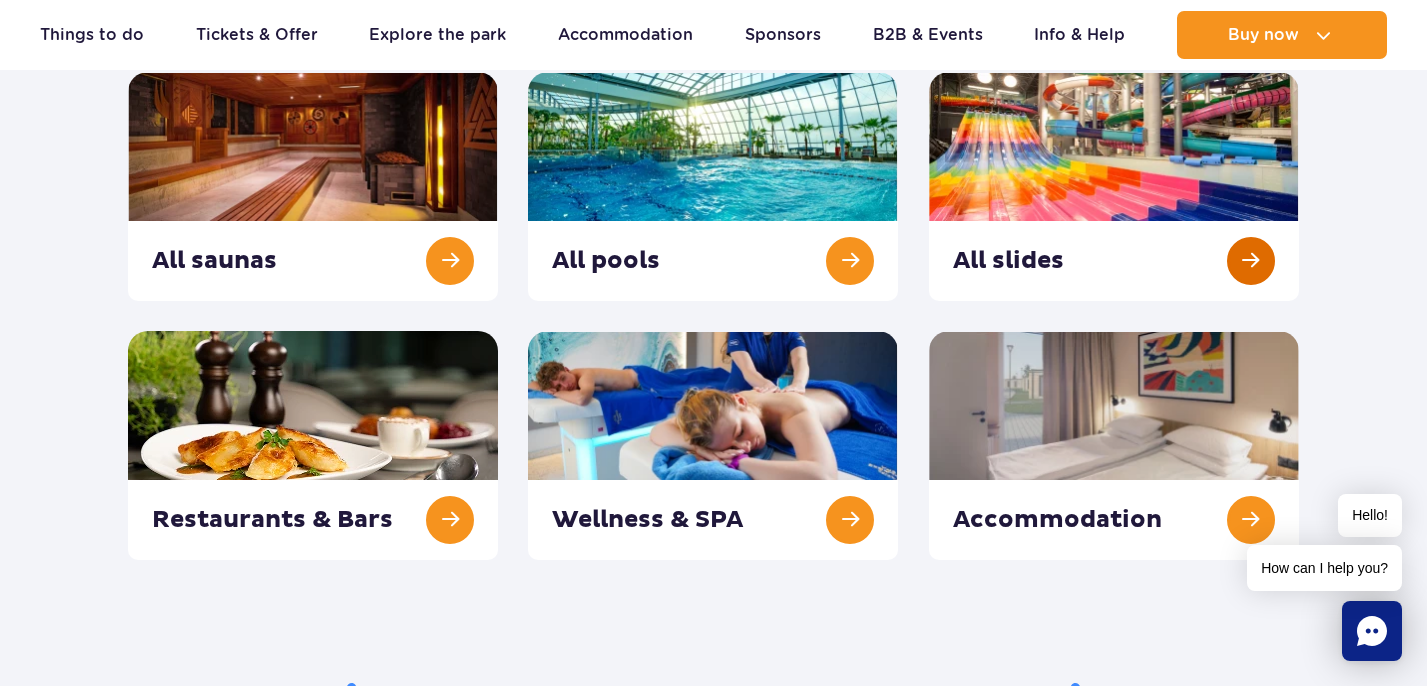 click at bounding box center (1114, 186) 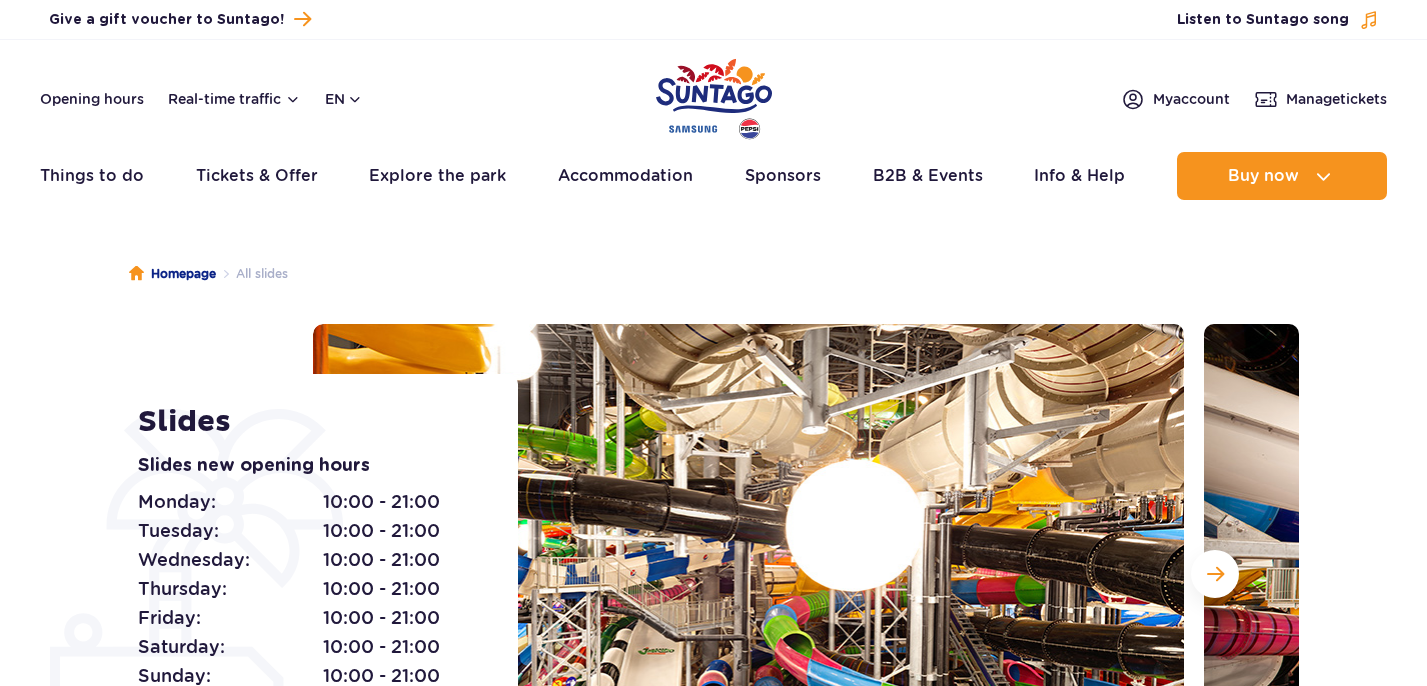 scroll, scrollTop: 0, scrollLeft: 0, axis: both 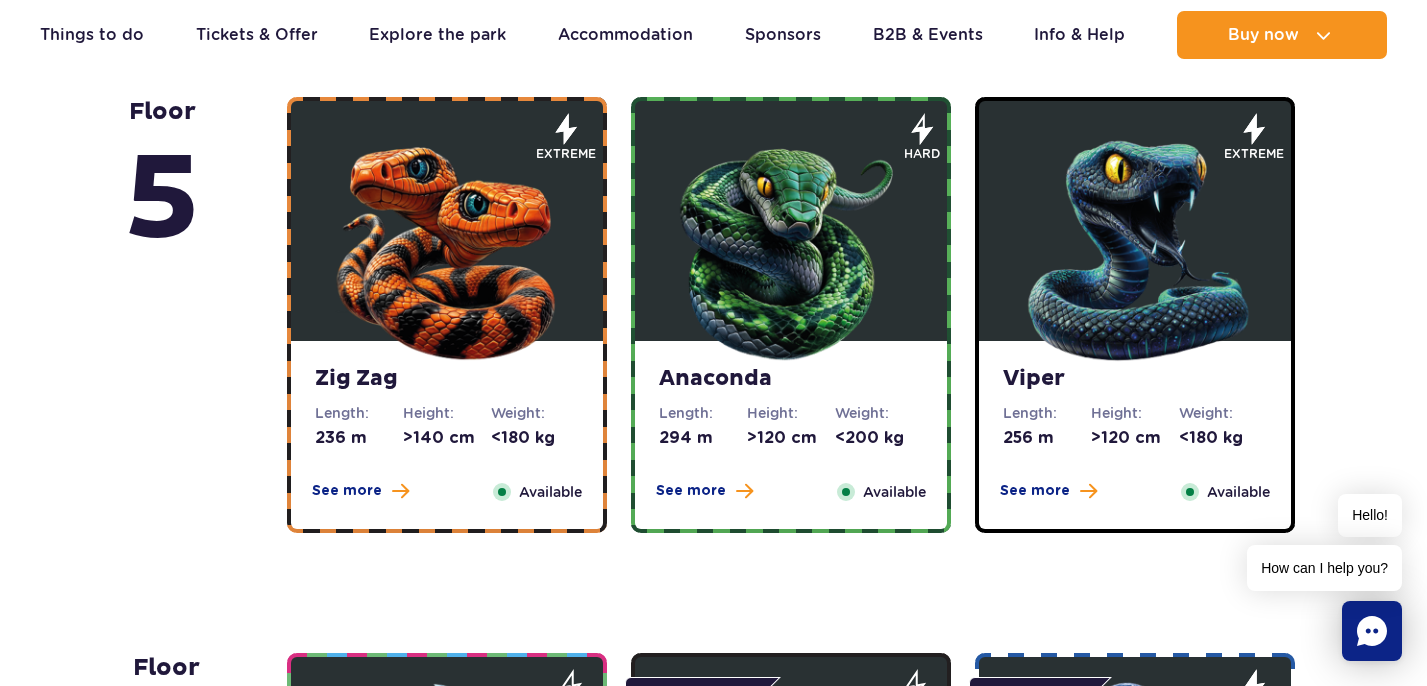 click at bounding box center (447, 246) 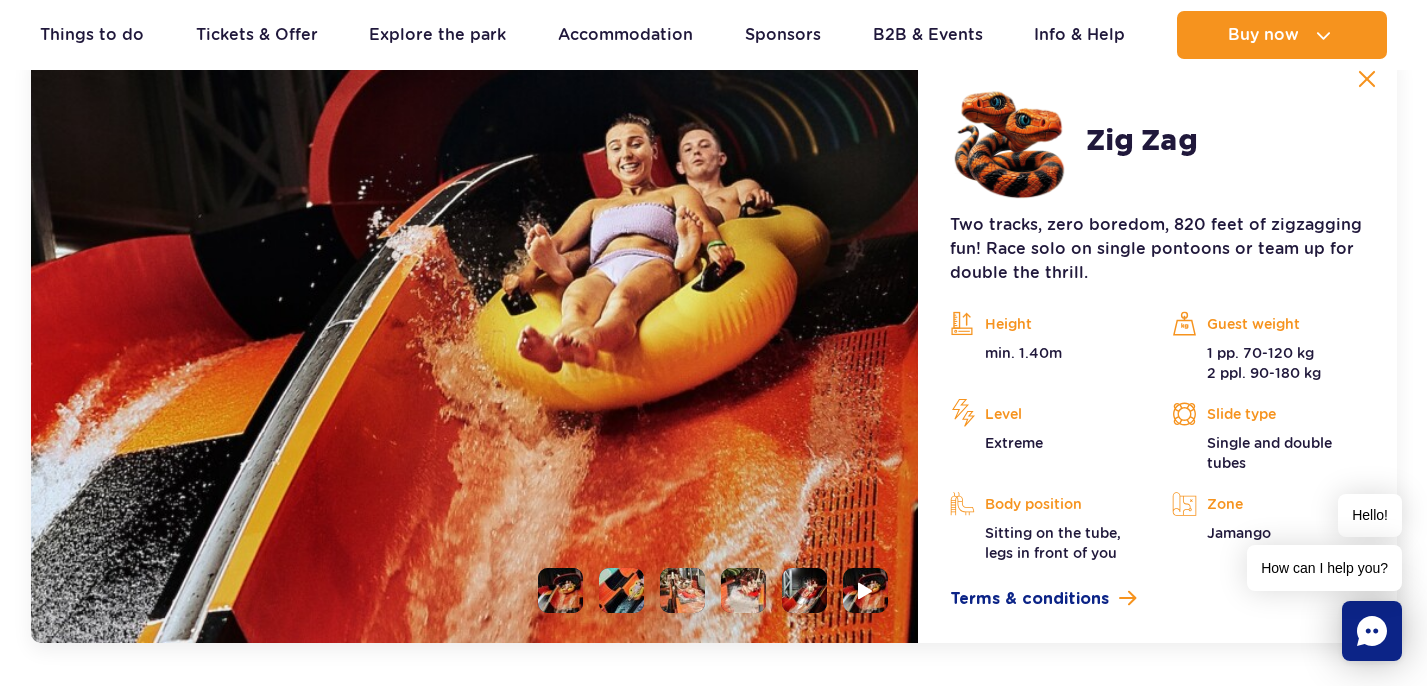 scroll, scrollTop: 1762, scrollLeft: 0, axis: vertical 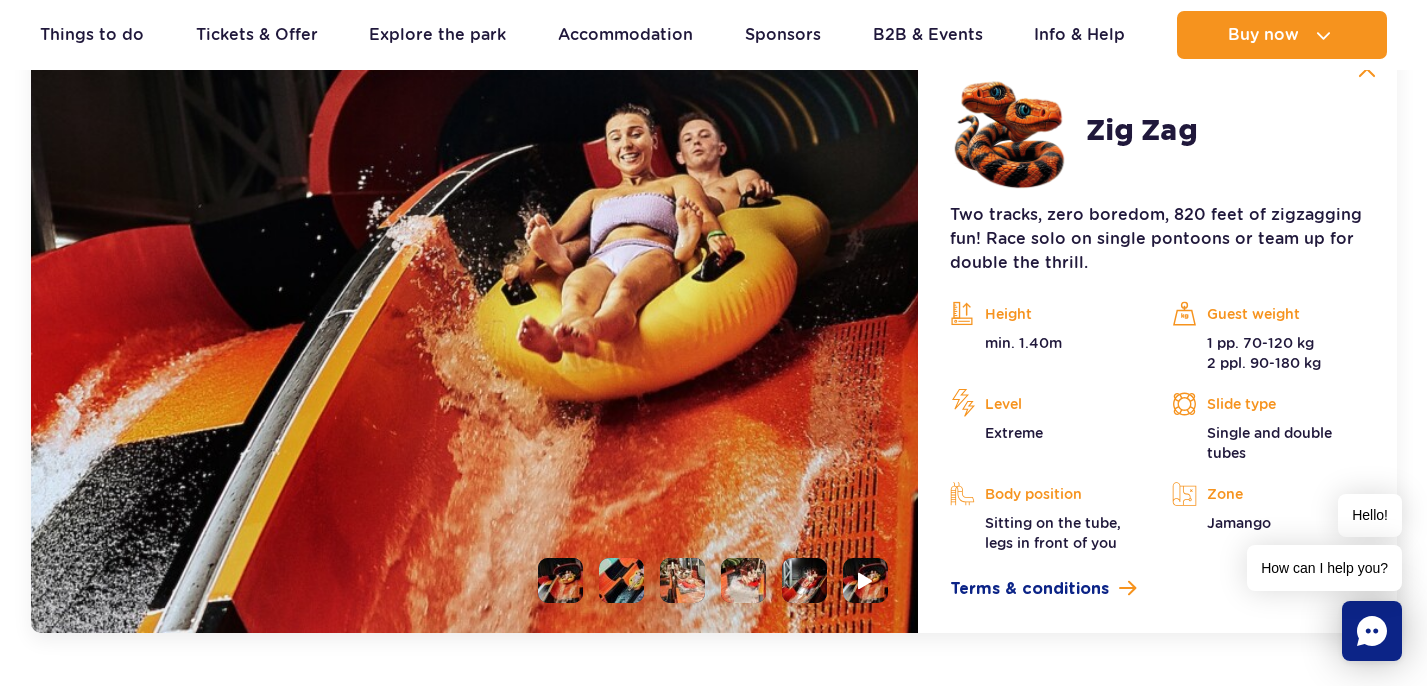 click at bounding box center (621, 580) 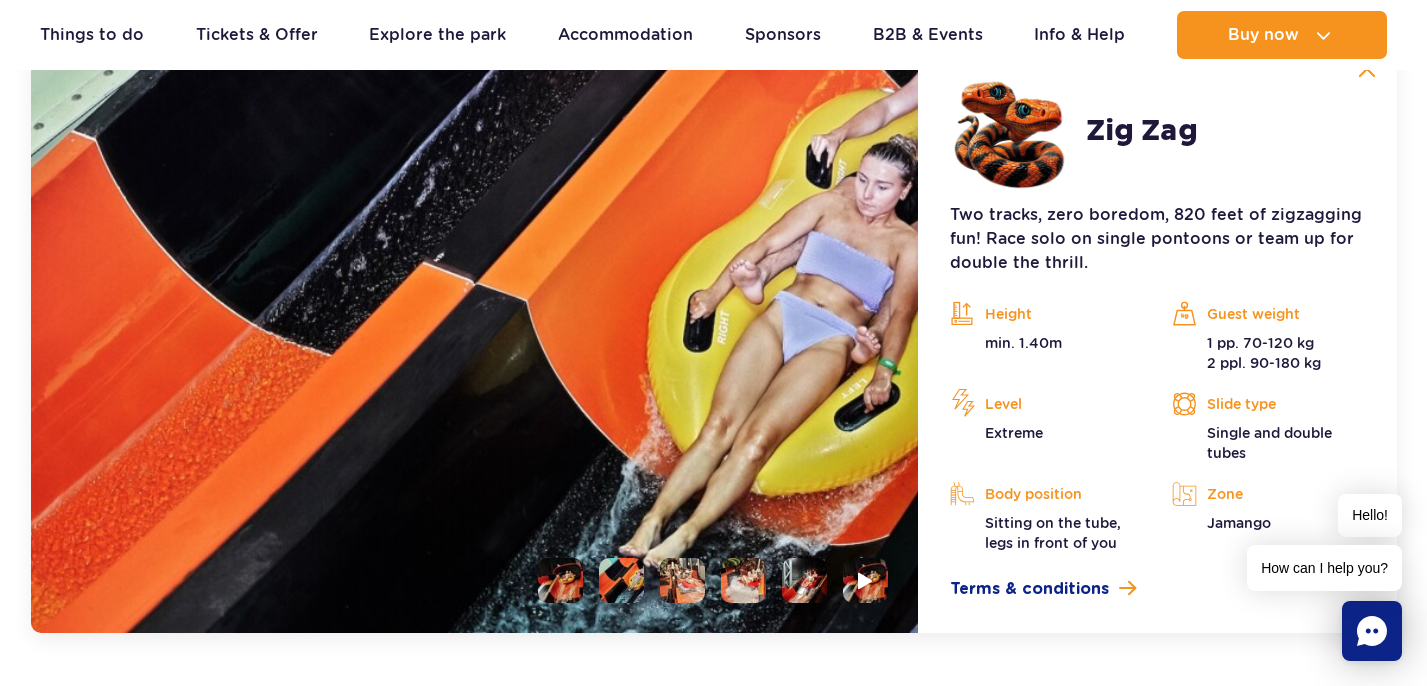 click at bounding box center (705, 580) 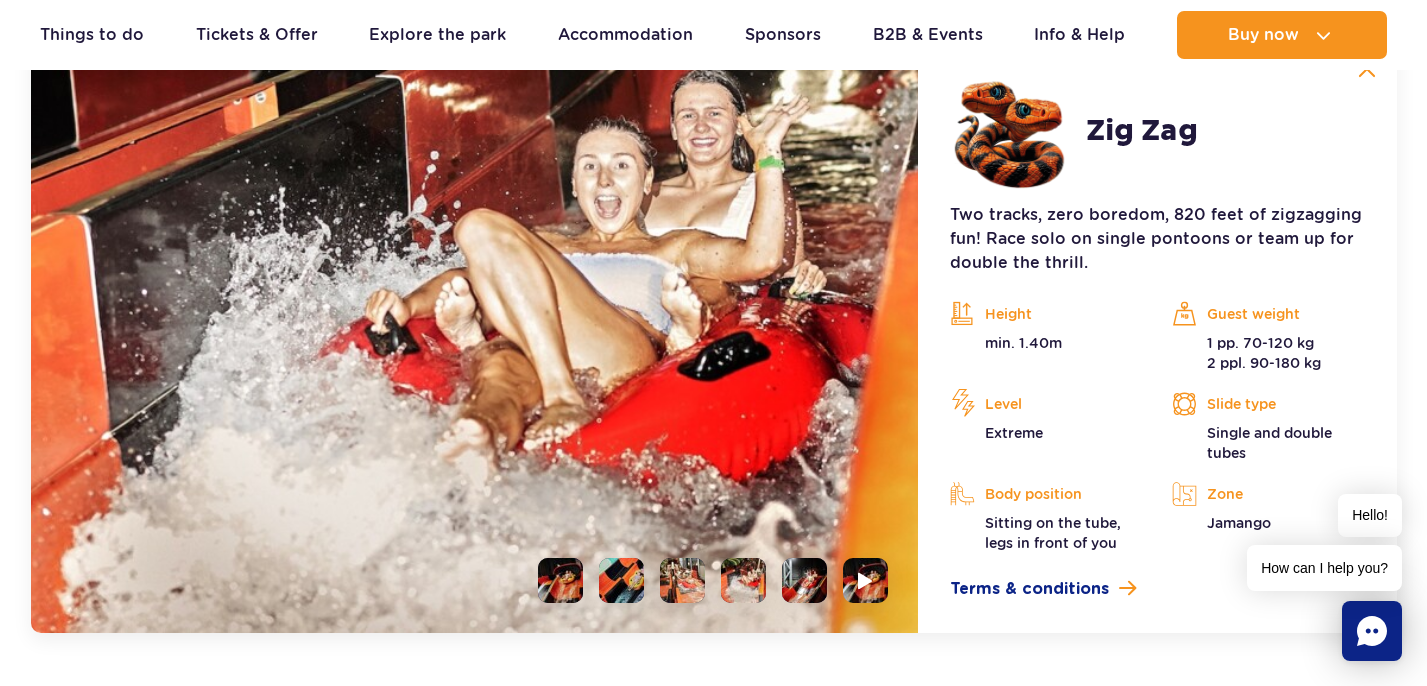 click at bounding box center [804, 580] 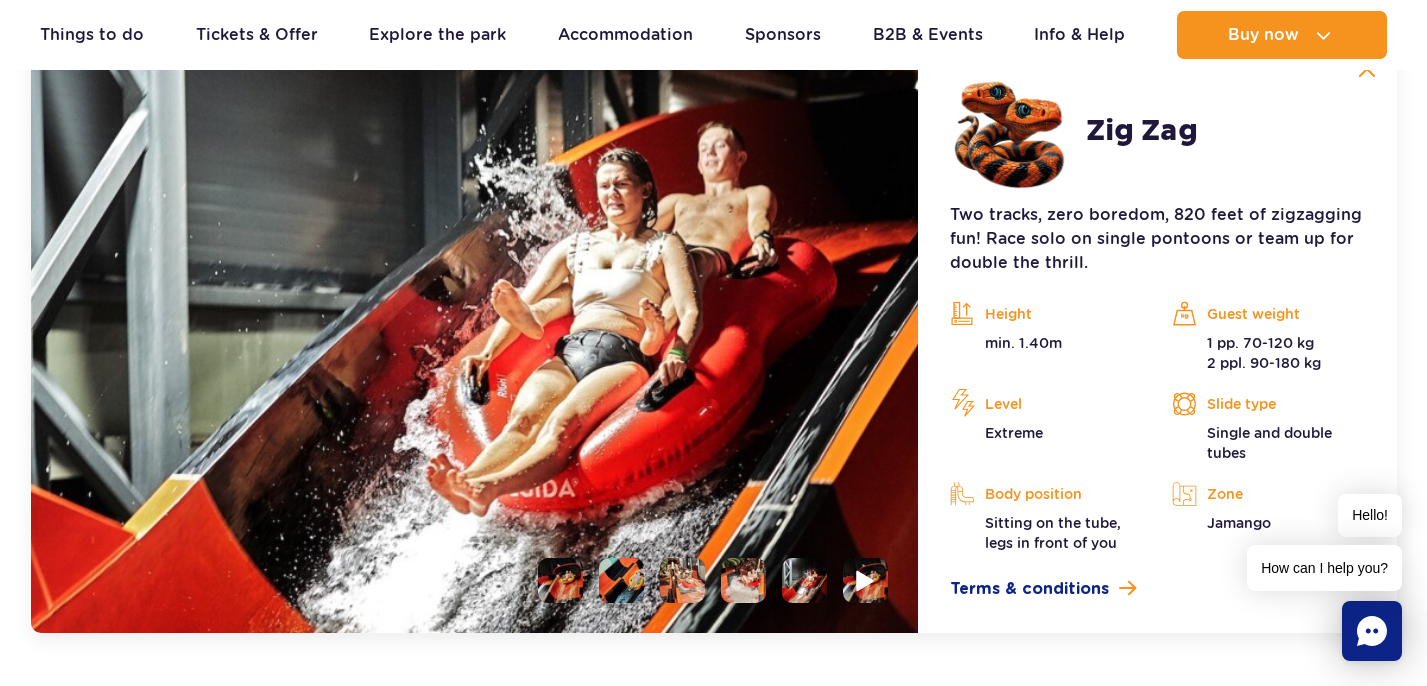 click at bounding box center (865, 580) 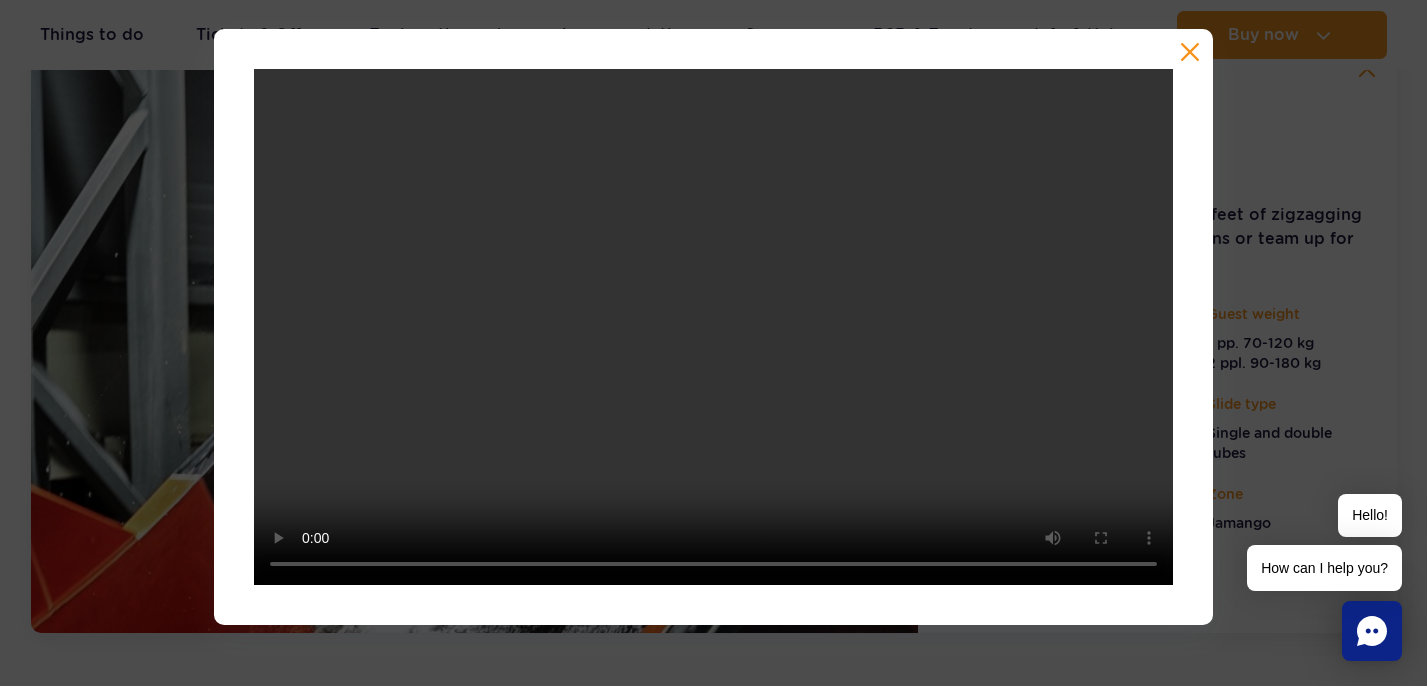 click at bounding box center (1190, 52) 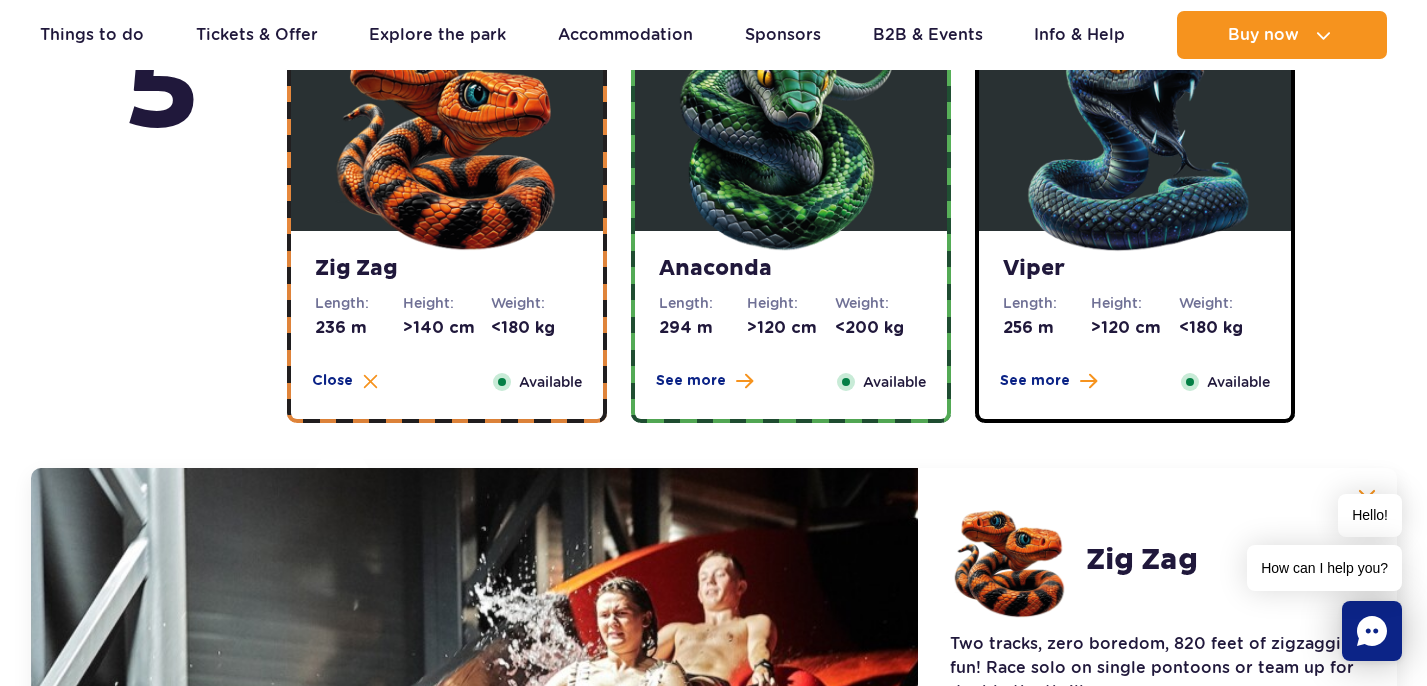 scroll, scrollTop: 1221, scrollLeft: 0, axis: vertical 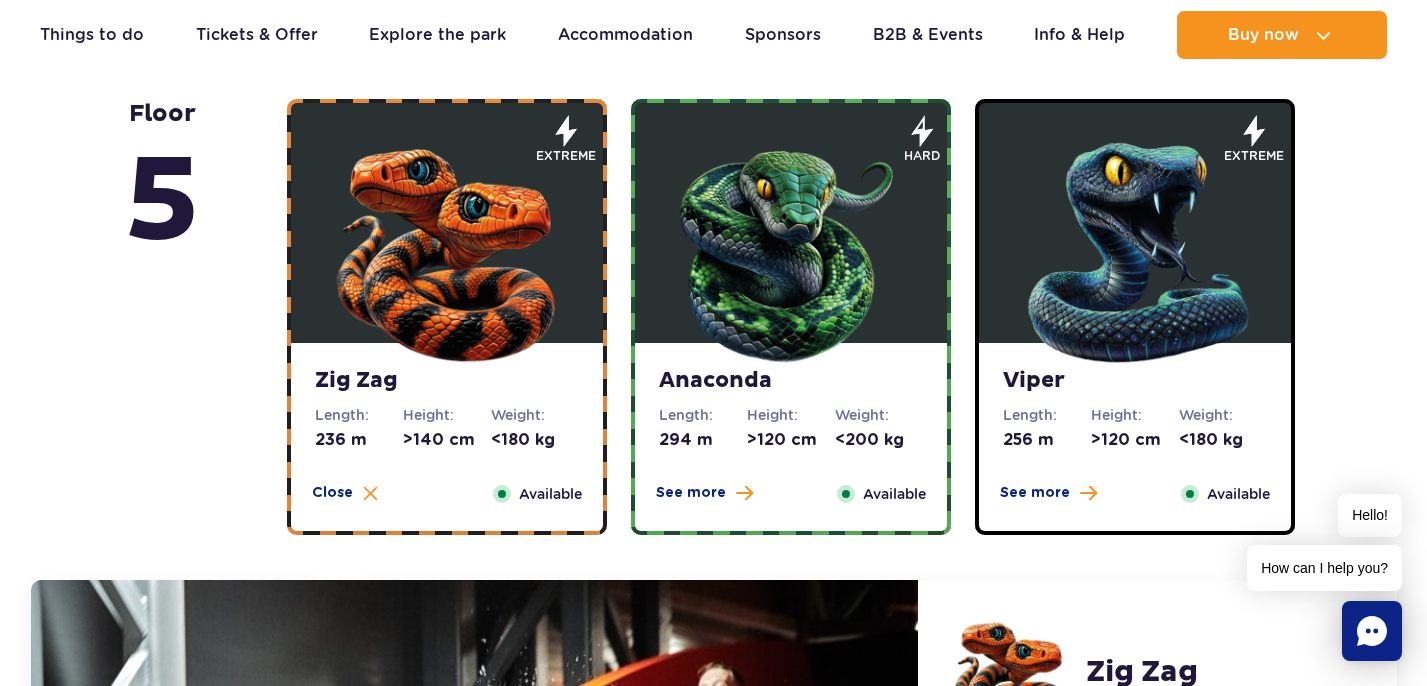 click at bounding box center [791, 248] 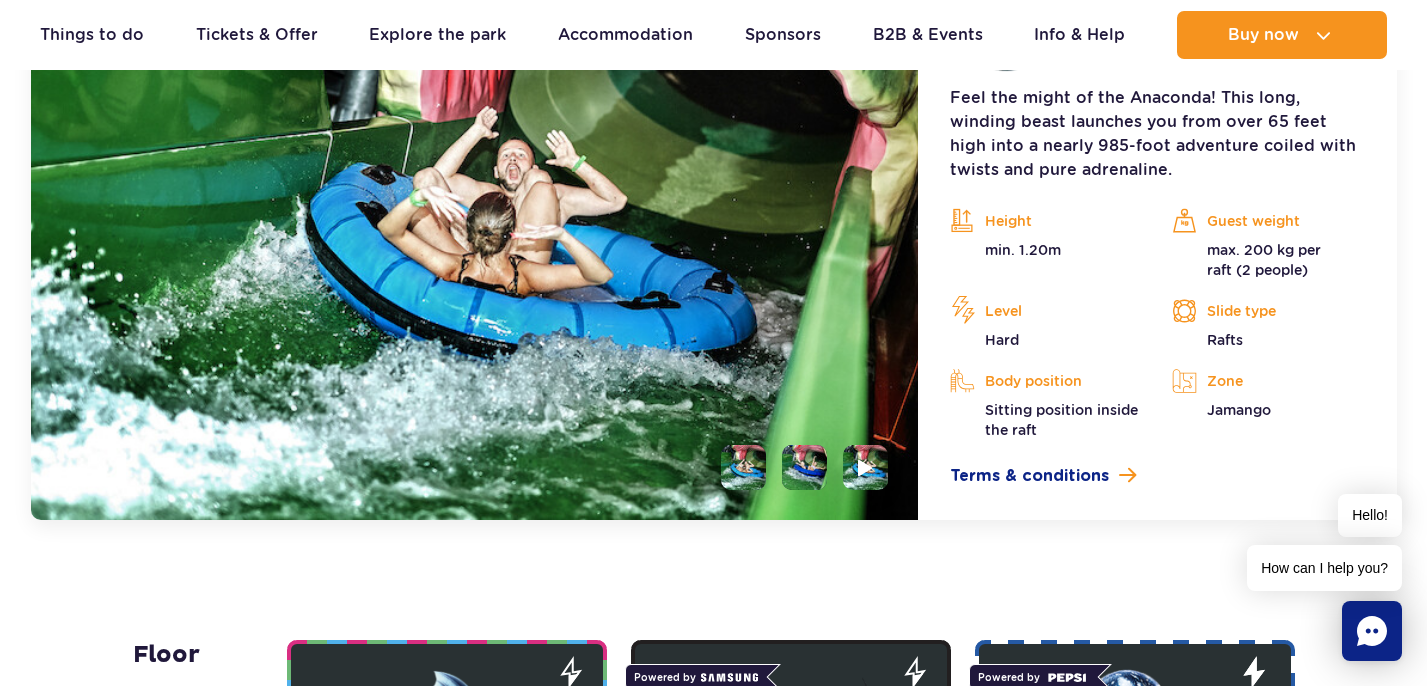 scroll, scrollTop: 1900, scrollLeft: 0, axis: vertical 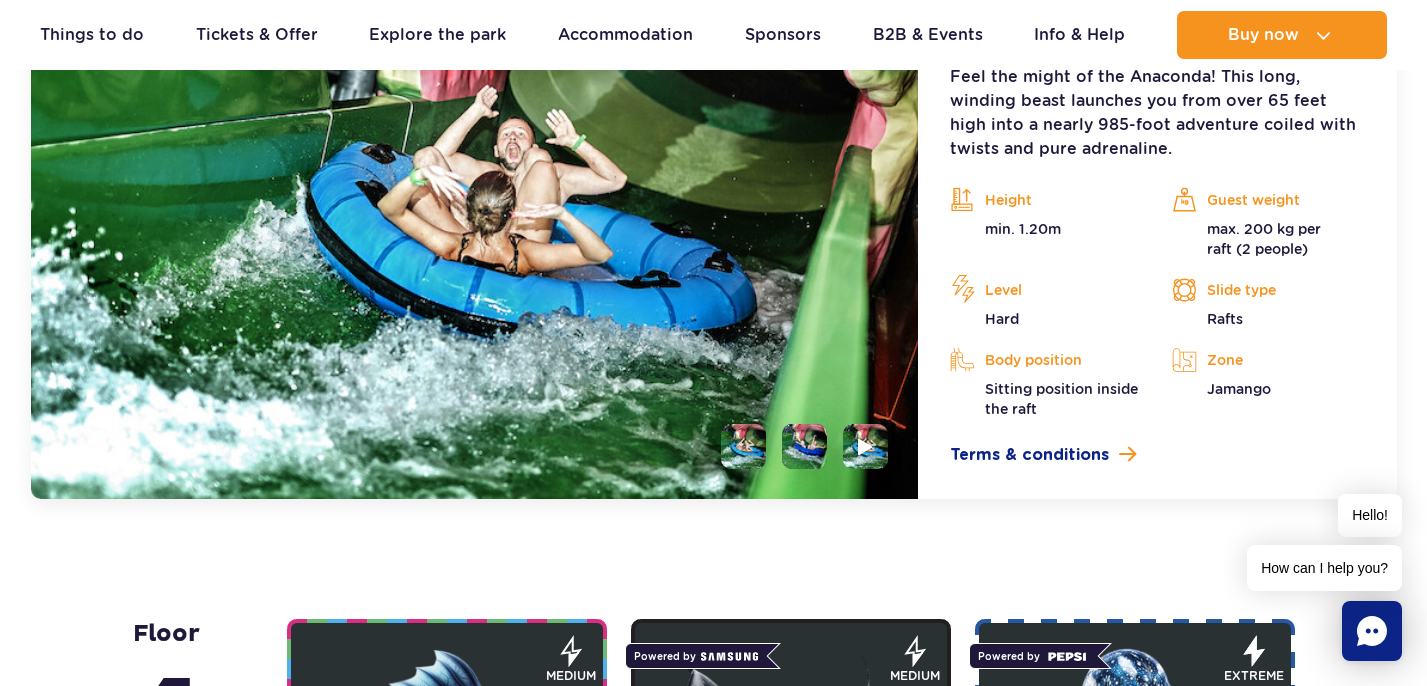 click at bounding box center [804, 446] 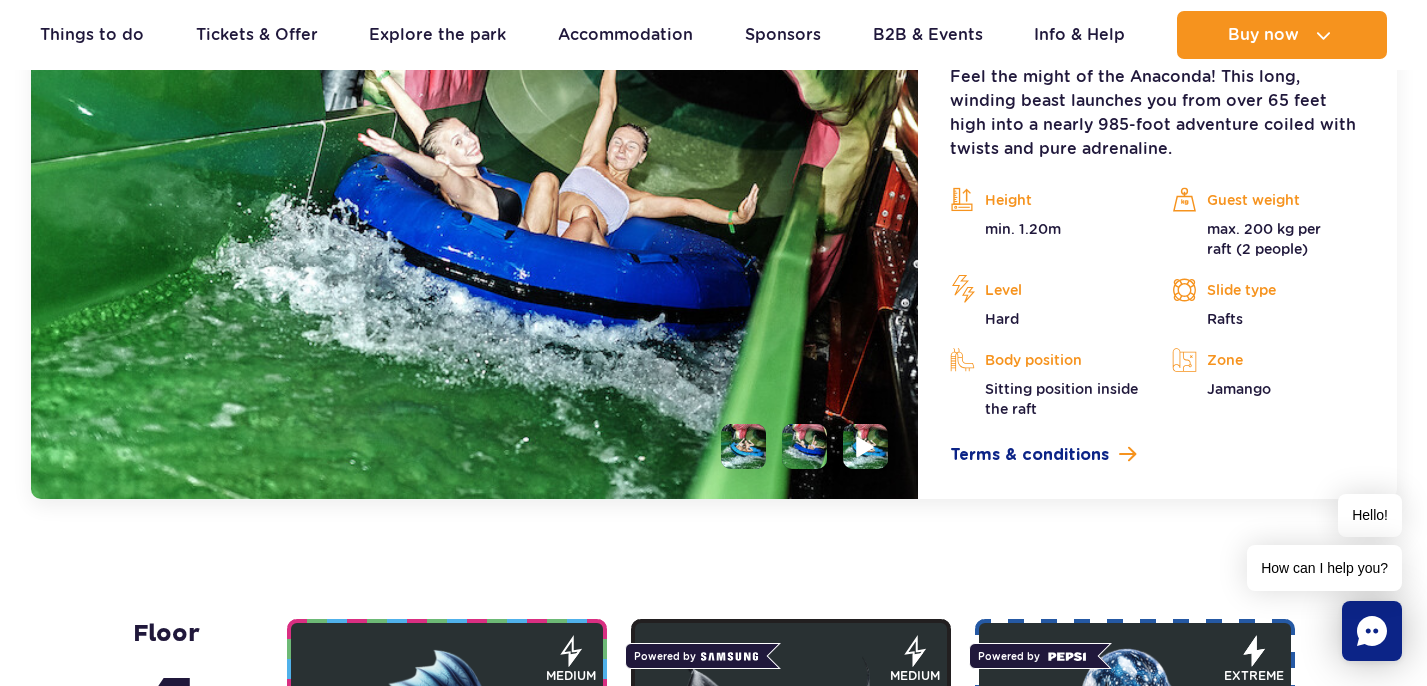 click at bounding box center (866, 446) 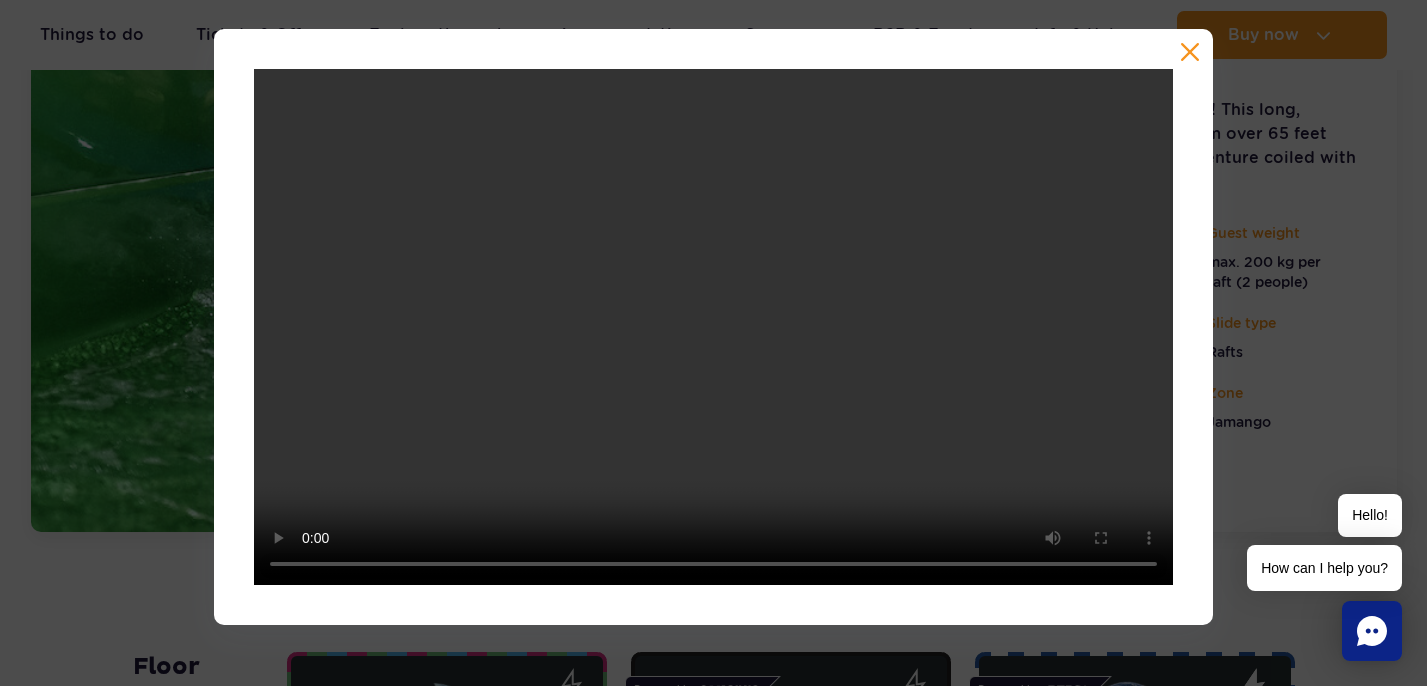 scroll, scrollTop: 1864, scrollLeft: 0, axis: vertical 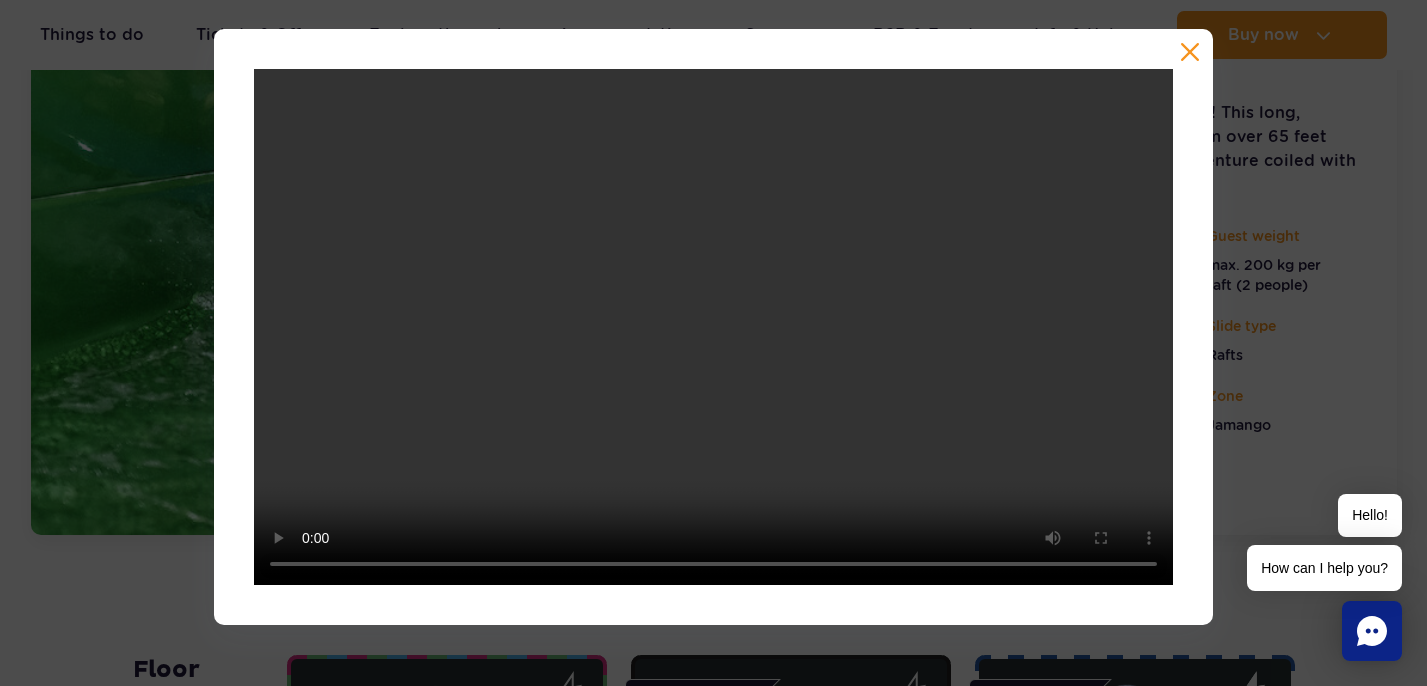 click at bounding box center [1190, 52] 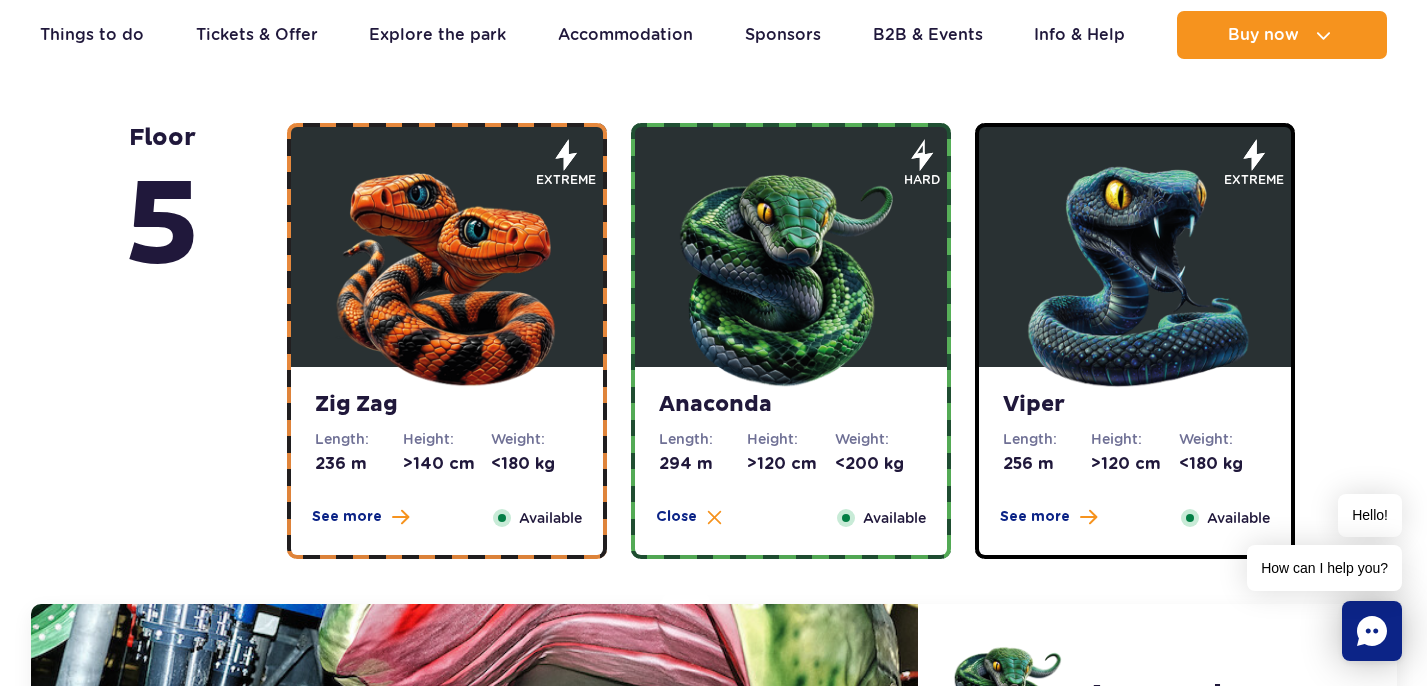 scroll, scrollTop: 1187, scrollLeft: 0, axis: vertical 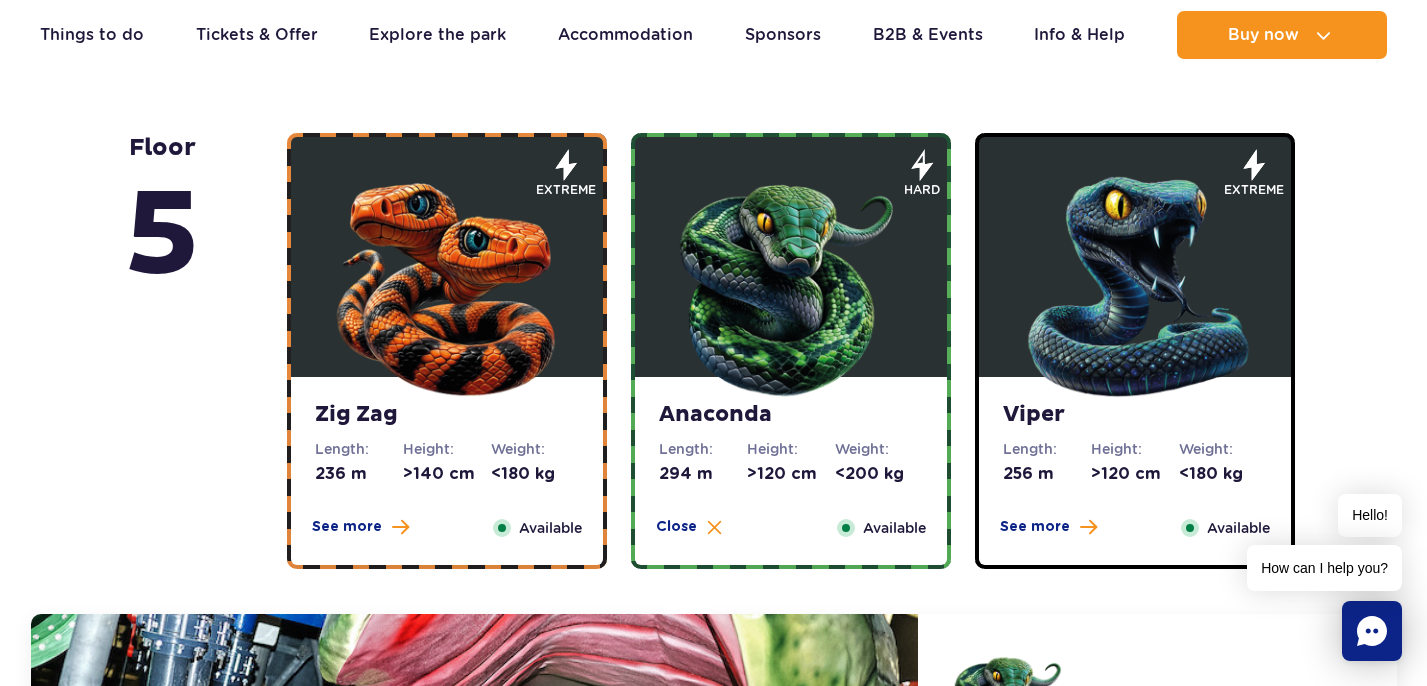 click at bounding box center (1135, 282) 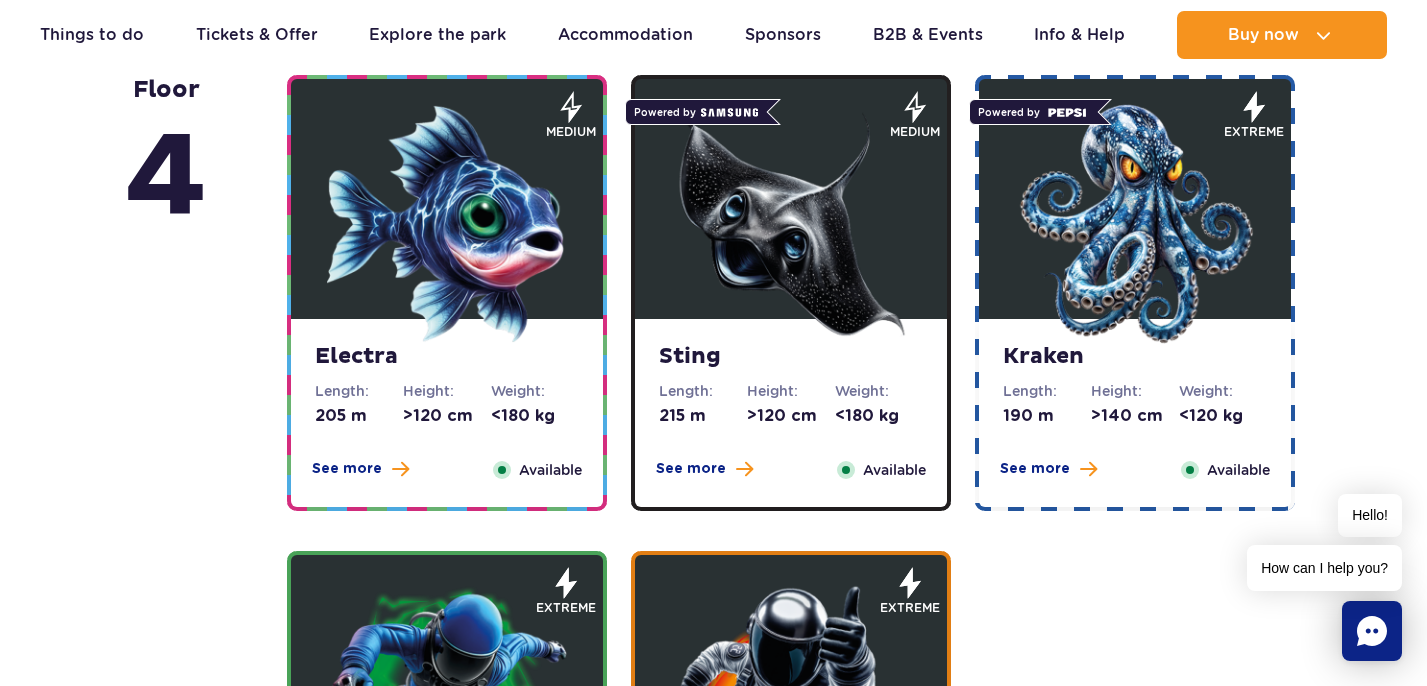 scroll, scrollTop: 2442, scrollLeft: 0, axis: vertical 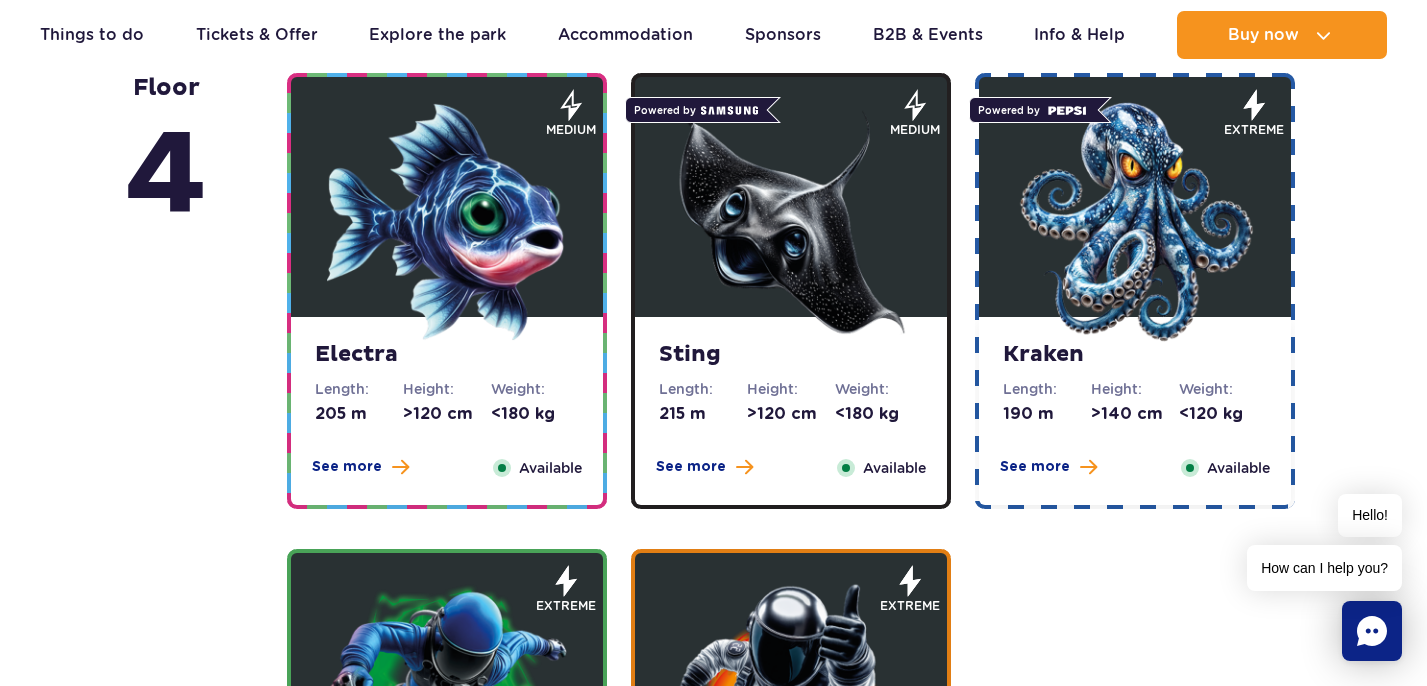click at bounding box center [1135, 222] 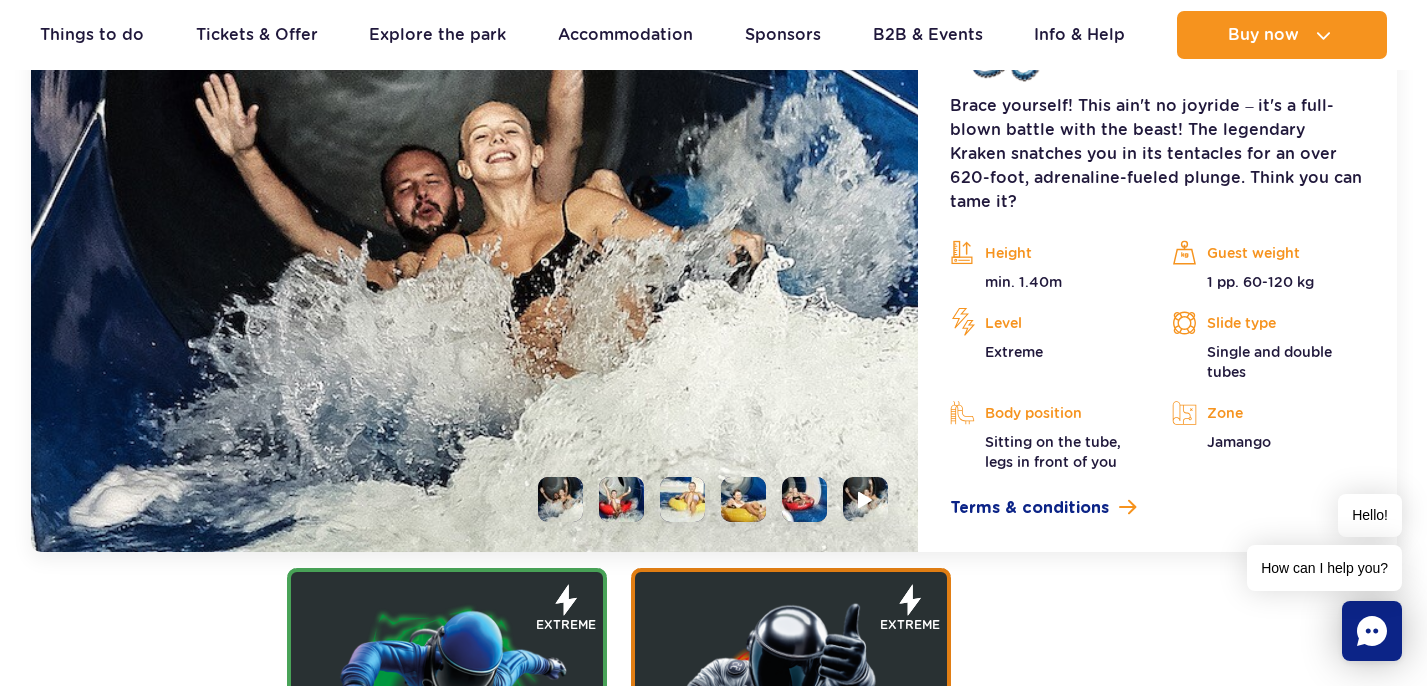 scroll, scrollTop: 2438, scrollLeft: 0, axis: vertical 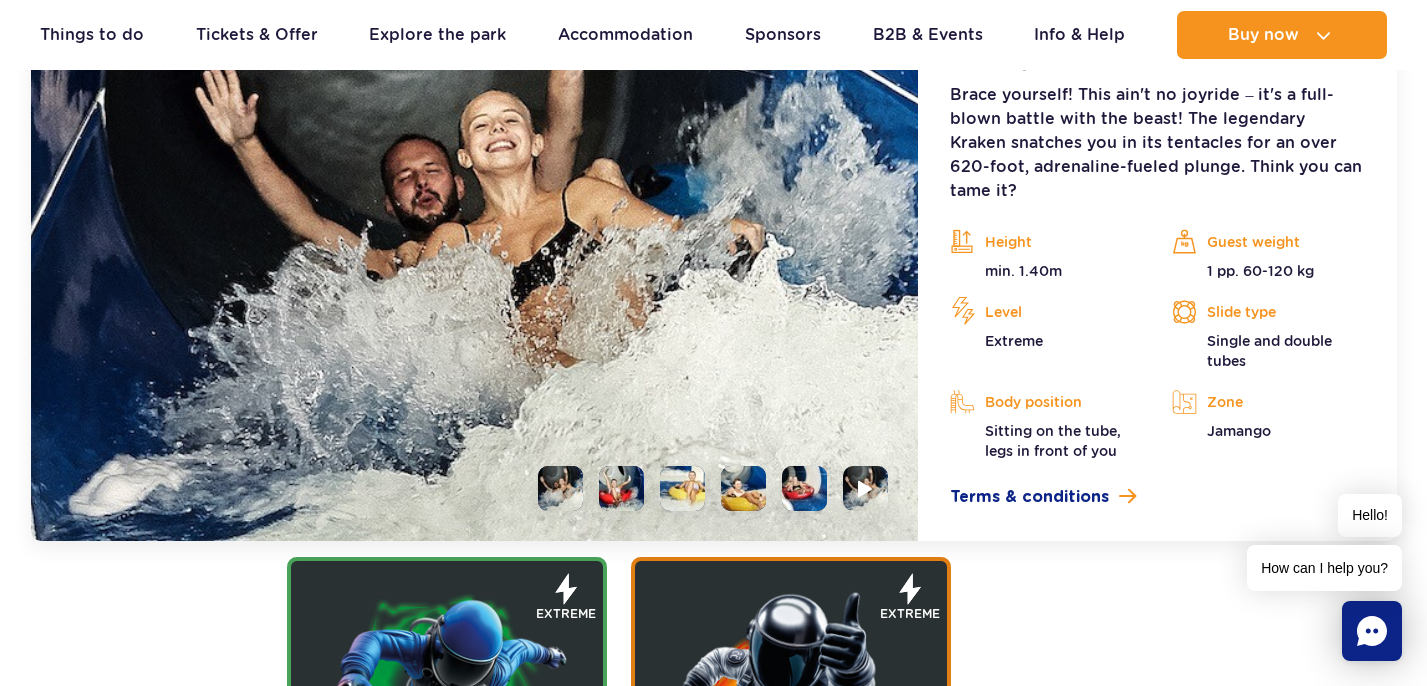 click at bounding box center [804, 488] 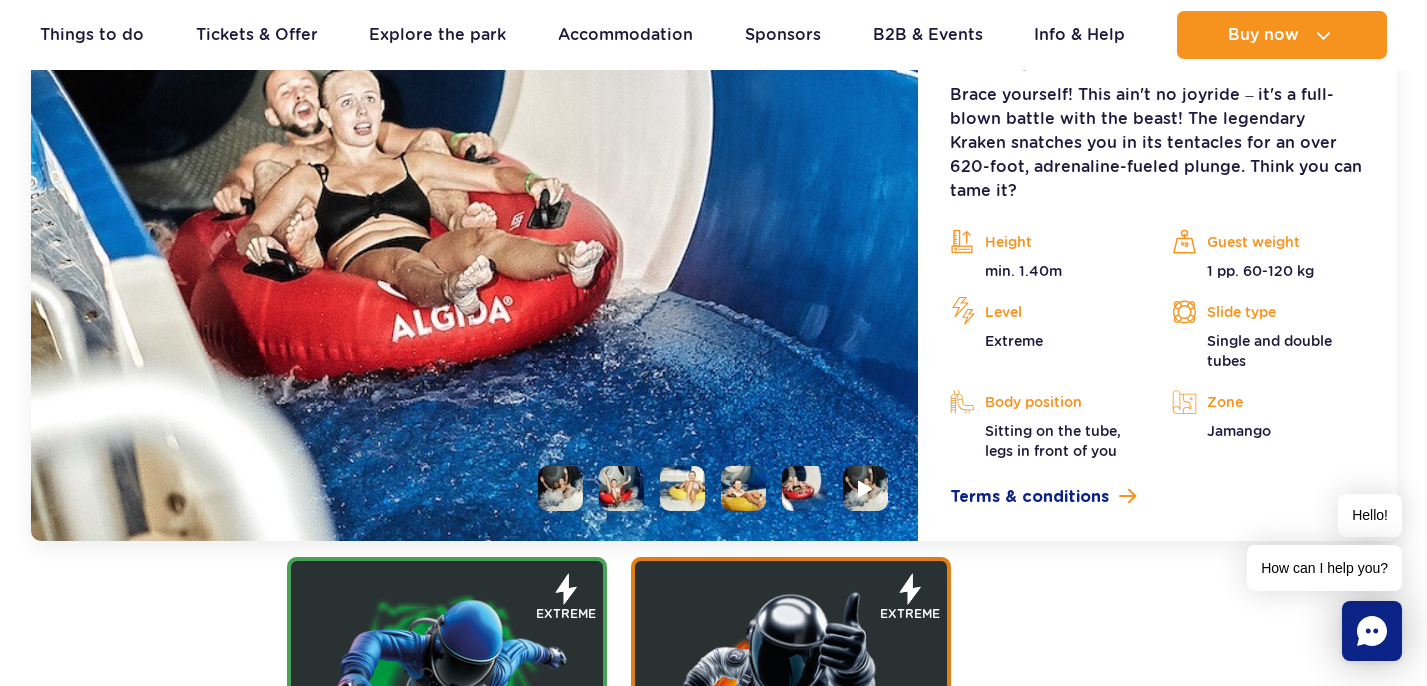 click at bounding box center (705, 488) 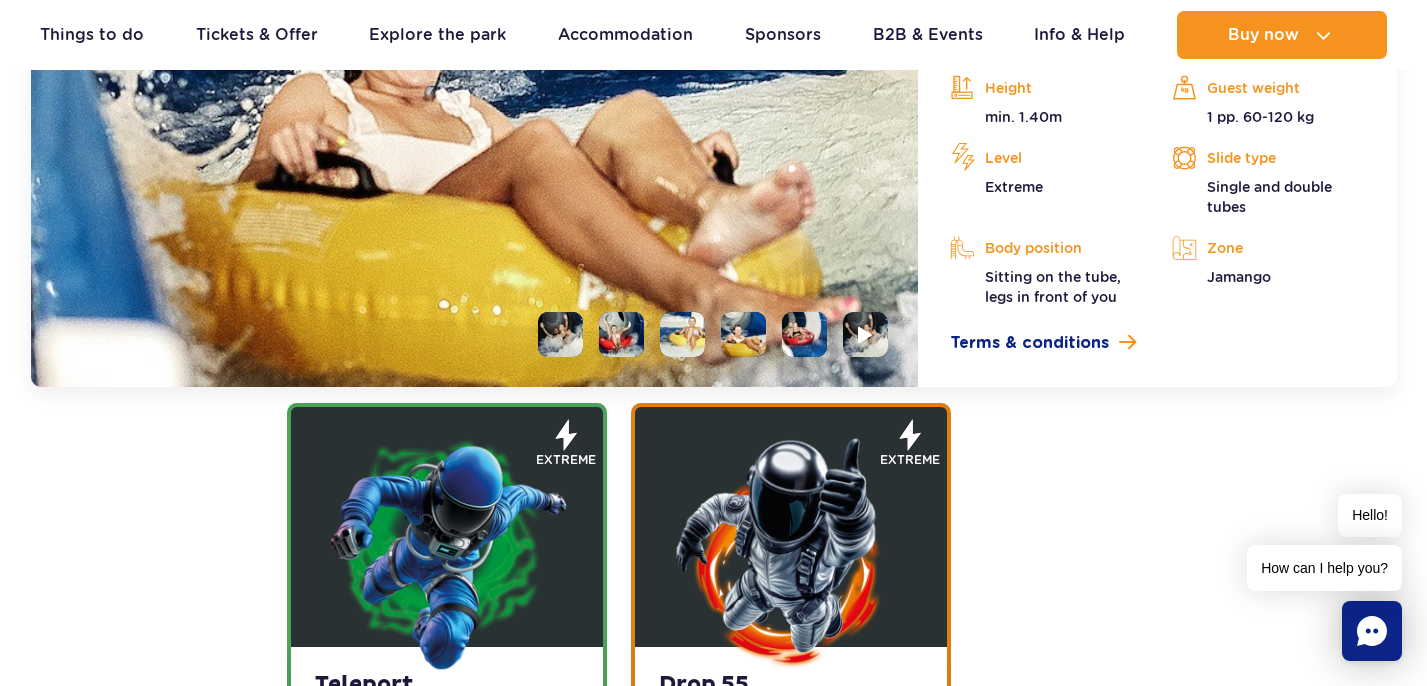 scroll, scrollTop: 2898, scrollLeft: 0, axis: vertical 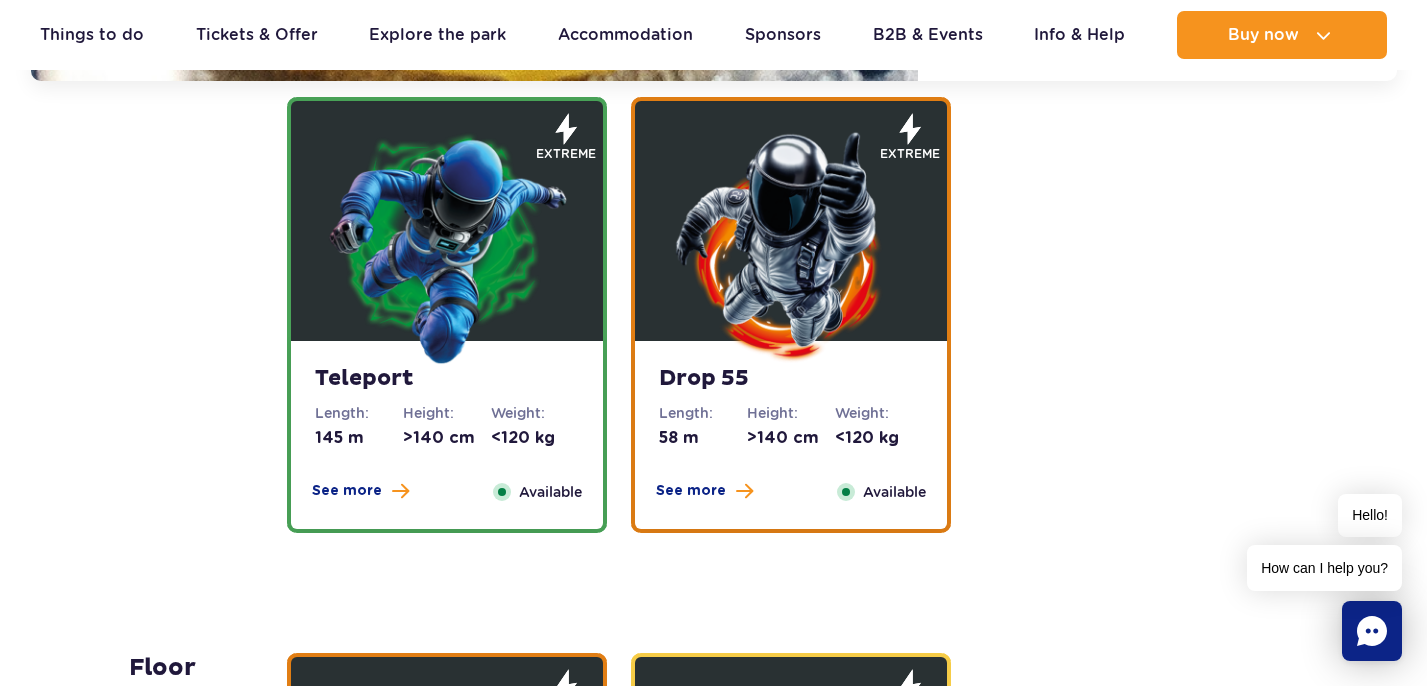 click at bounding box center (791, 246) 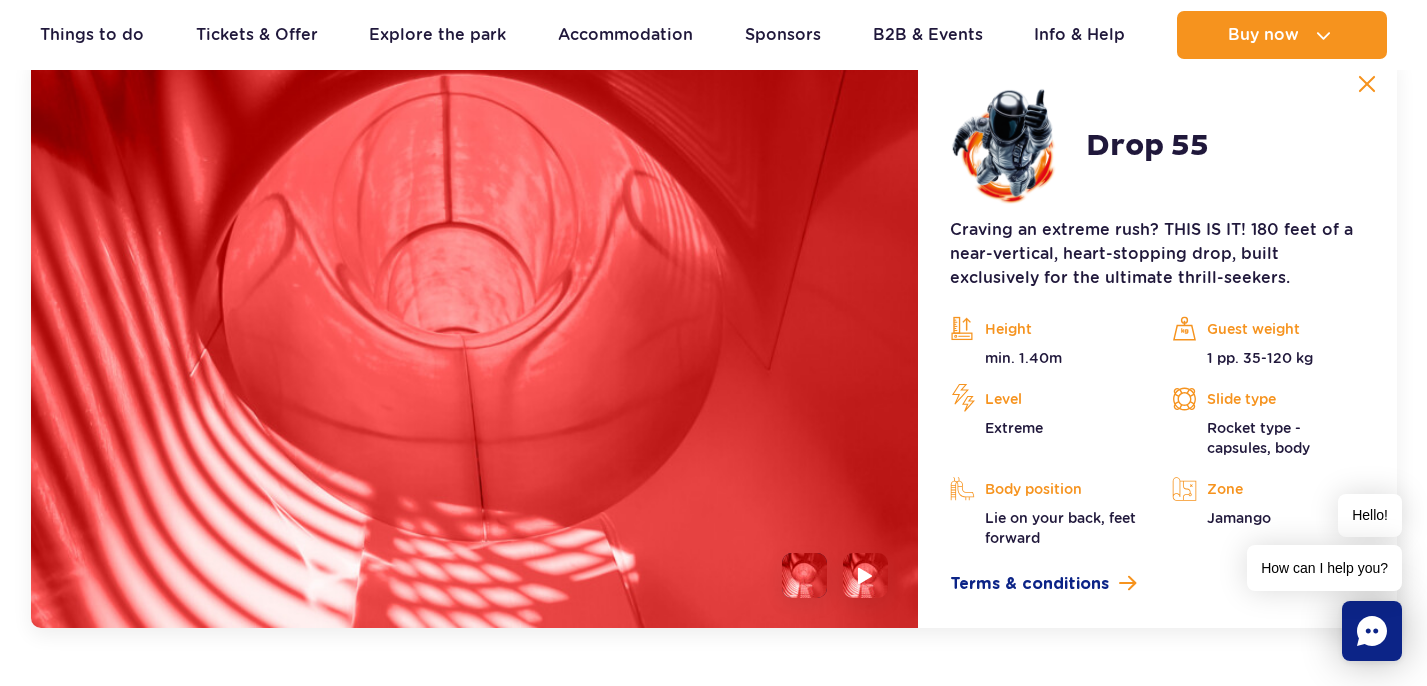 scroll, scrollTop: 2813, scrollLeft: 0, axis: vertical 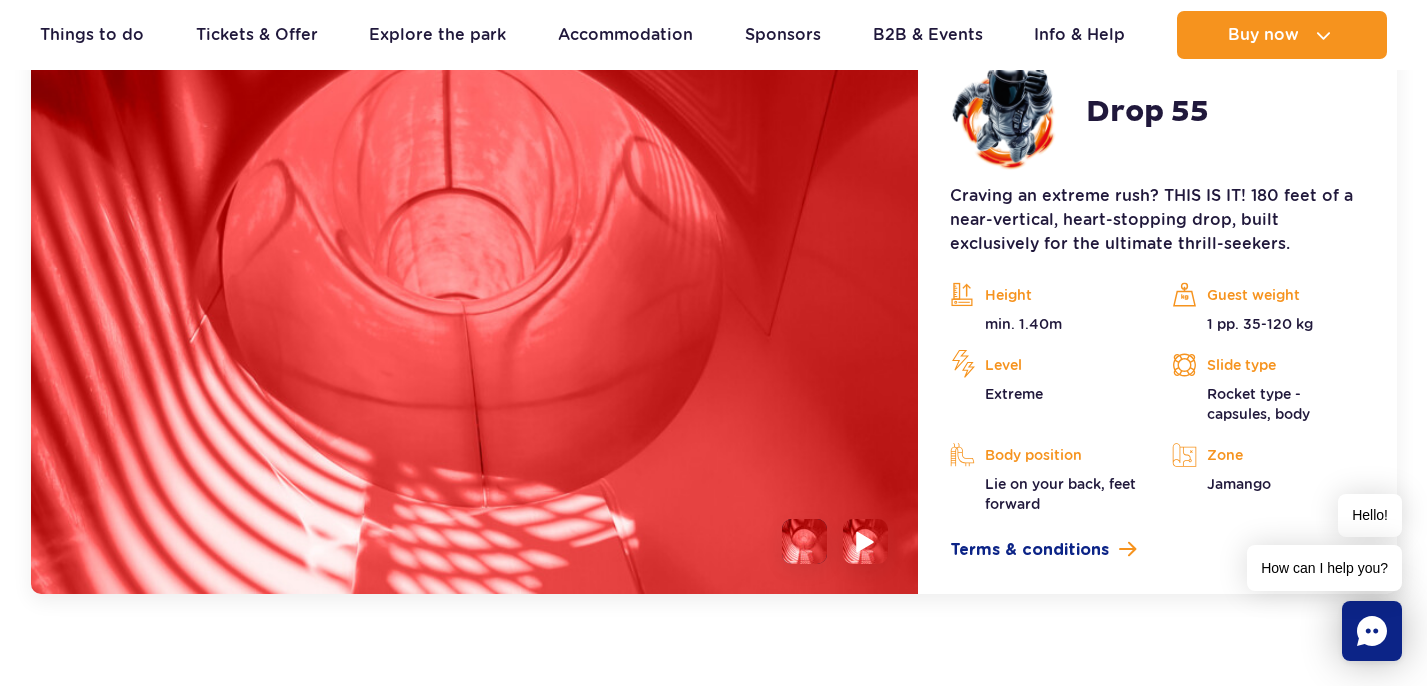 click at bounding box center (866, 541) 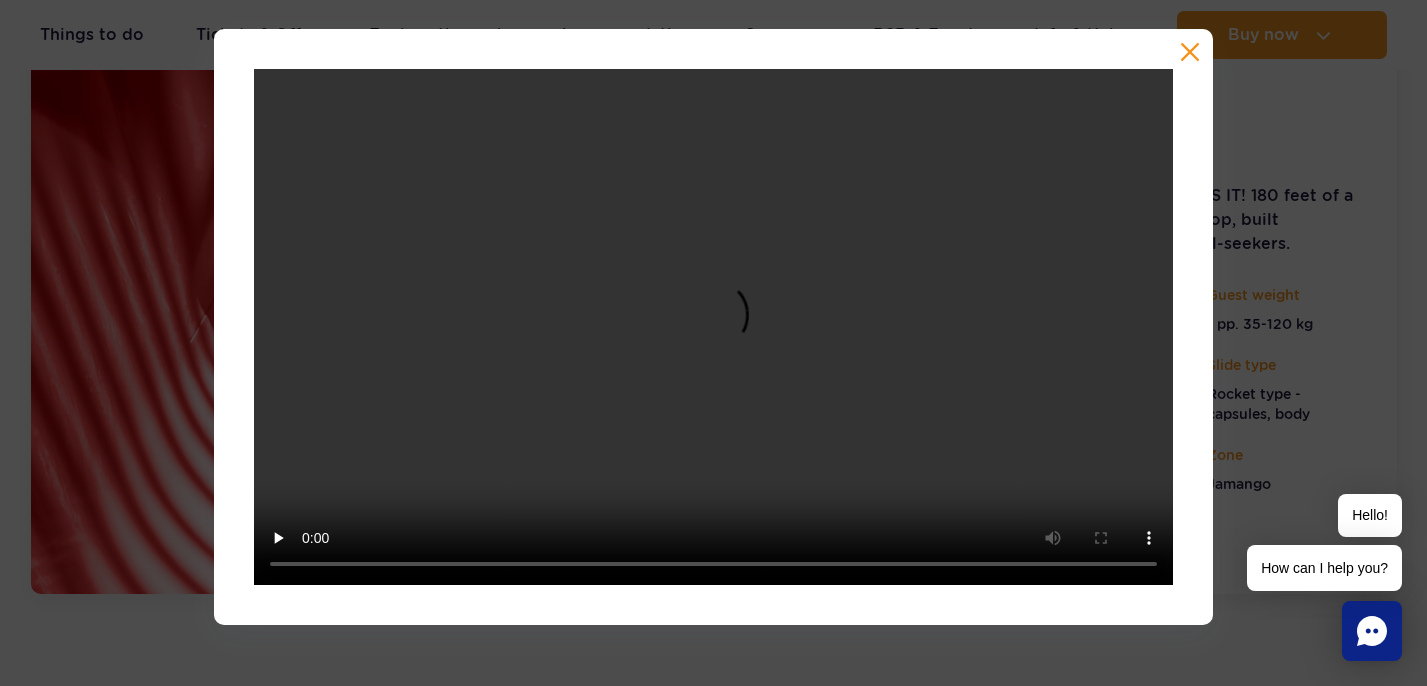 click at bounding box center (1190, 52) 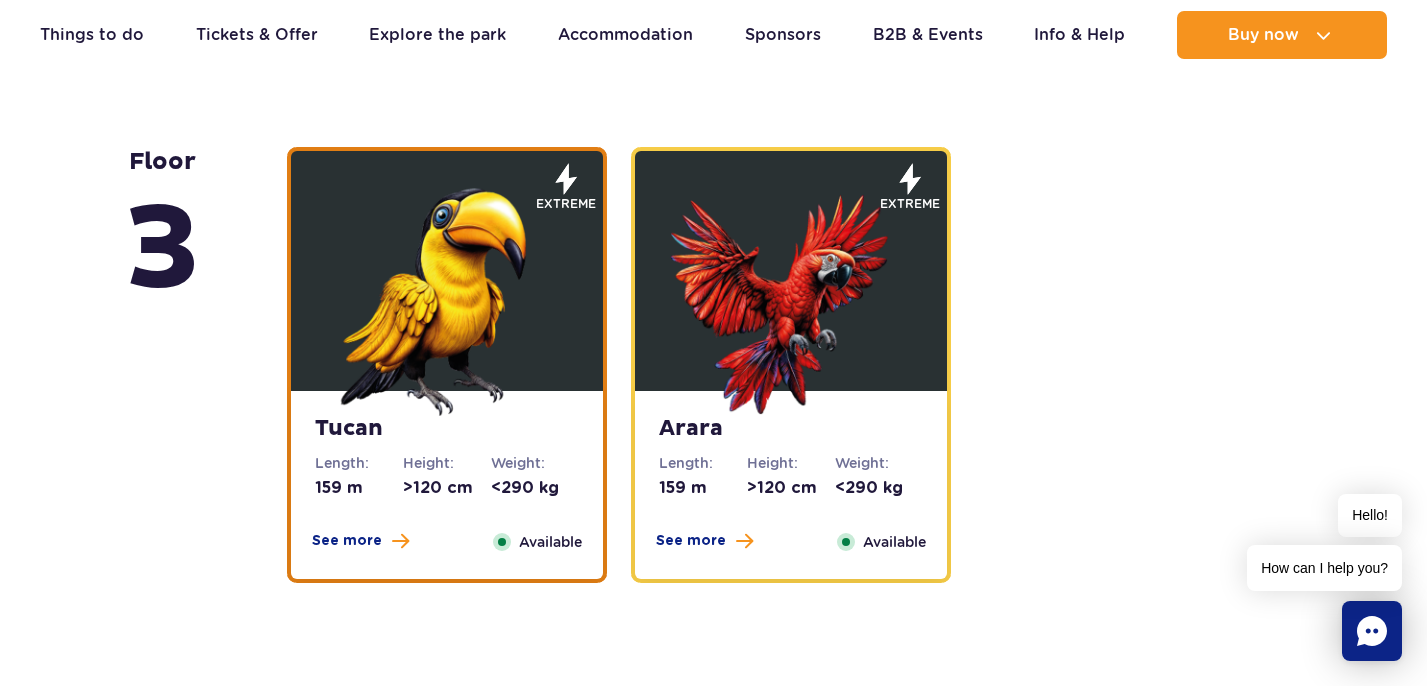 click at bounding box center [791, 296] 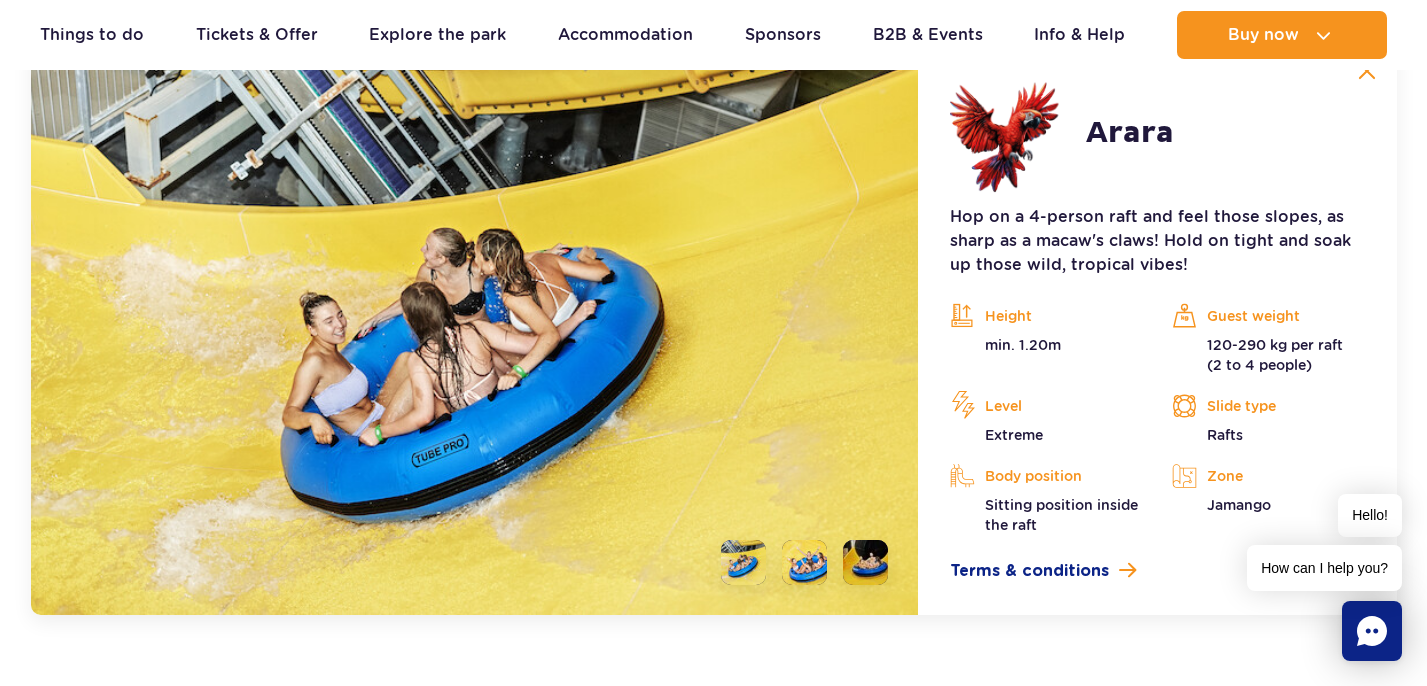 scroll, scrollTop: 3348, scrollLeft: 0, axis: vertical 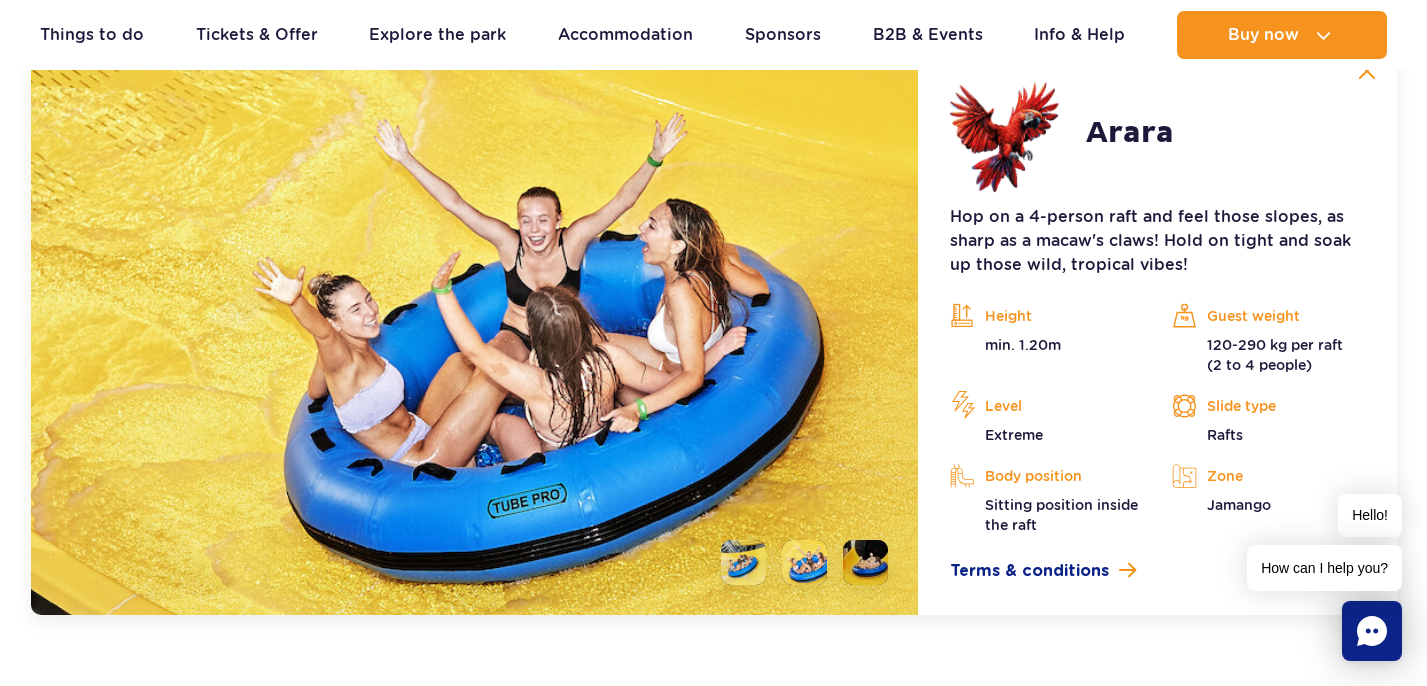click at bounding box center (796, 562) 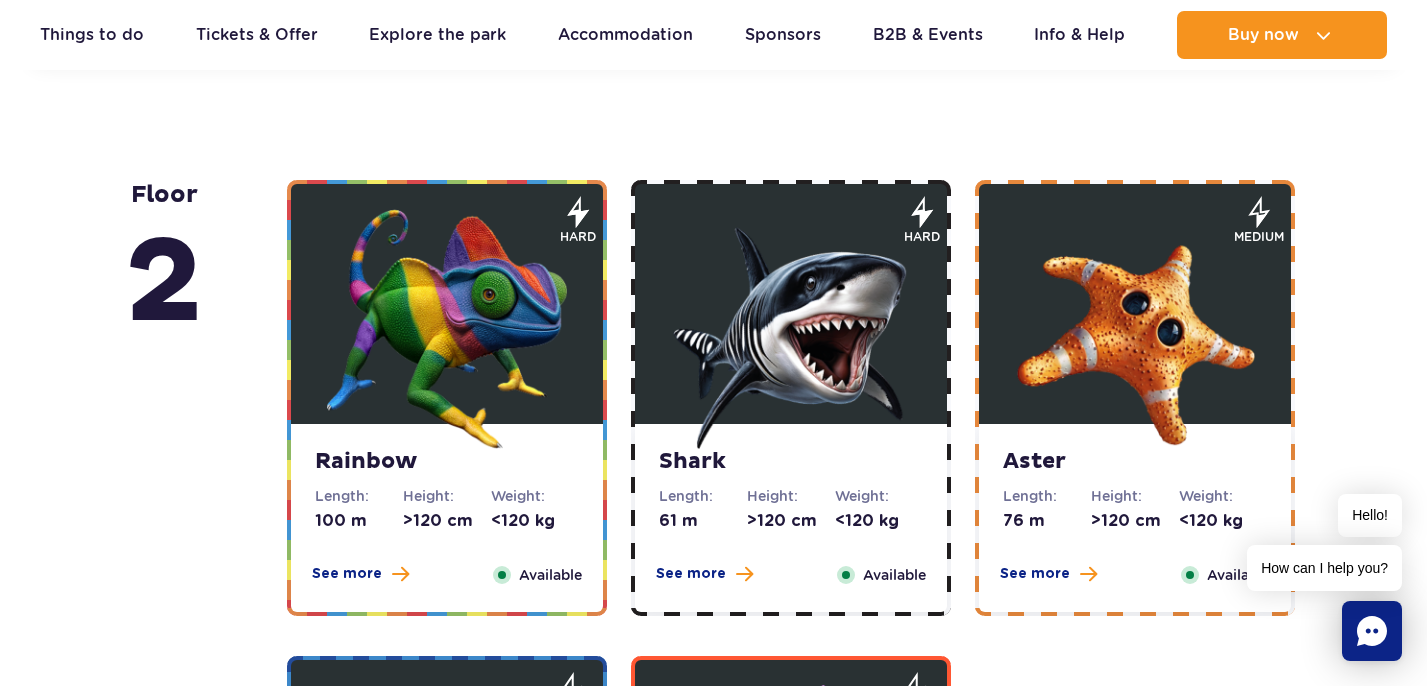 scroll, scrollTop: 3907, scrollLeft: 0, axis: vertical 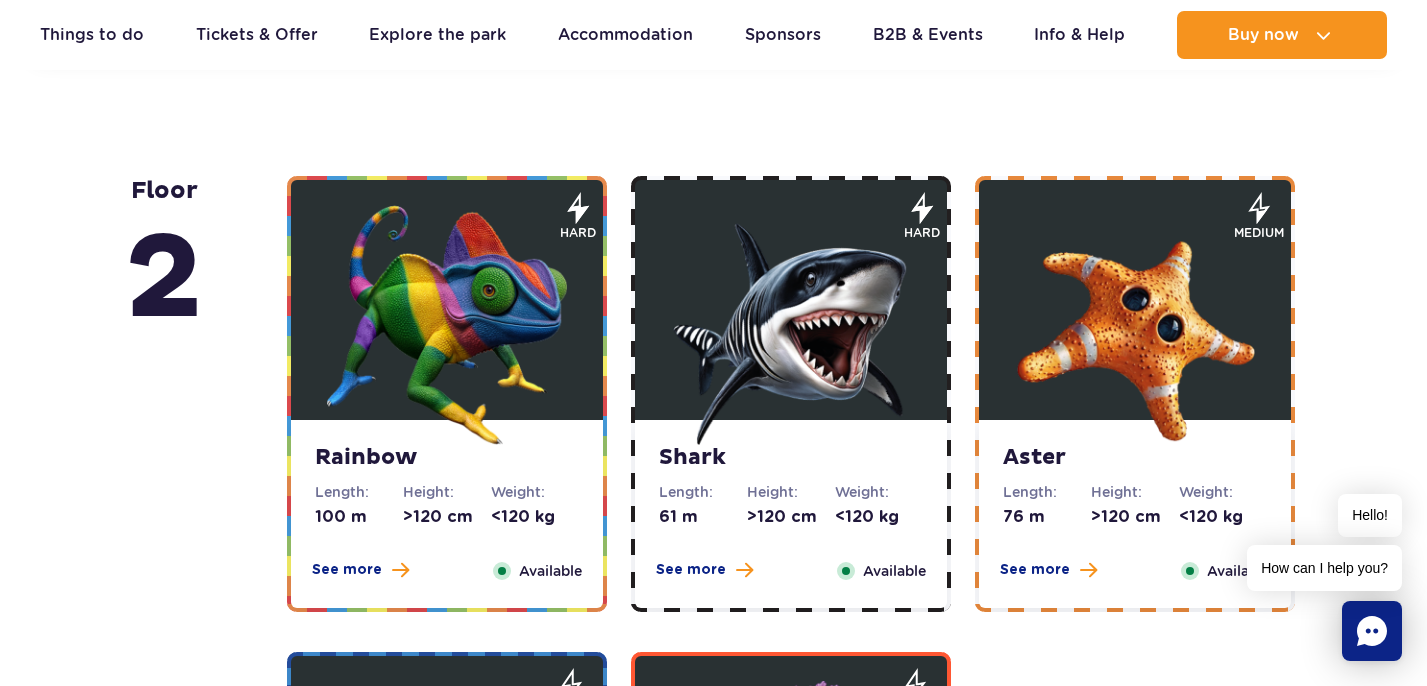 click at bounding box center (791, 325) 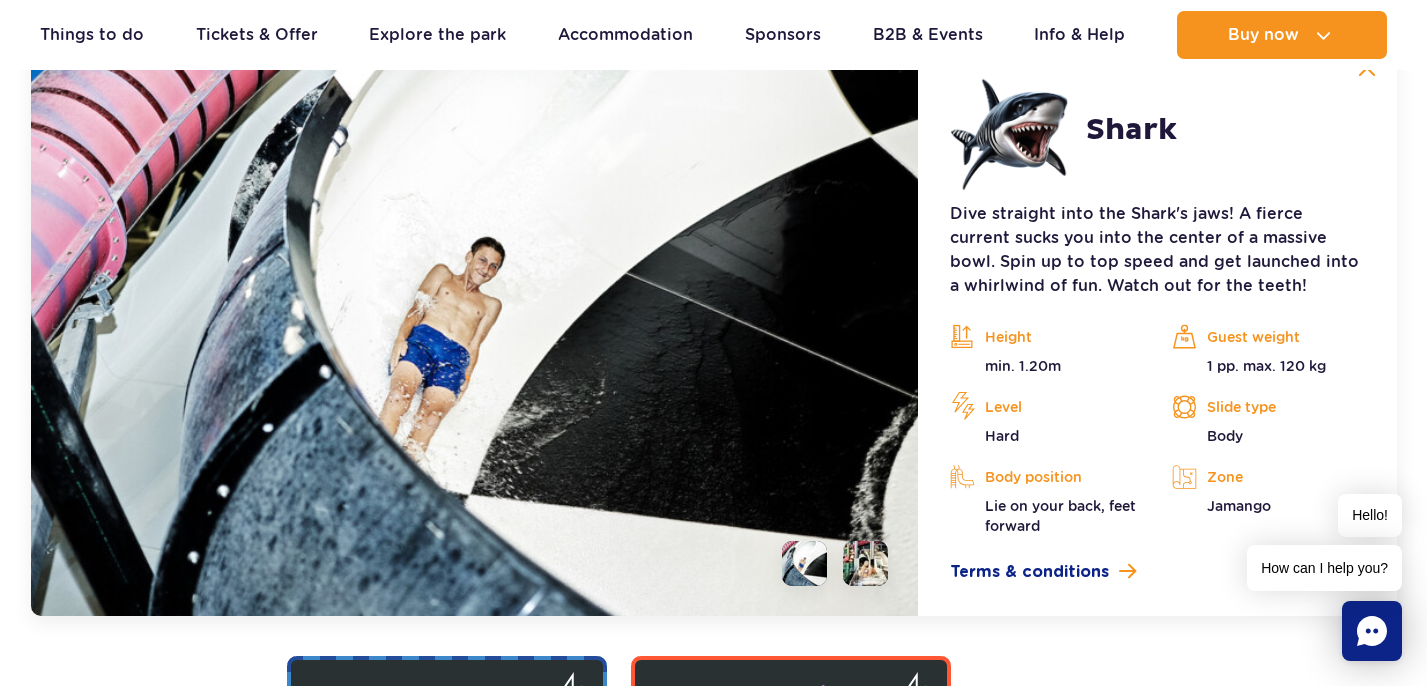 scroll, scrollTop: 3825, scrollLeft: 0, axis: vertical 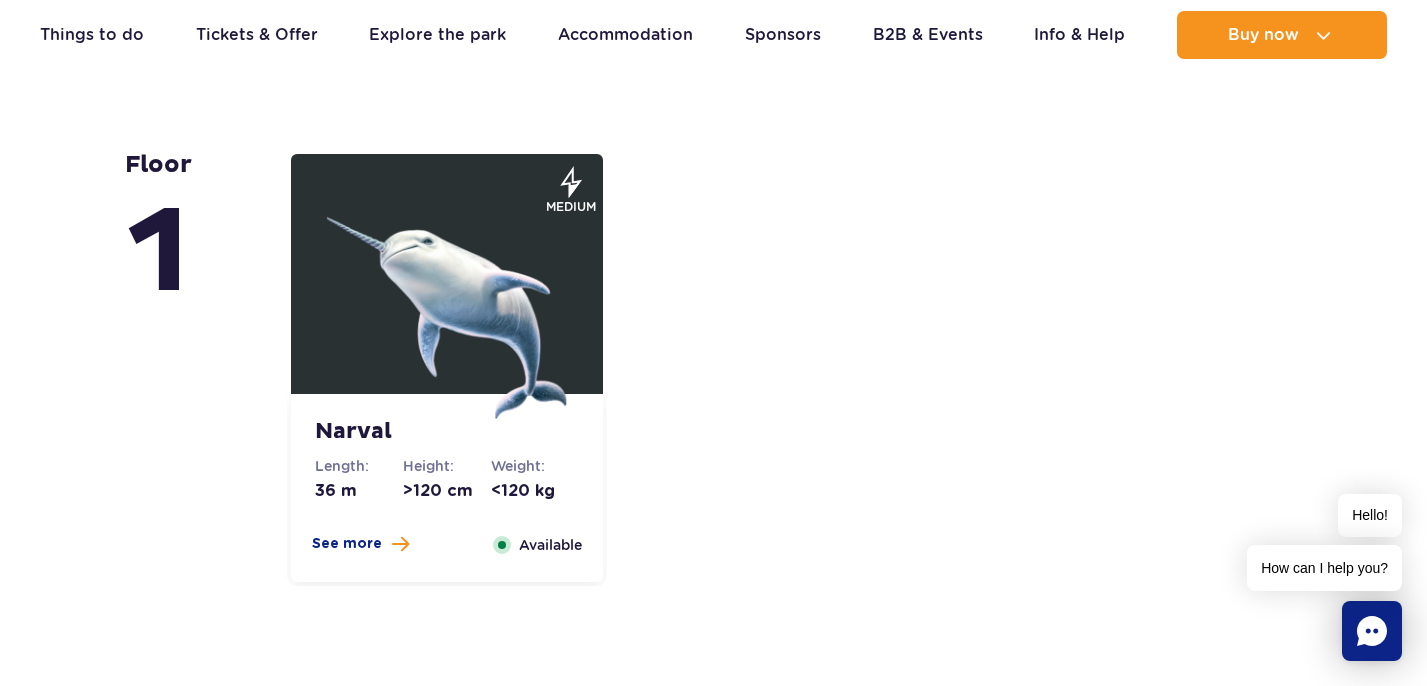 click at bounding box center (447, 299) 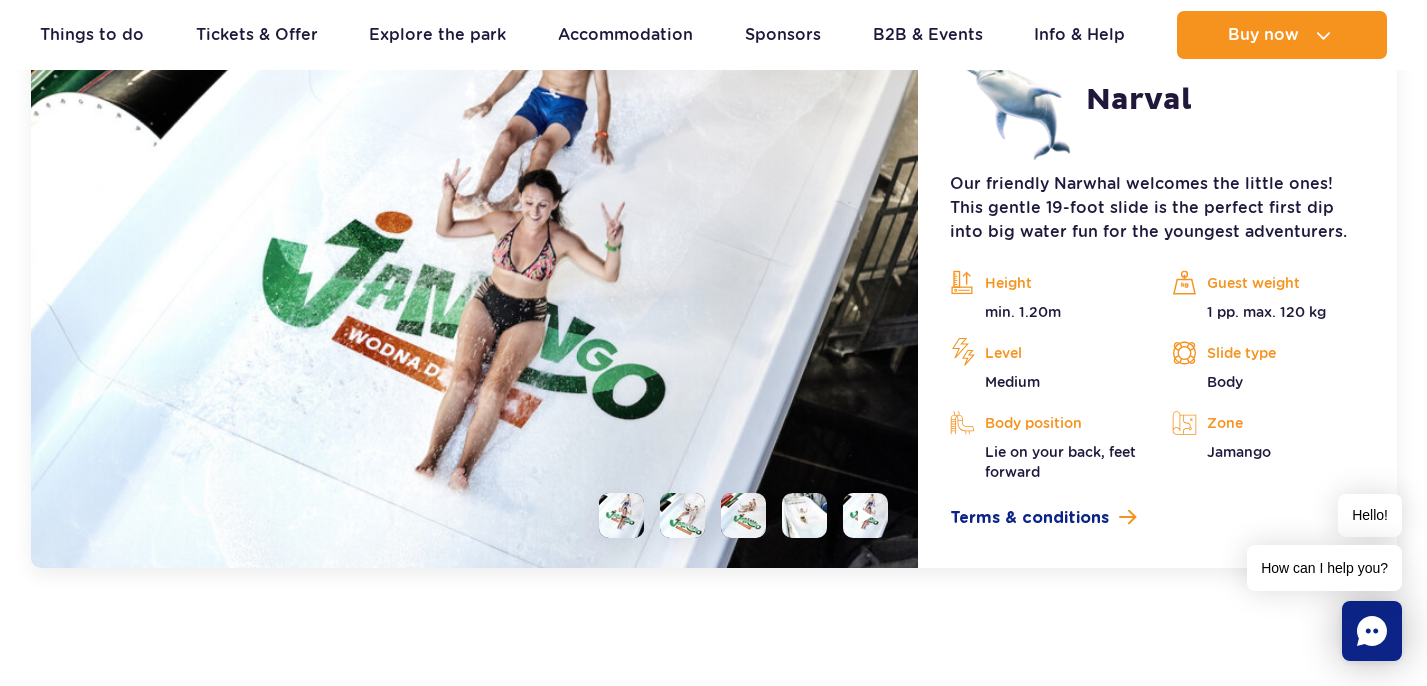 scroll, scrollTop: 4857, scrollLeft: 0, axis: vertical 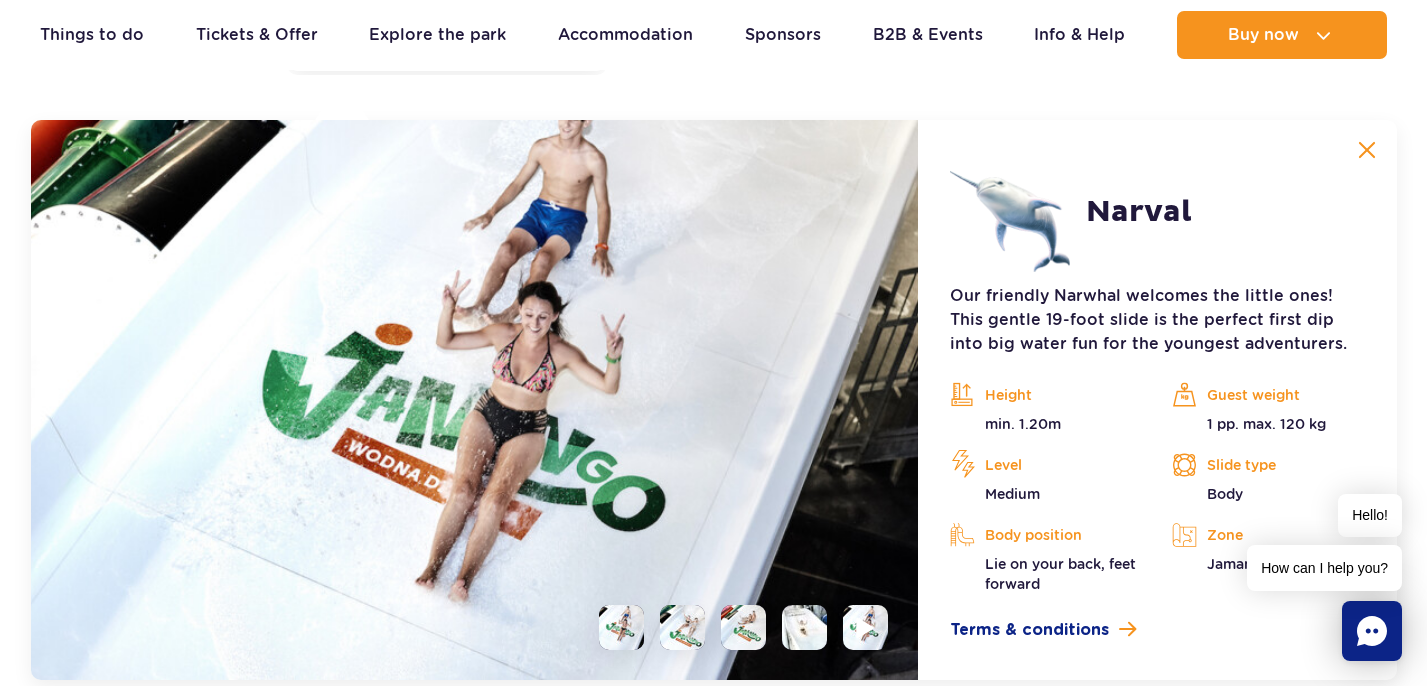 click at bounding box center (865, 627) 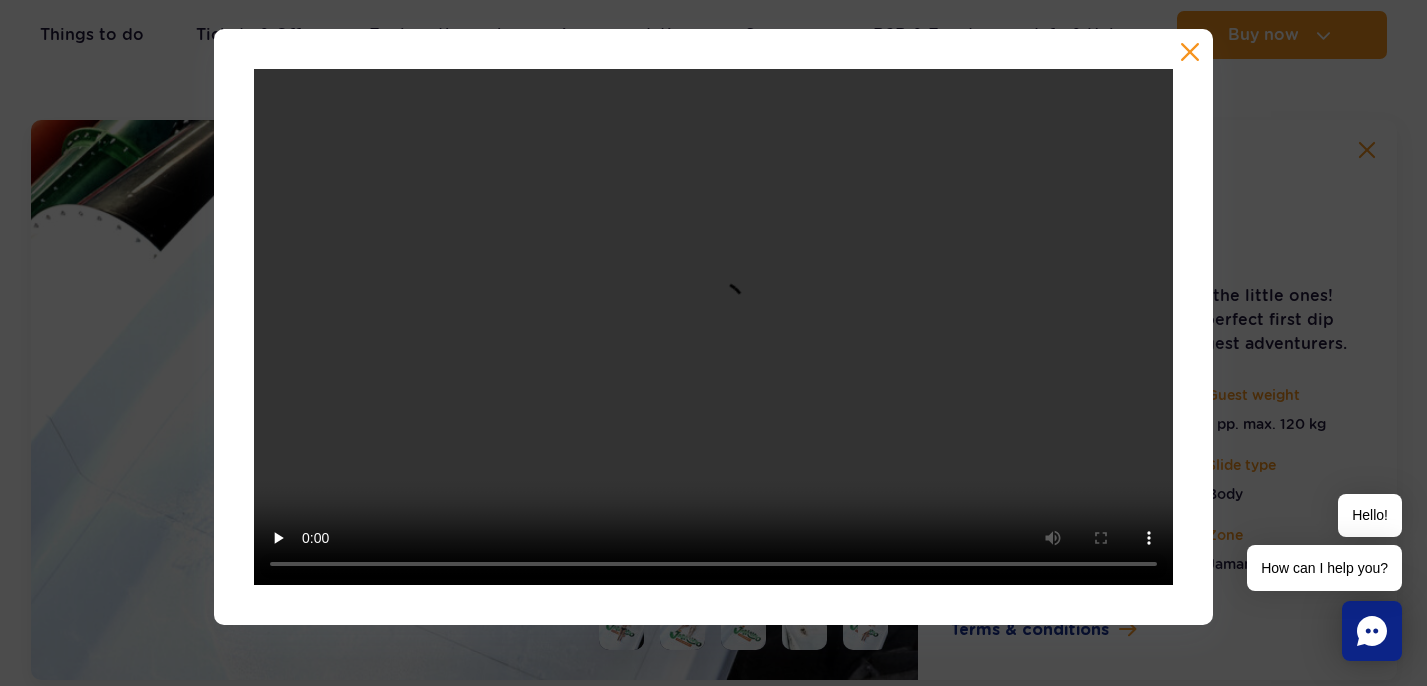 click at bounding box center (1190, 52) 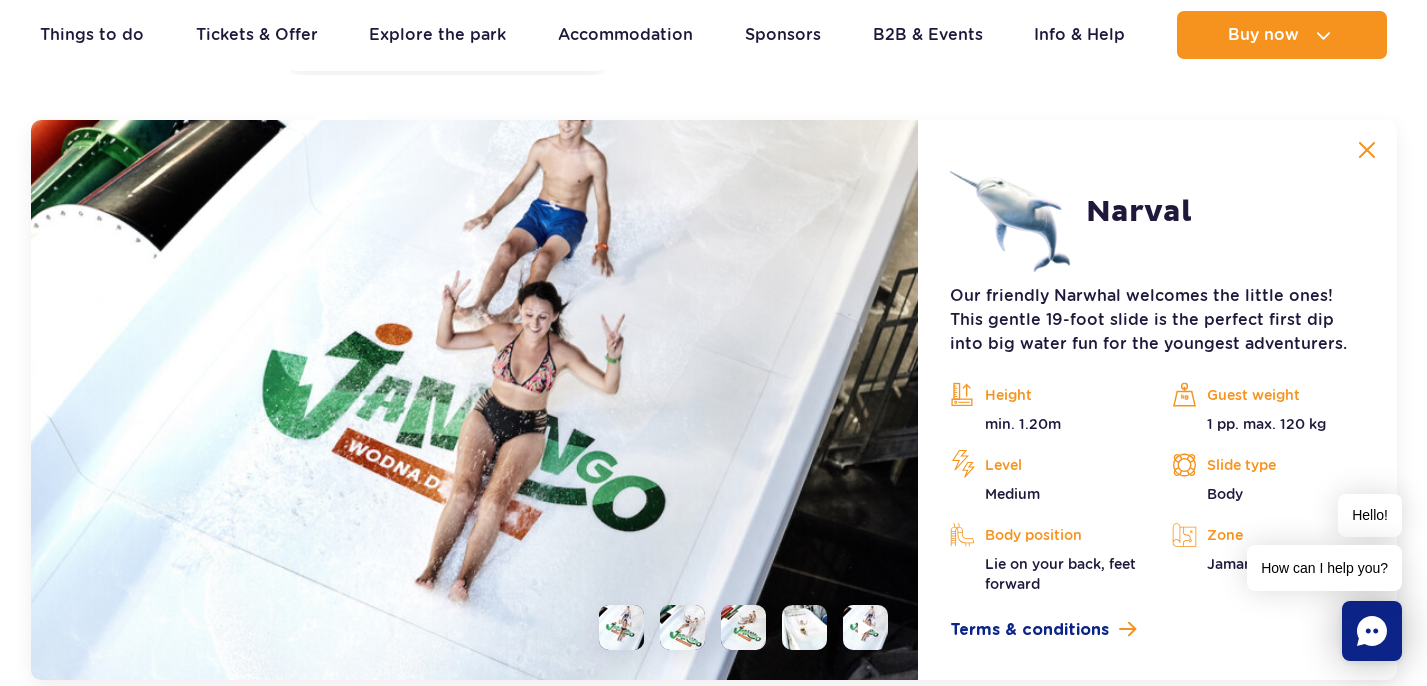 click at bounding box center [804, 627] 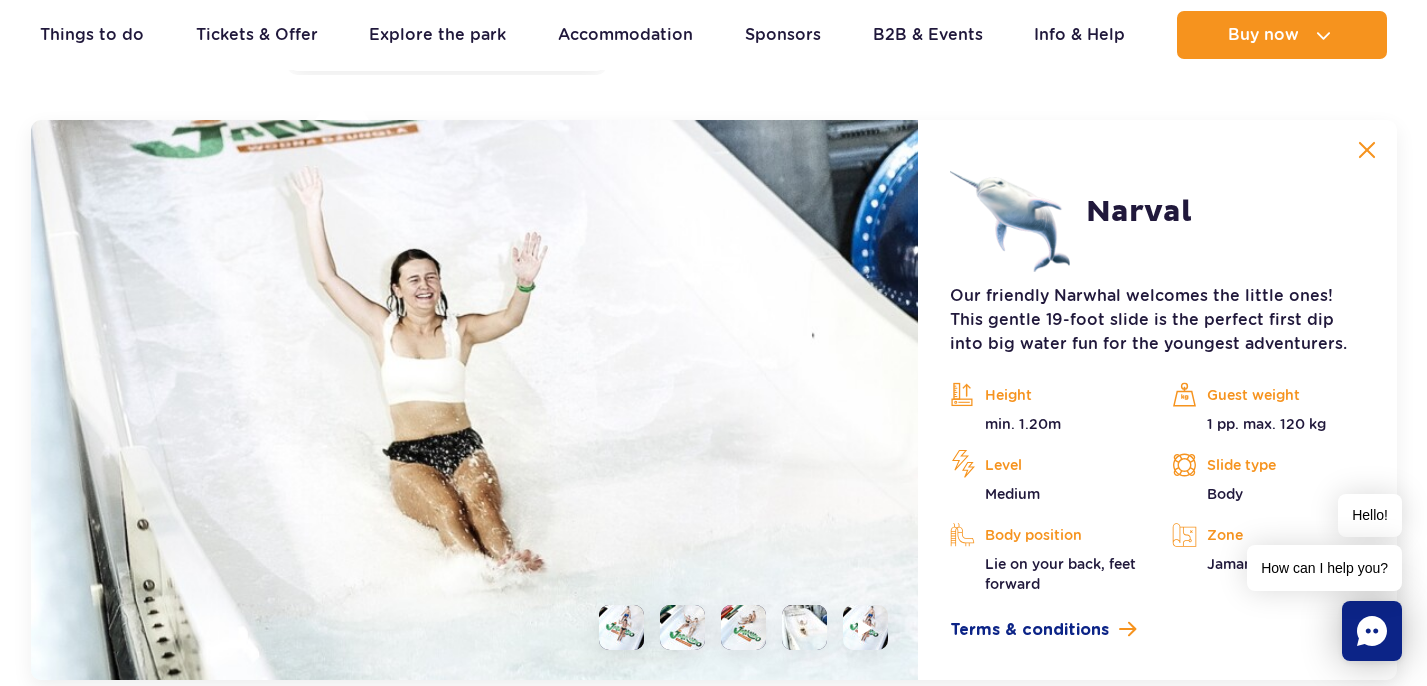 click at bounding box center [735, 627] 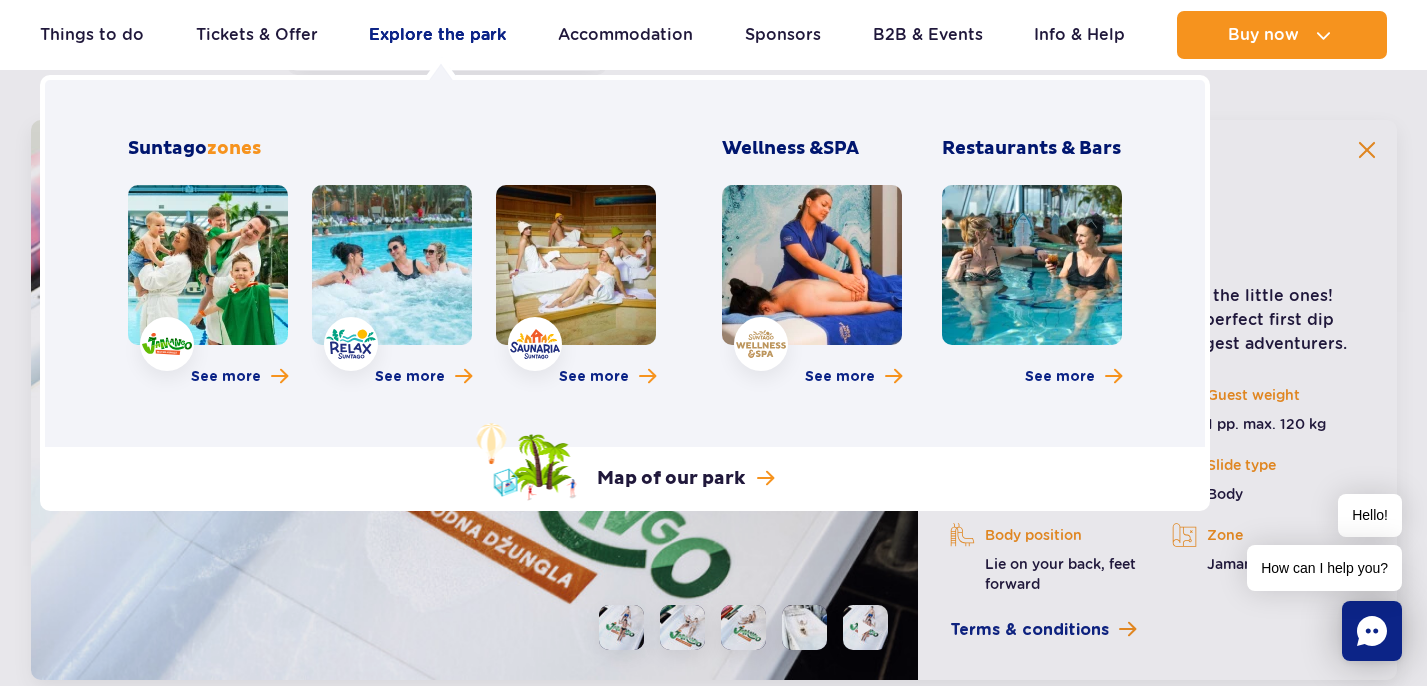 click on "Explore the park" at bounding box center (437, 35) 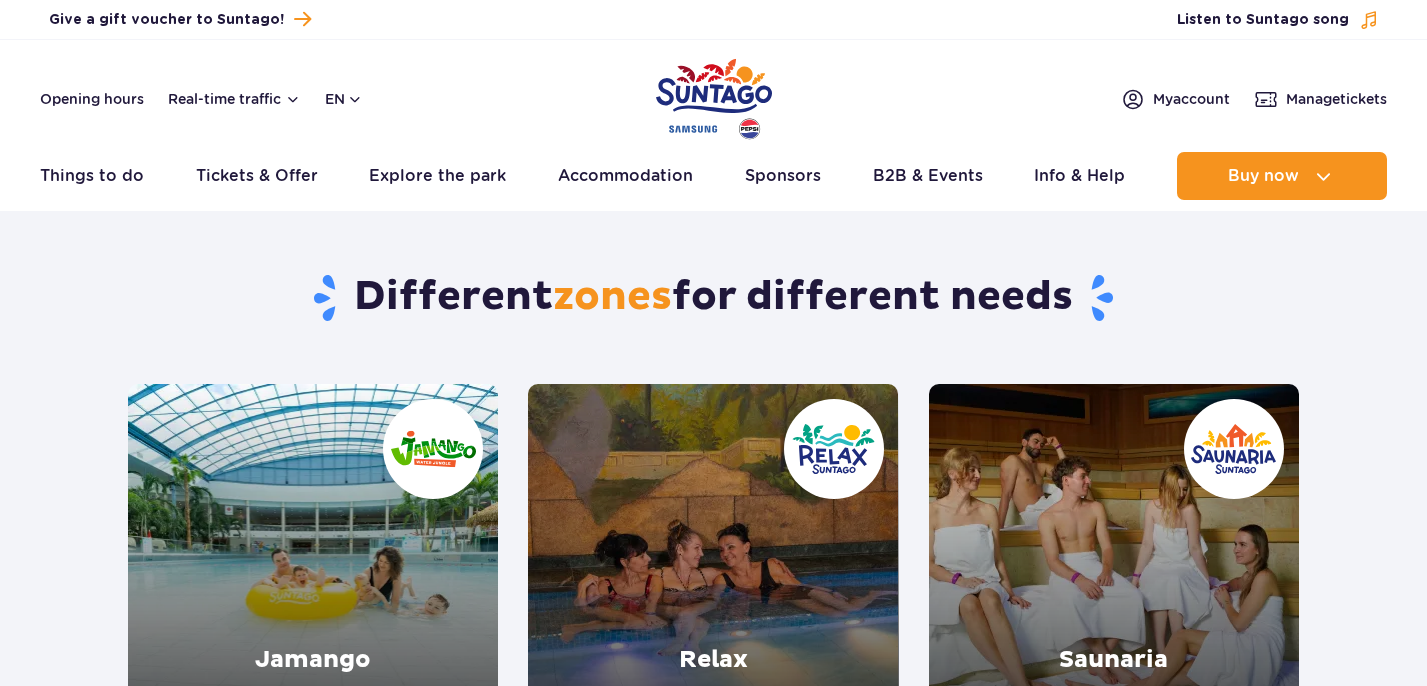scroll, scrollTop: 0, scrollLeft: 0, axis: both 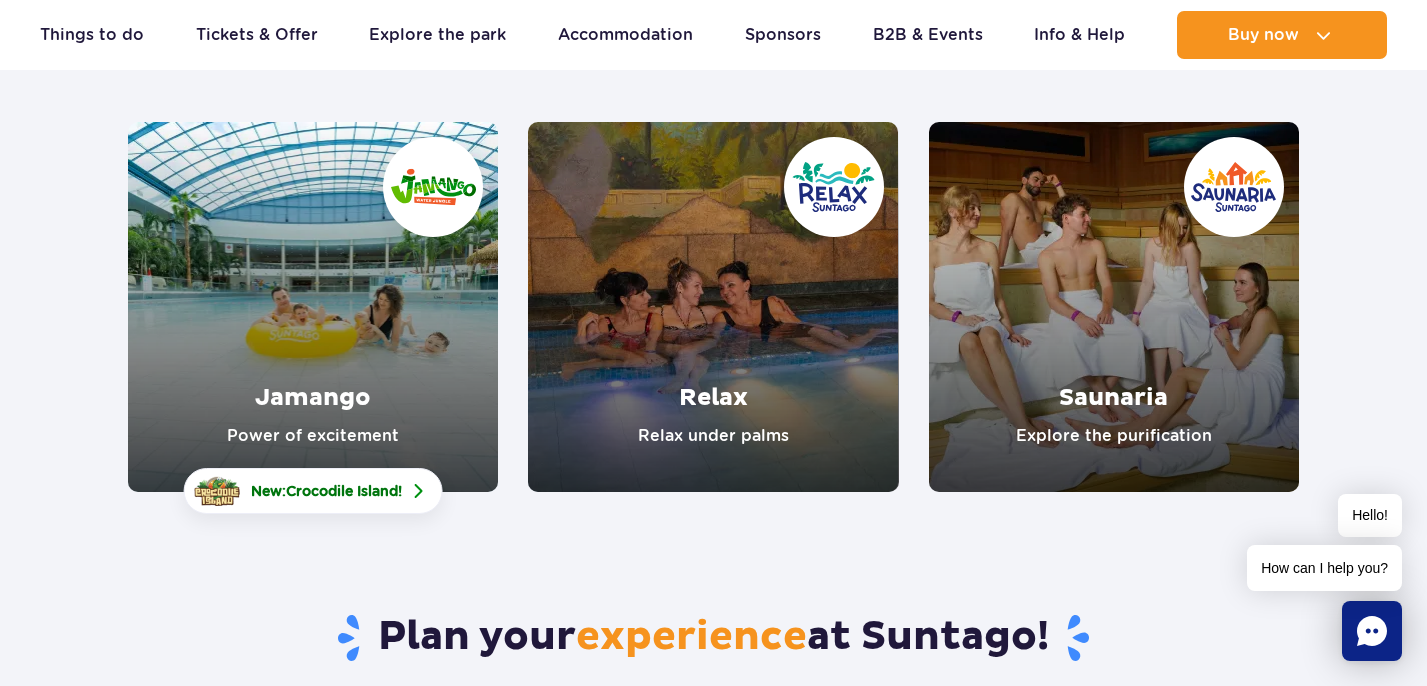 click at bounding box center (313, 307) 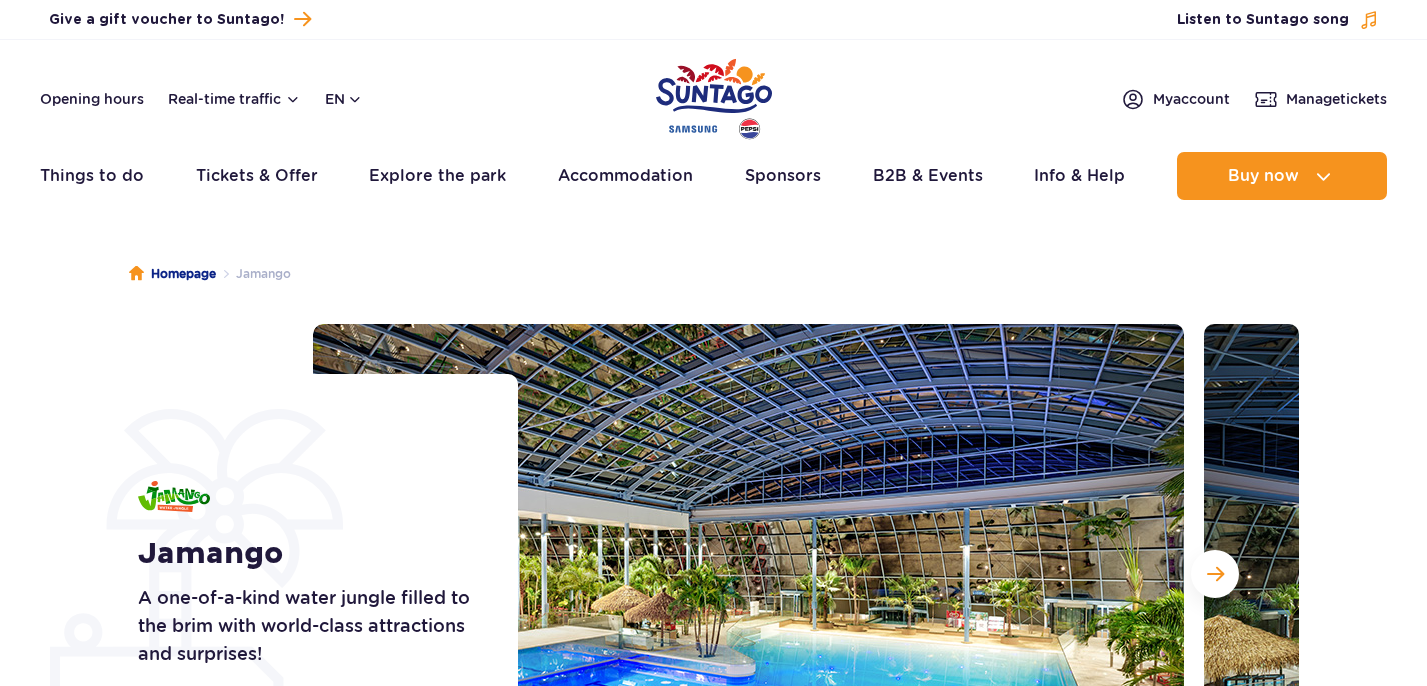 scroll, scrollTop: 0, scrollLeft: 0, axis: both 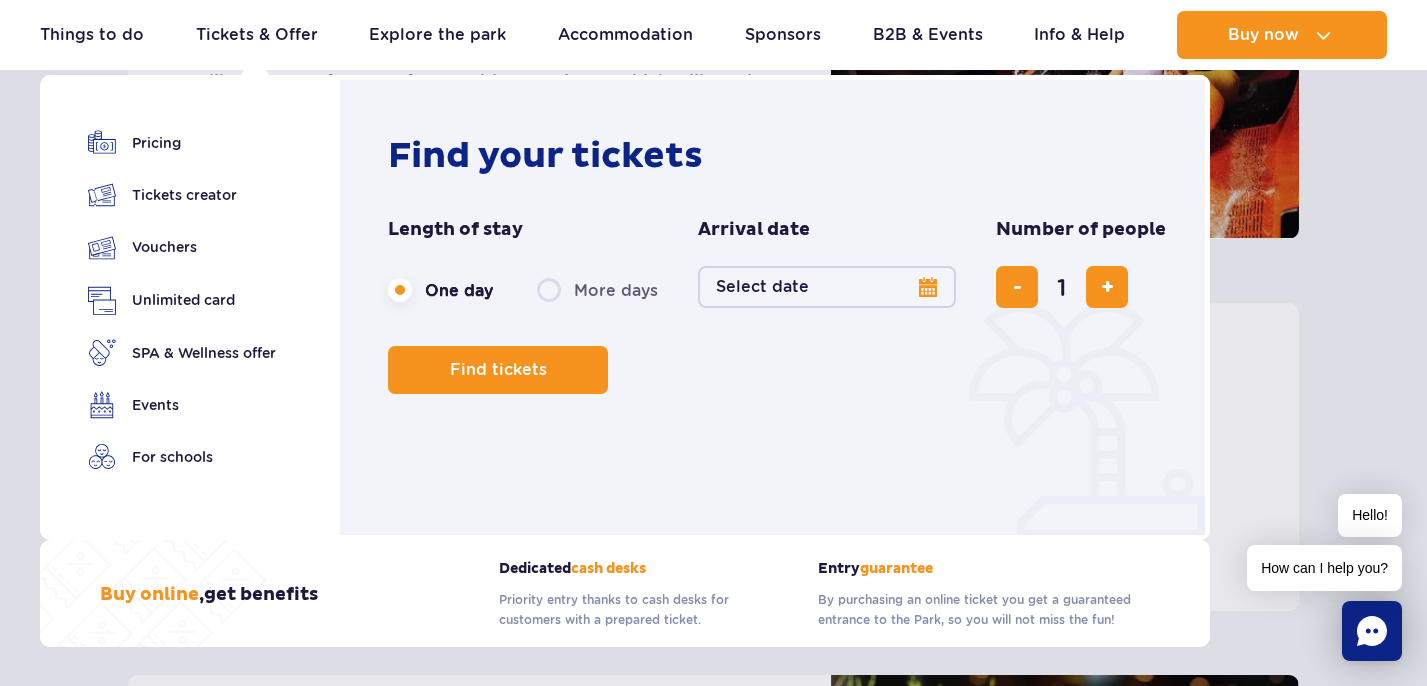 click on "Pricing
Tickets creator
Vouchers
Unlimited card" at bounding box center (182, 312) 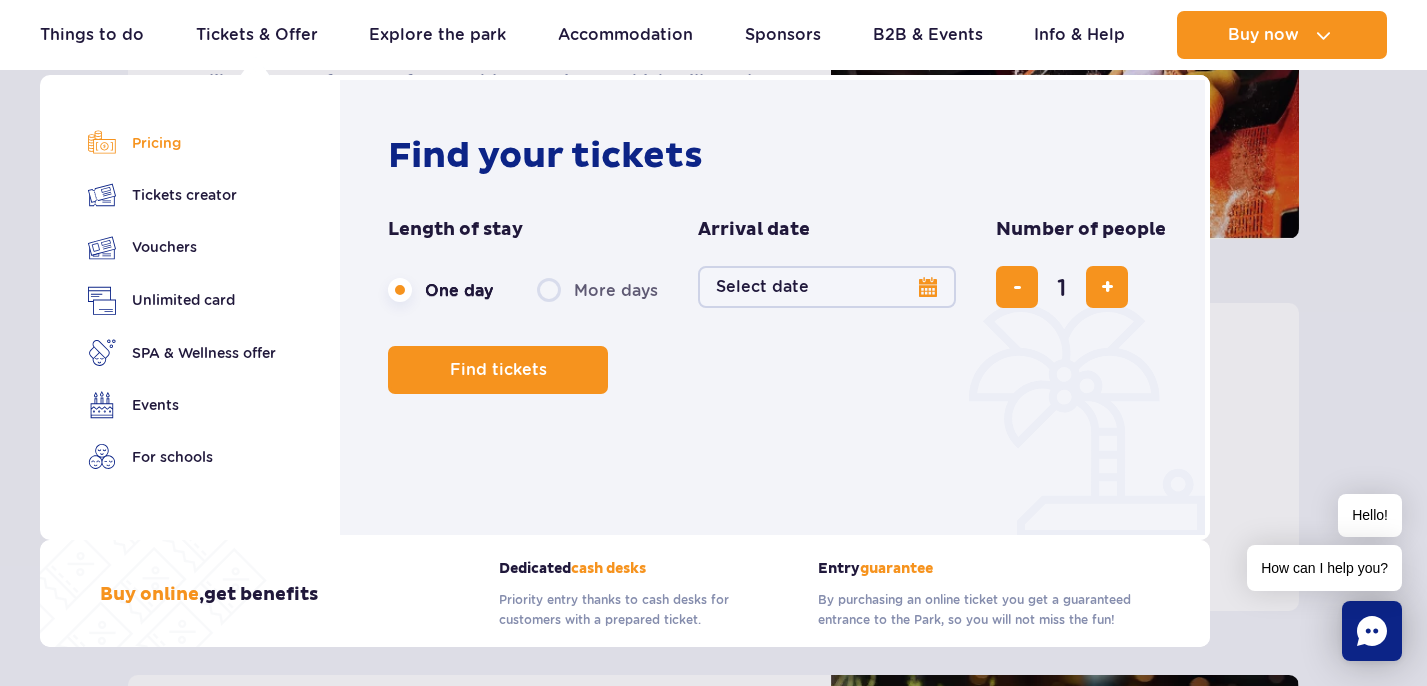 click on "Pricing" at bounding box center [182, 143] 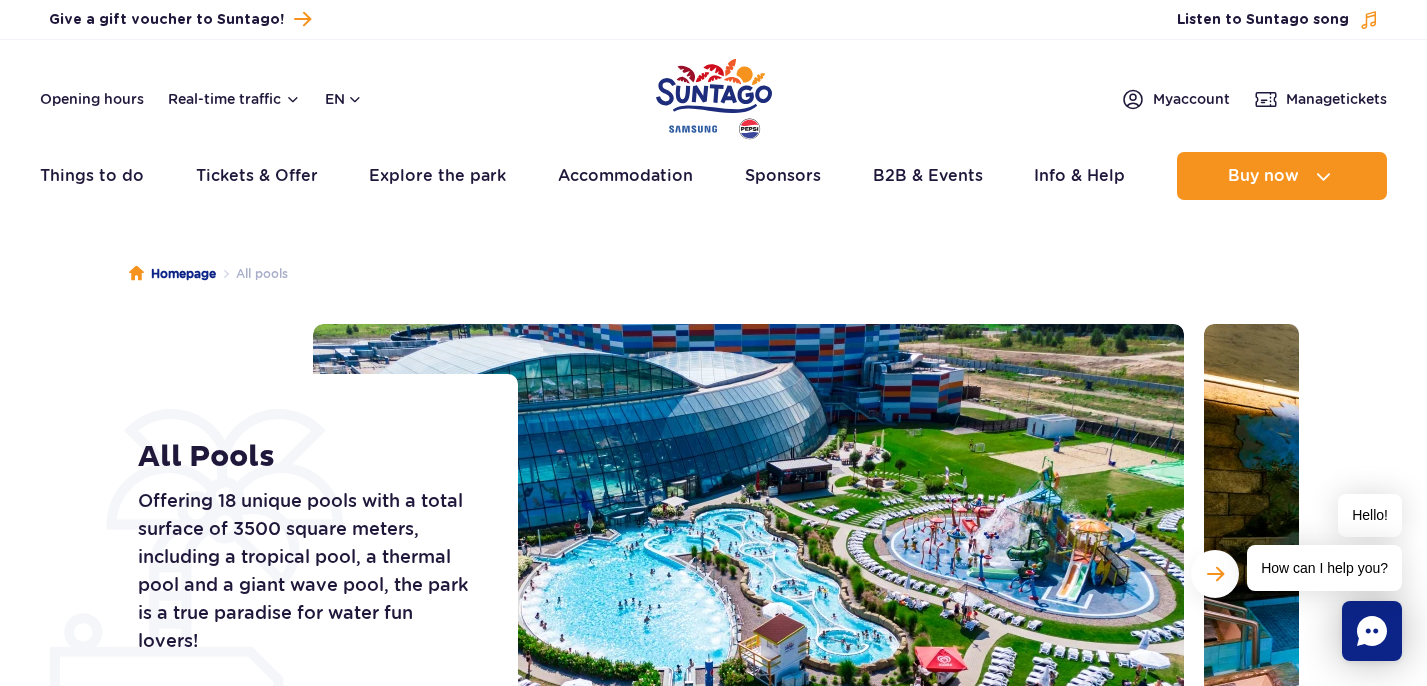 scroll, scrollTop: 0, scrollLeft: 0, axis: both 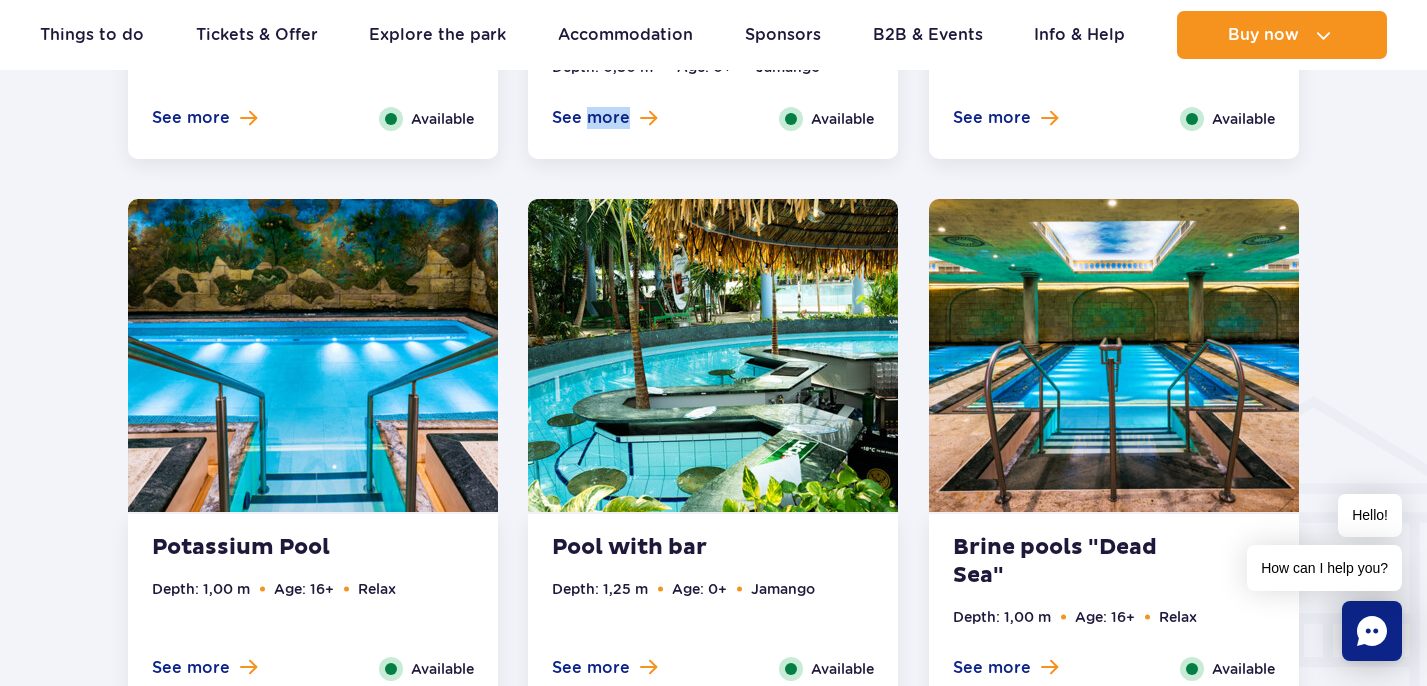 click on "See more
Close
Available" at bounding box center [713, 119] 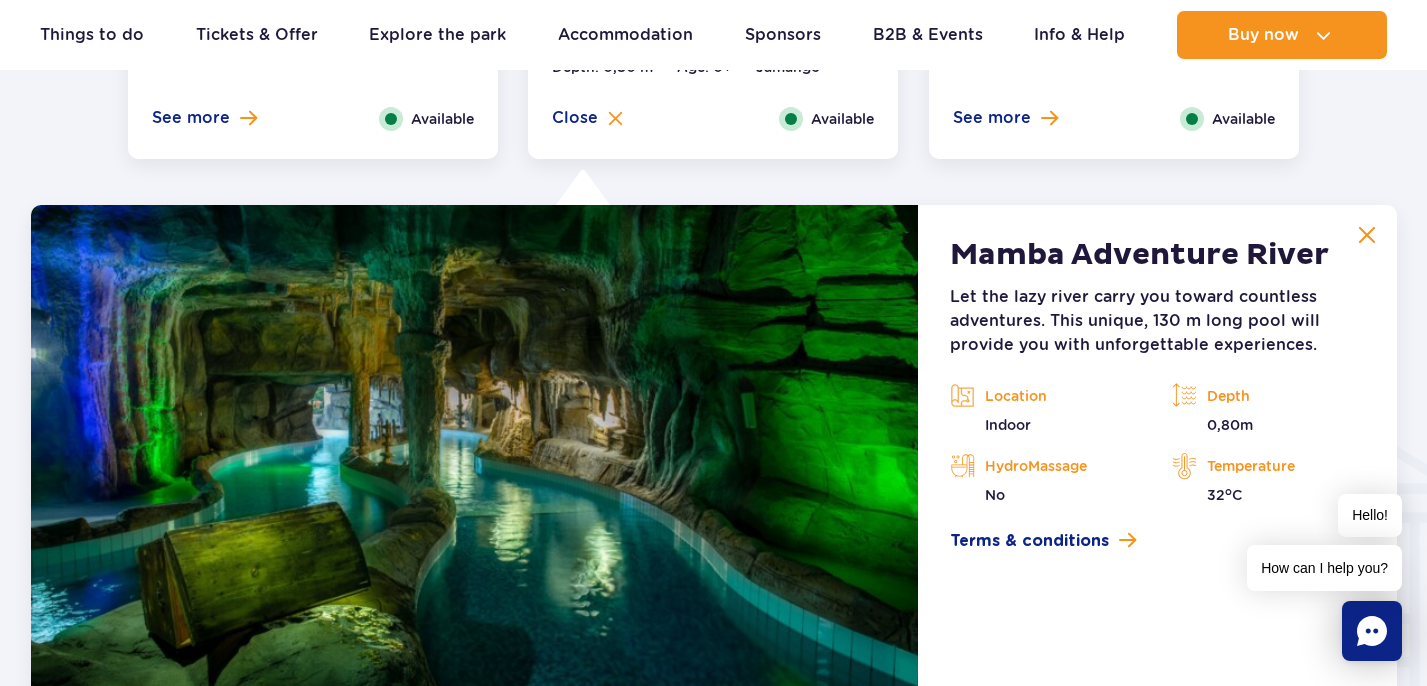 scroll, scrollTop: 2224, scrollLeft: 0, axis: vertical 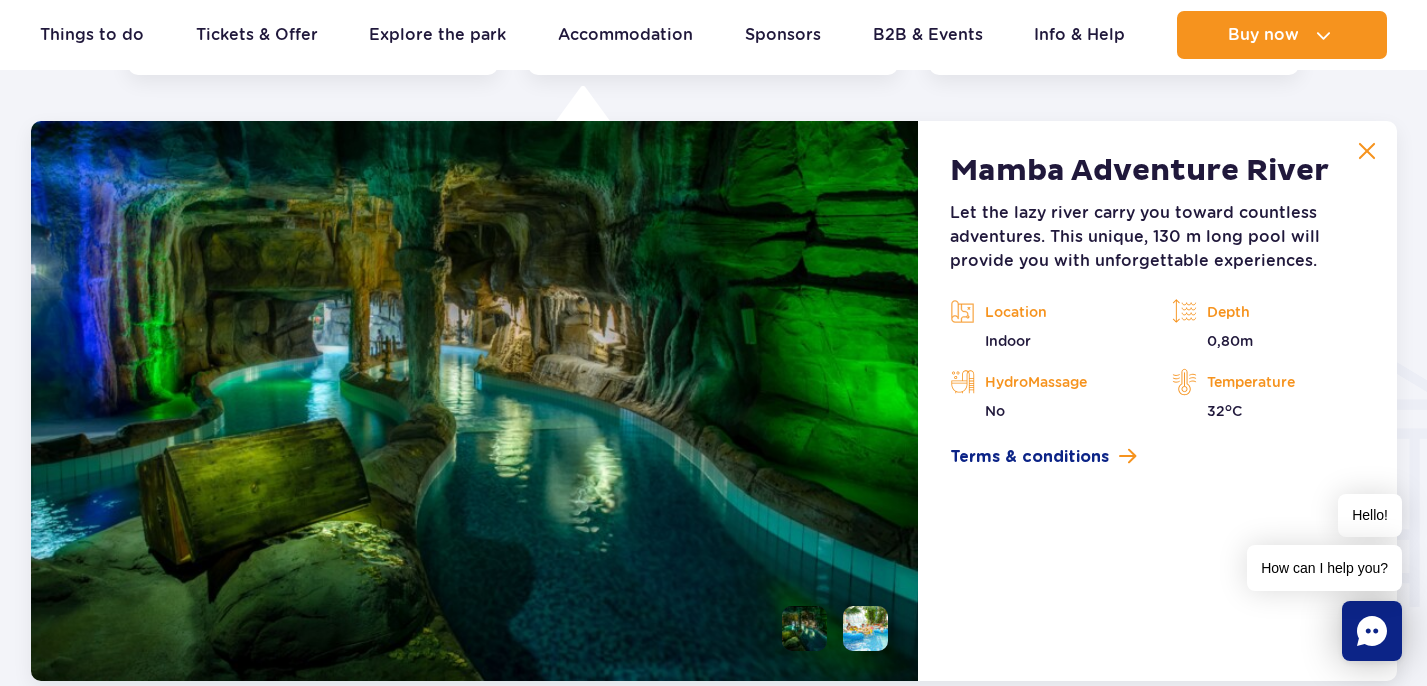 click at bounding box center [865, 628] 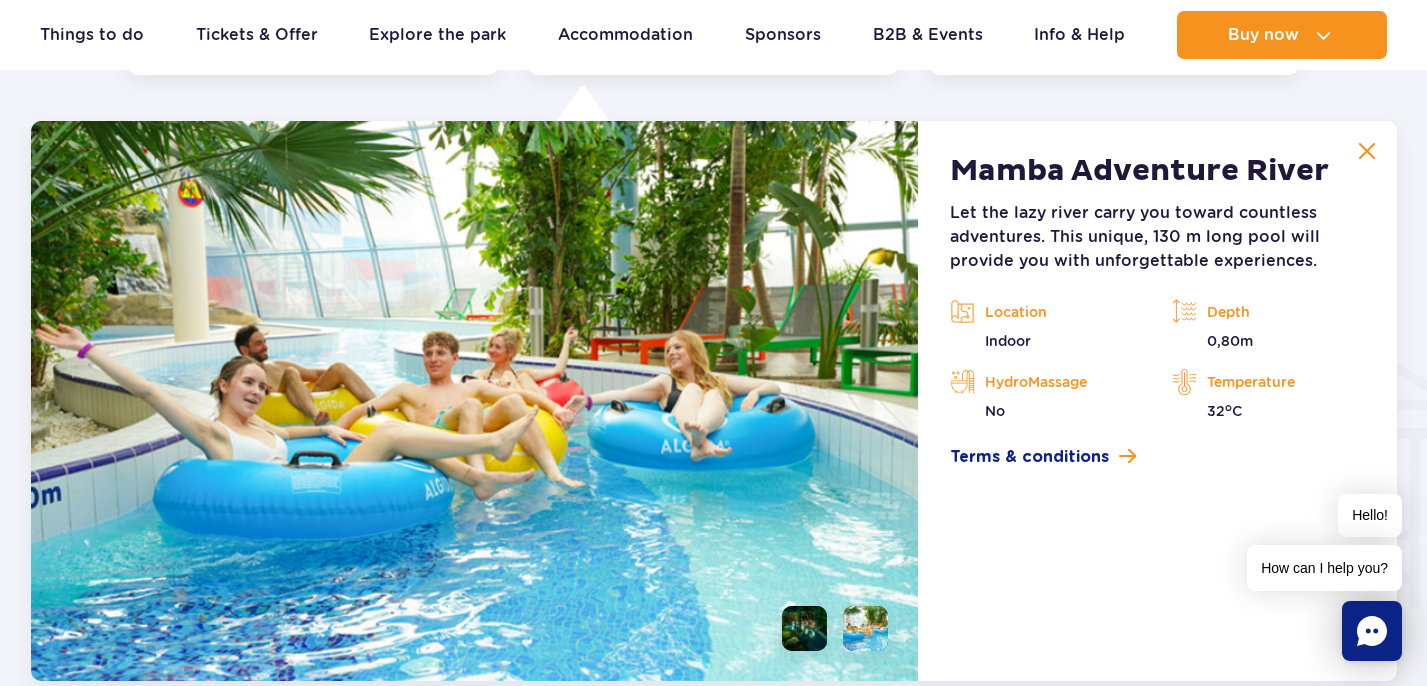 click at bounding box center (1367, 151) 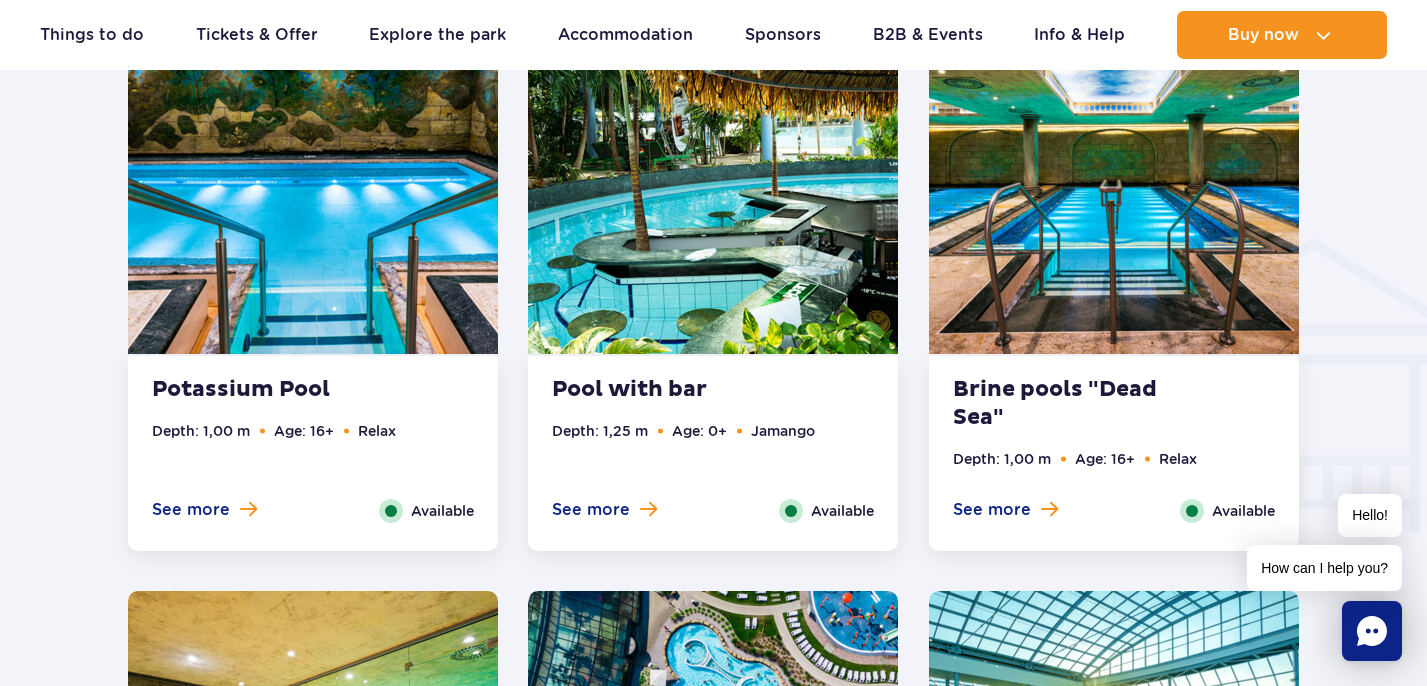 scroll, scrollTop: 2320, scrollLeft: 0, axis: vertical 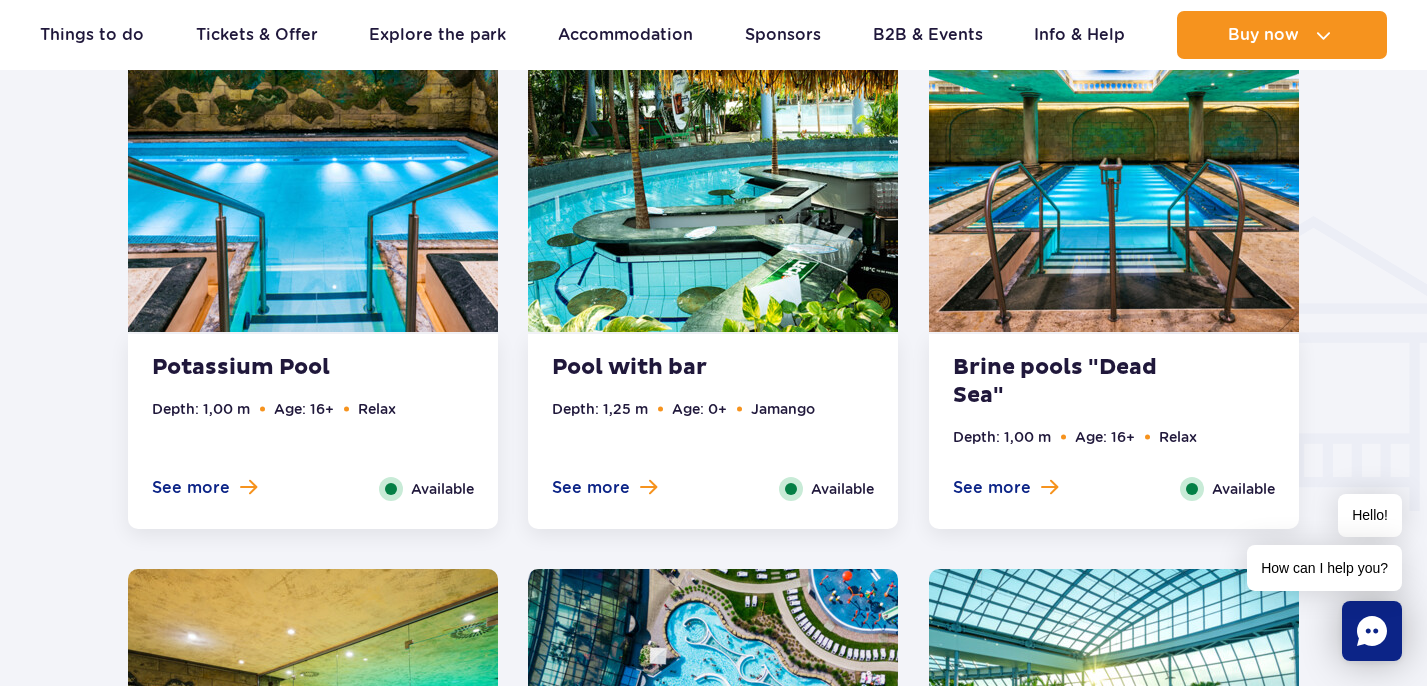 click on "Brine pools "Dead Sea"" at bounding box center [1074, 382] 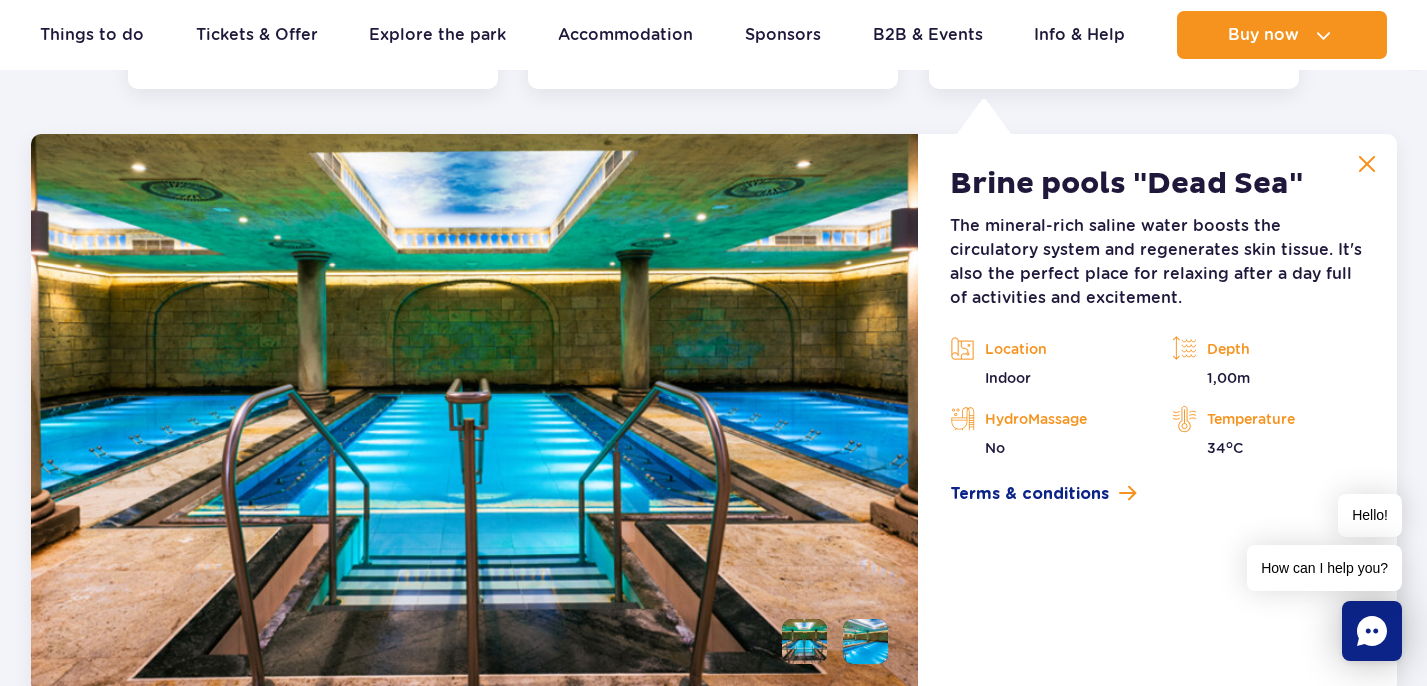 scroll, scrollTop: 2774, scrollLeft: 0, axis: vertical 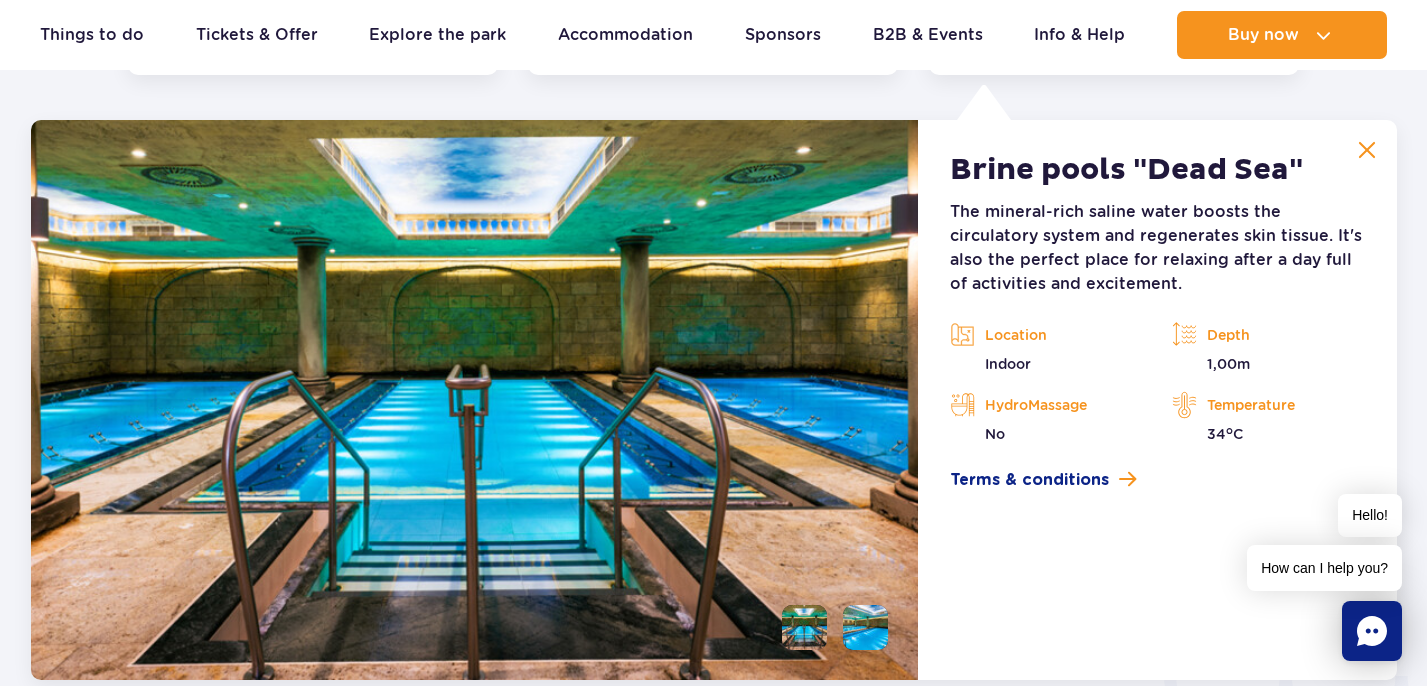 click at bounding box center (865, 627) 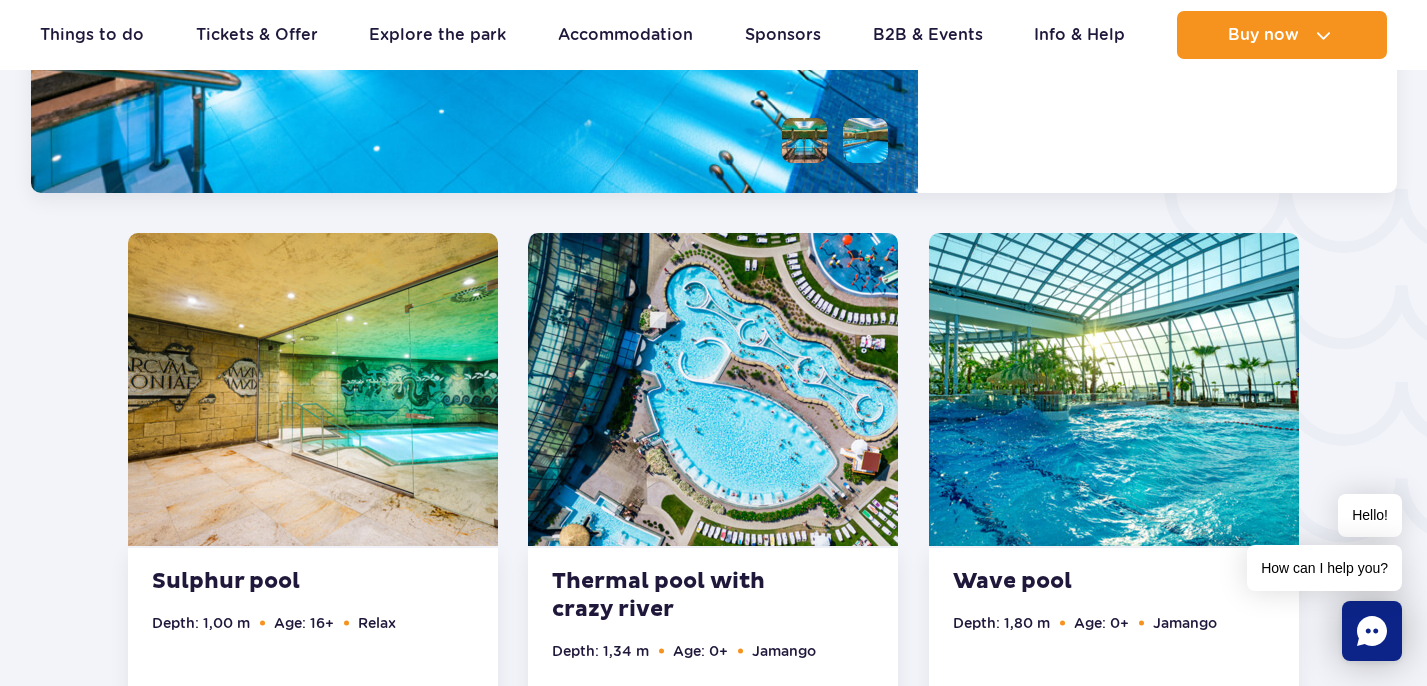 scroll, scrollTop: 3296, scrollLeft: 0, axis: vertical 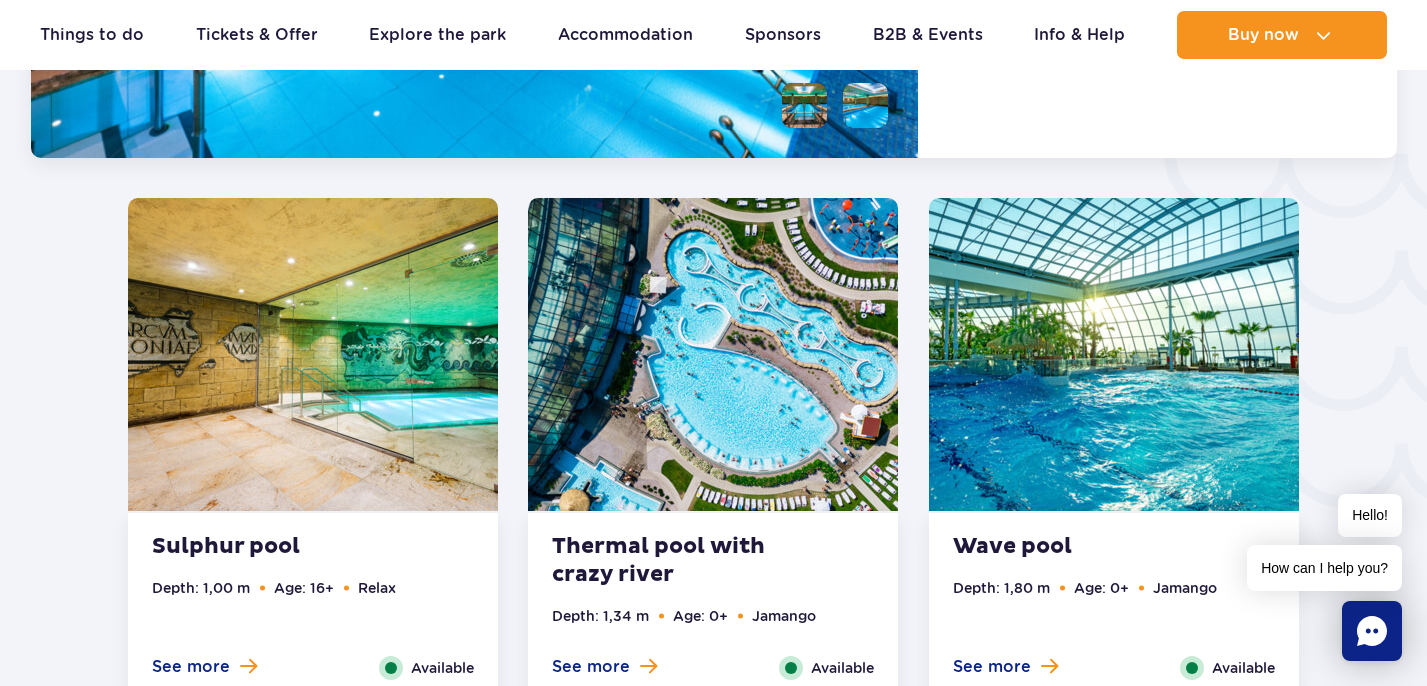 click on "Thermal pool with crazy river" at bounding box center [673, 561] 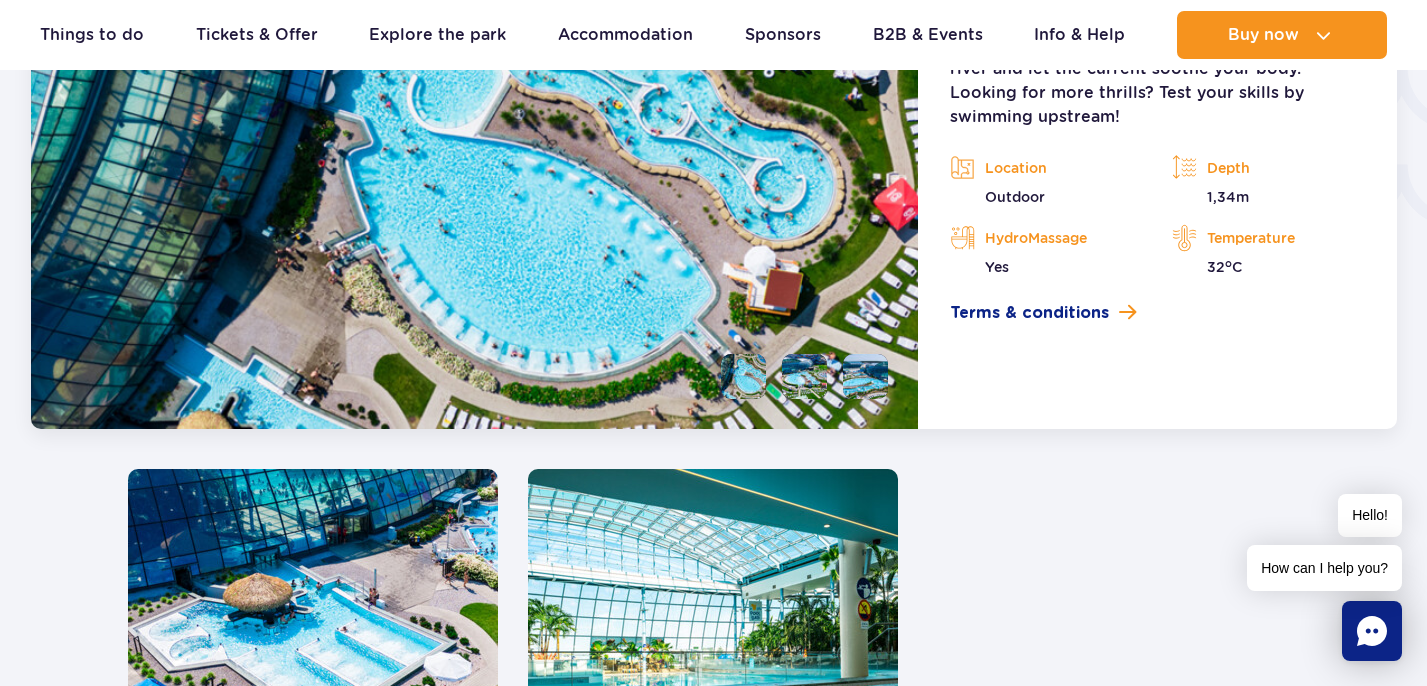 scroll, scrollTop: 3915, scrollLeft: 0, axis: vertical 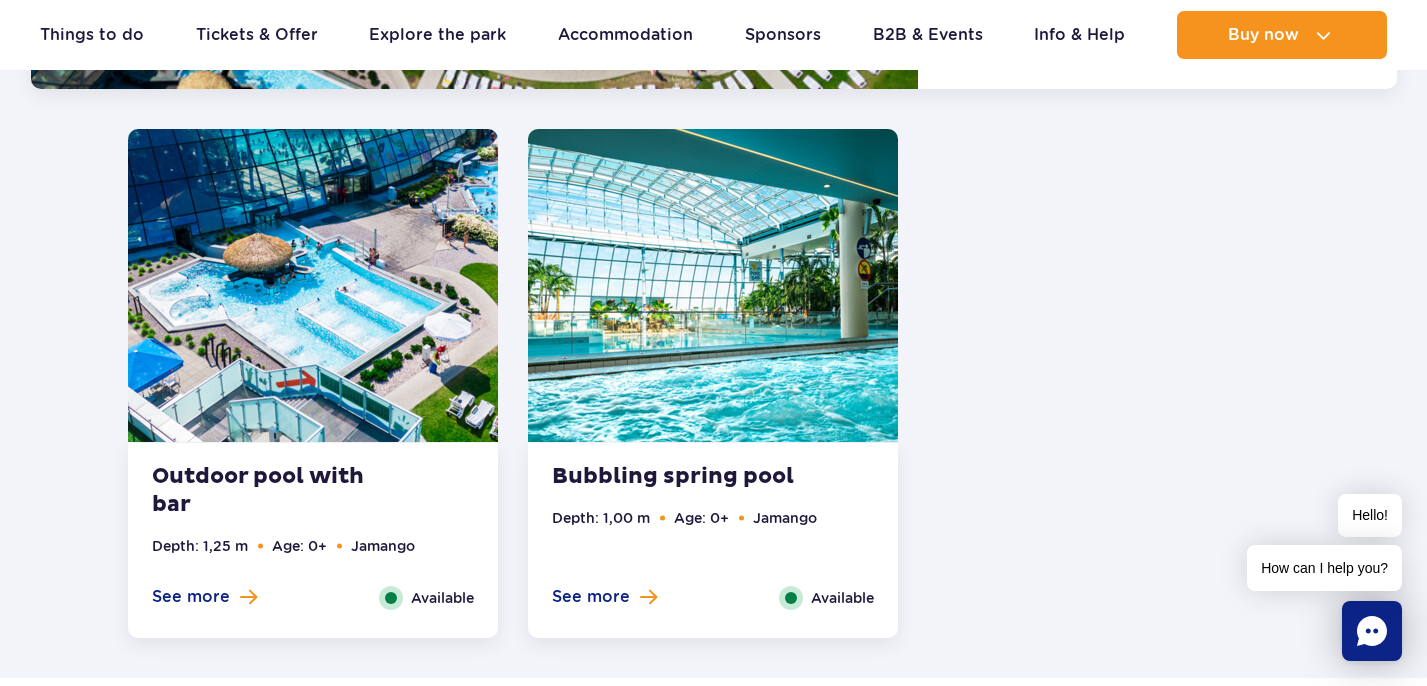 click at bounding box center (713, 285) 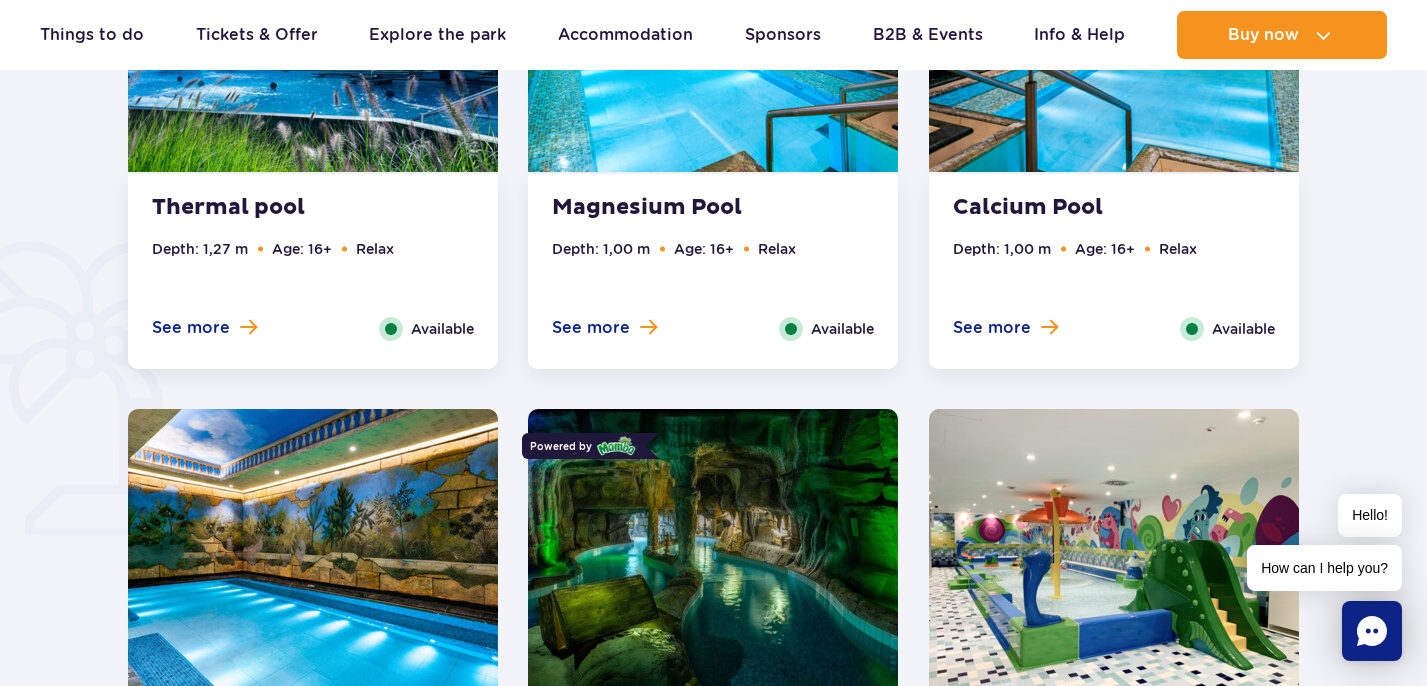 scroll, scrollTop: 1198, scrollLeft: 0, axis: vertical 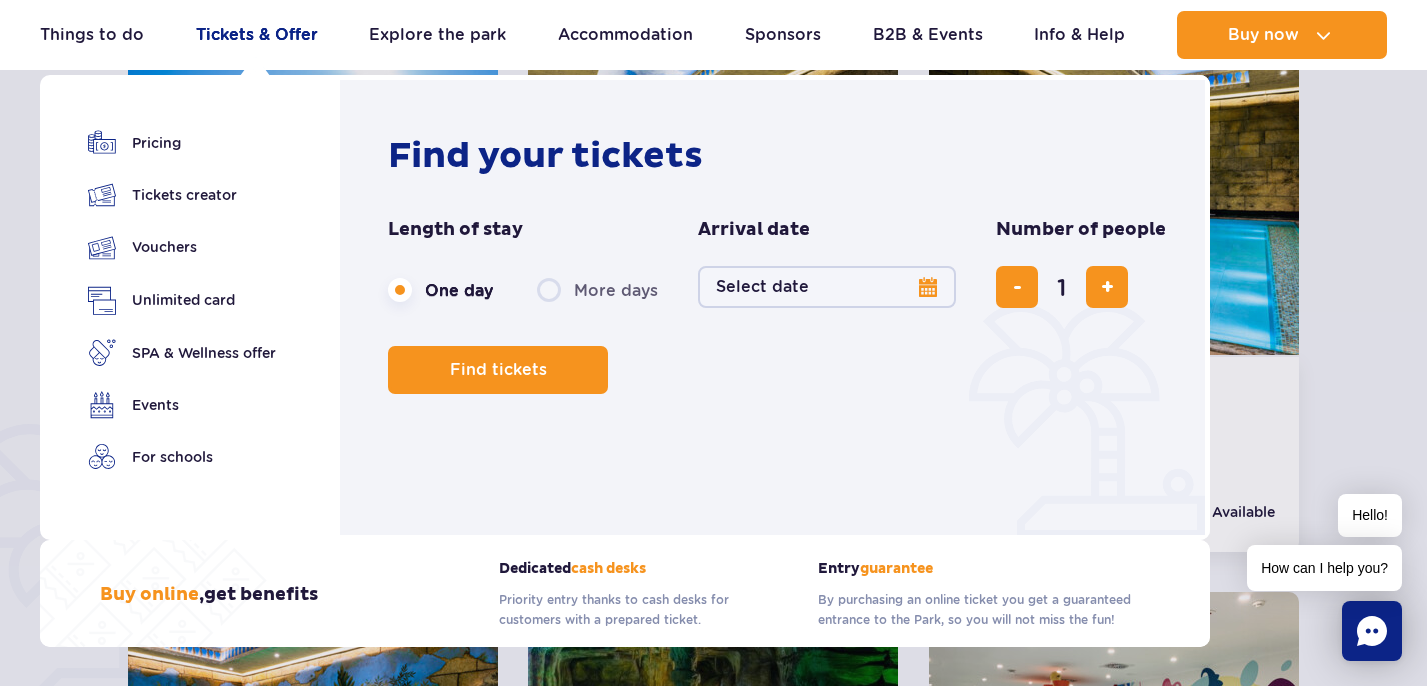 click on "Tickets & Offer" at bounding box center [257, 35] 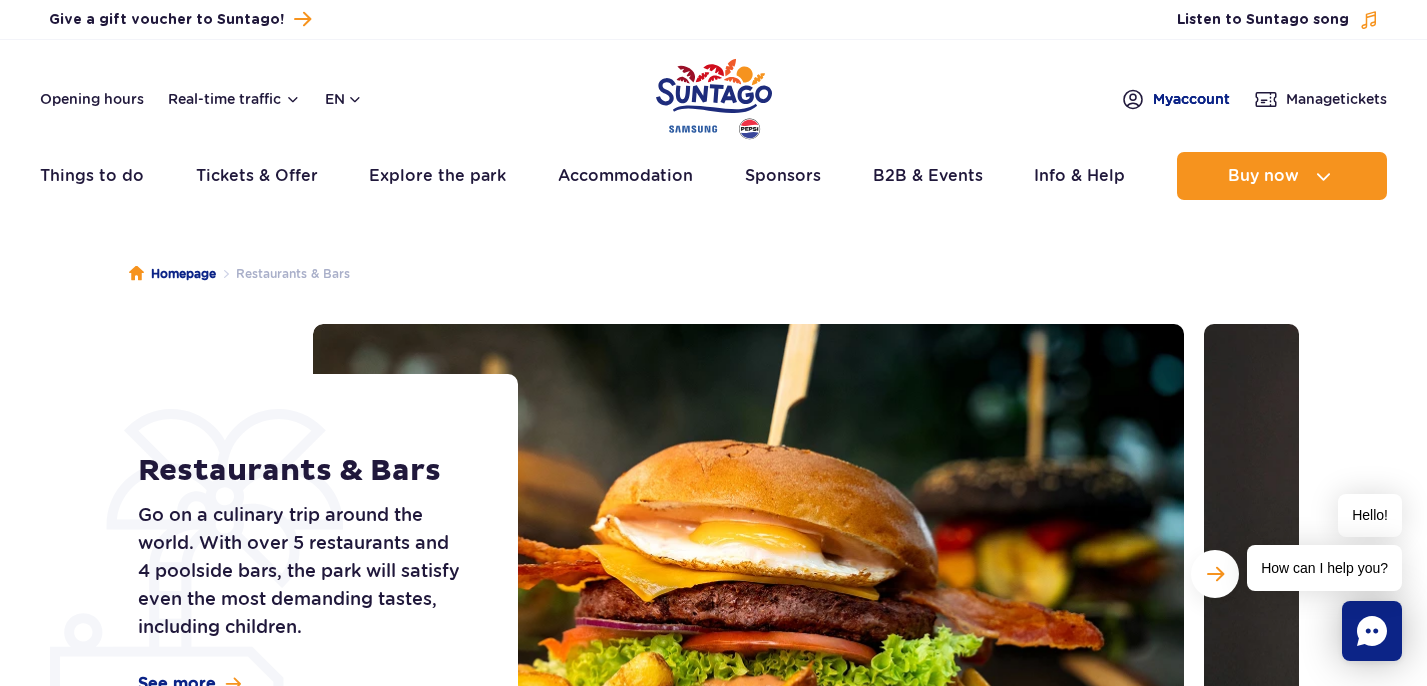 scroll, scrollTop: 0, scrollLeft: 0, axis: both 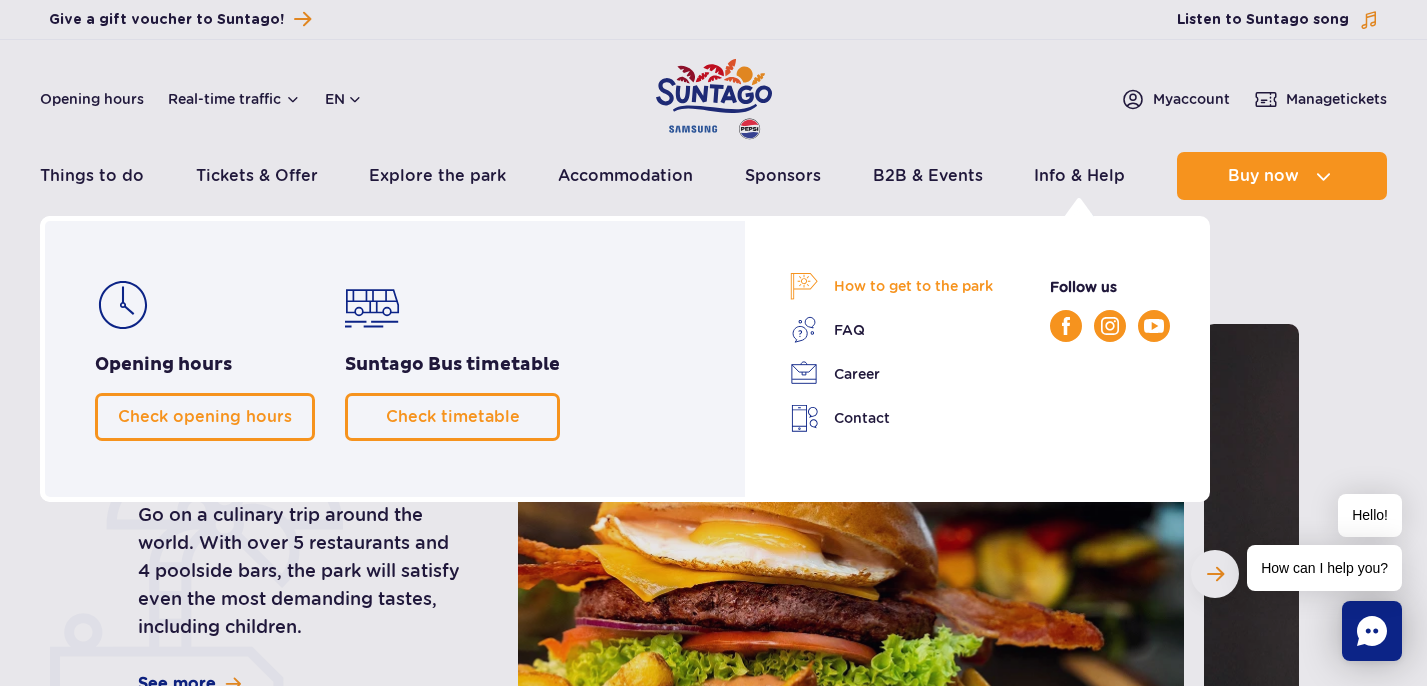 click on "How to get to the park" at bounding box center (891, 286) 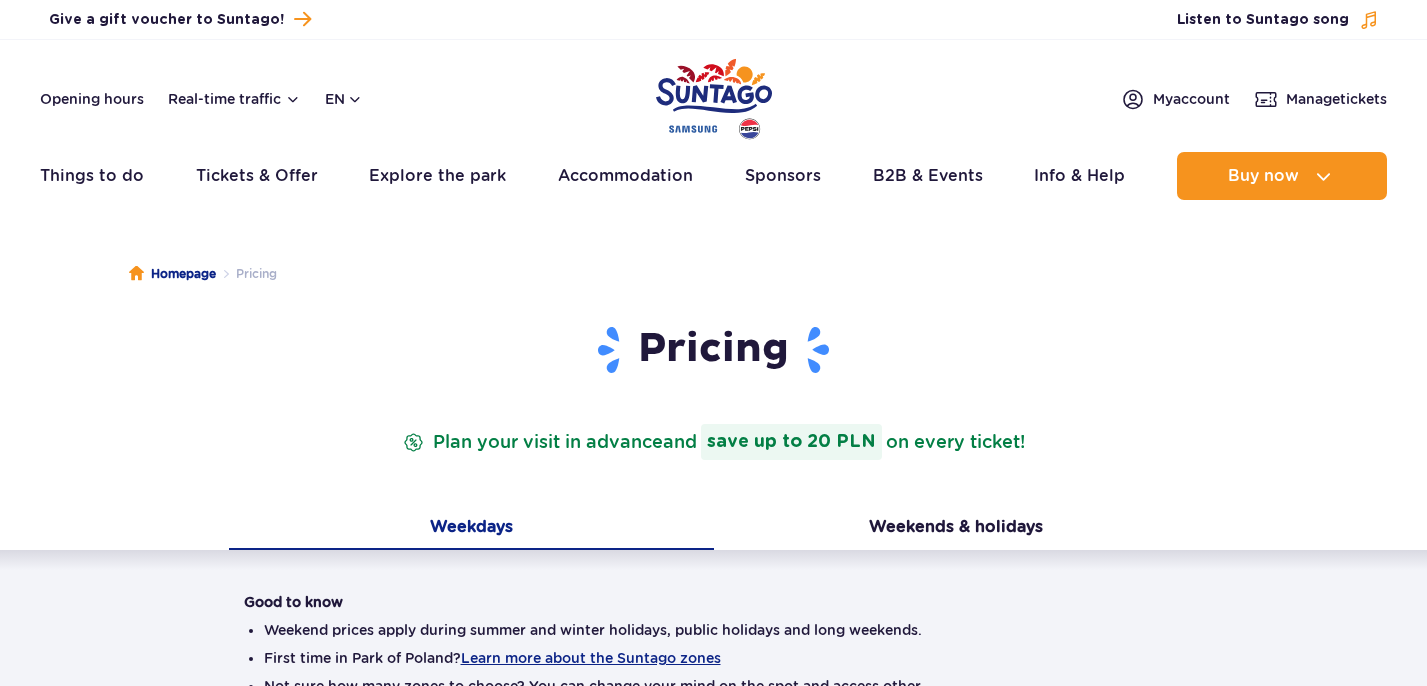 scroll, scrollTop: 0, scrollLeft: 0, axis: both 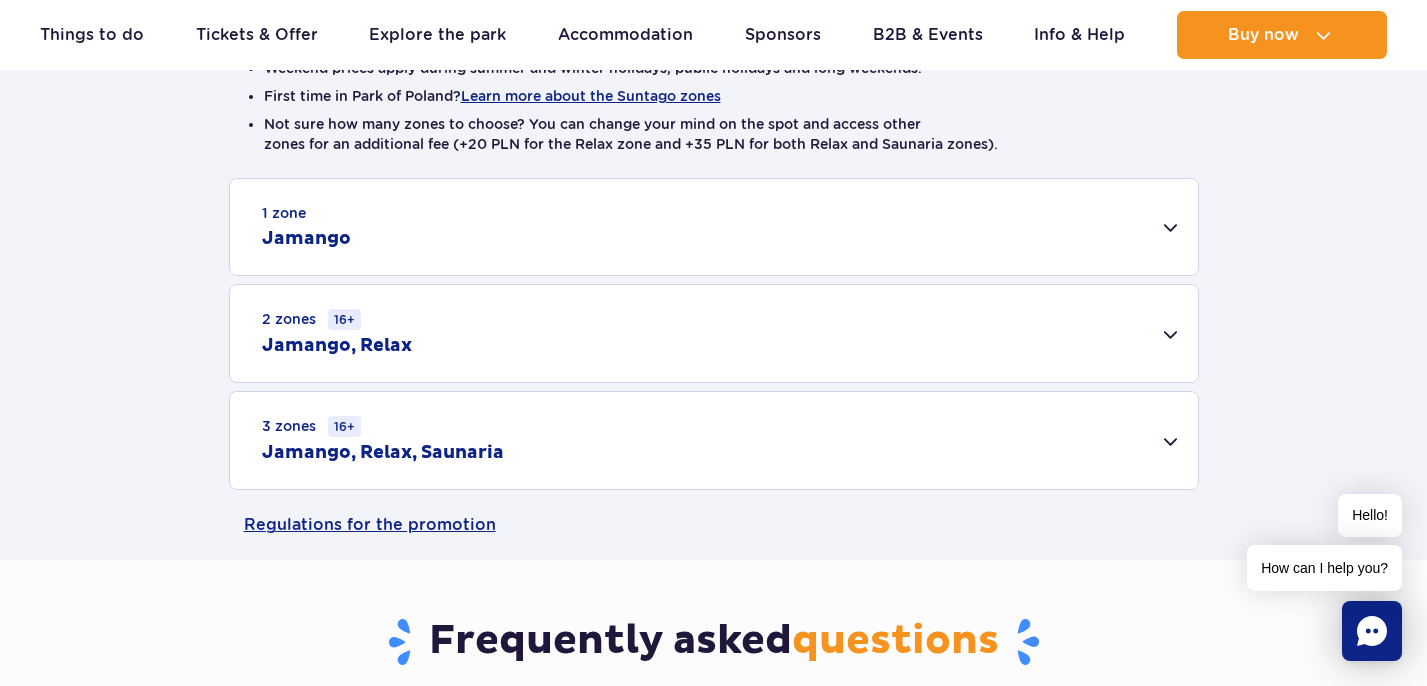 click on "2 zones  16+
Jamango, Relax" at bounding box center (714, 333) 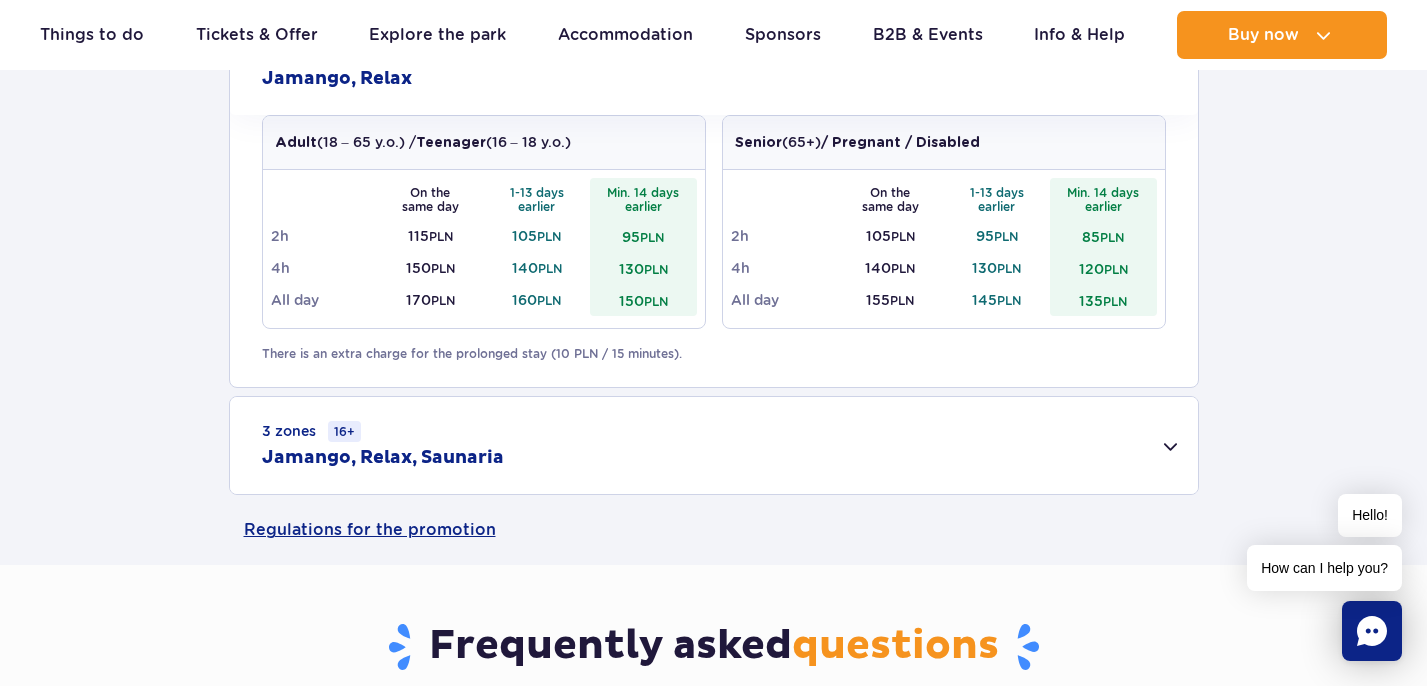 scroll, scrollTop: 752, scrollLeft: 0, axis: vertical 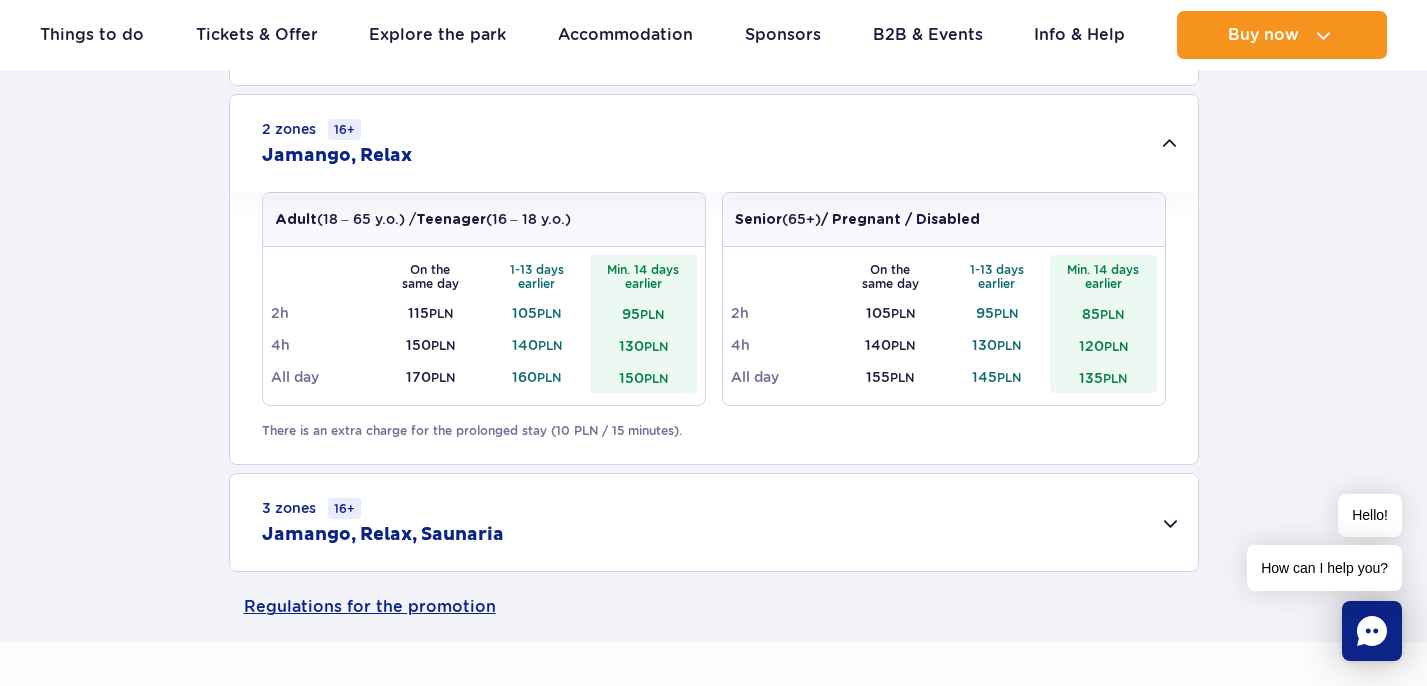 click on "3 zones  16+
Jamango, Relax, Saunaria" at bounding box center (714, 522) 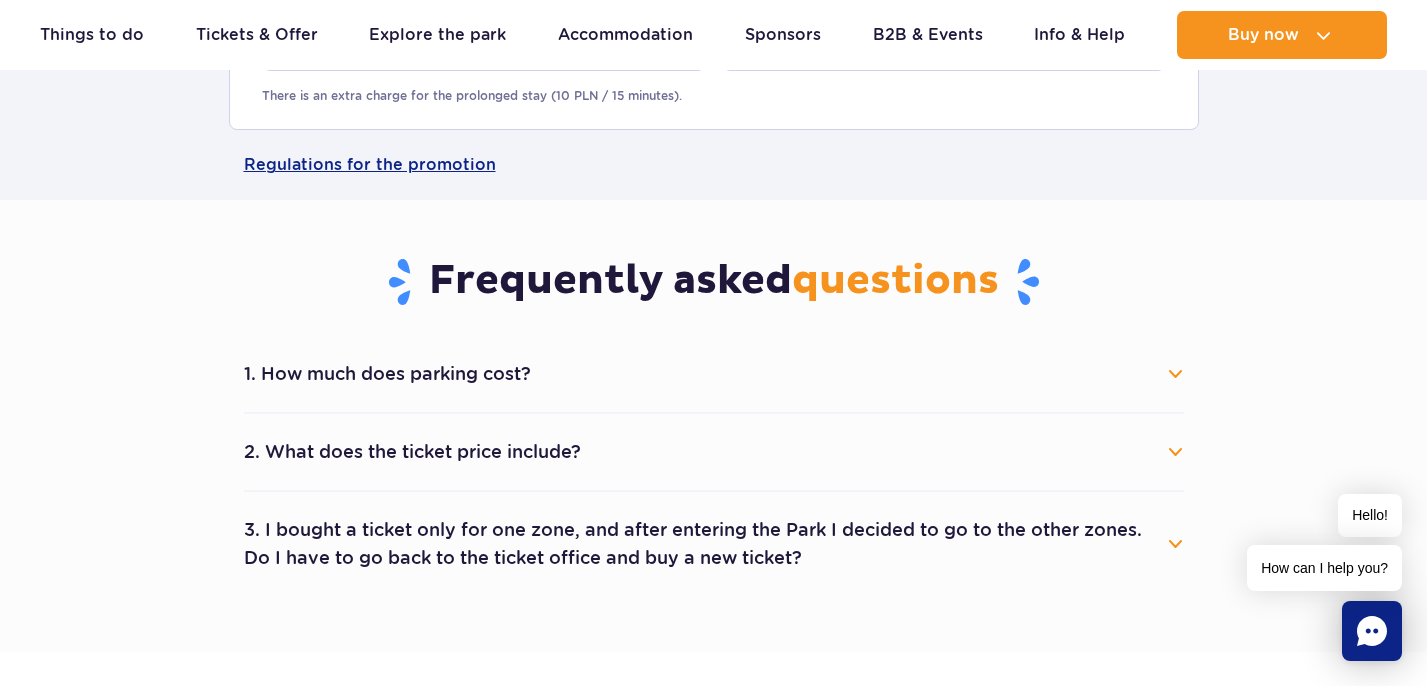 scroll, scrollTop: 1473, scrollLeft: 0, axis: vertical 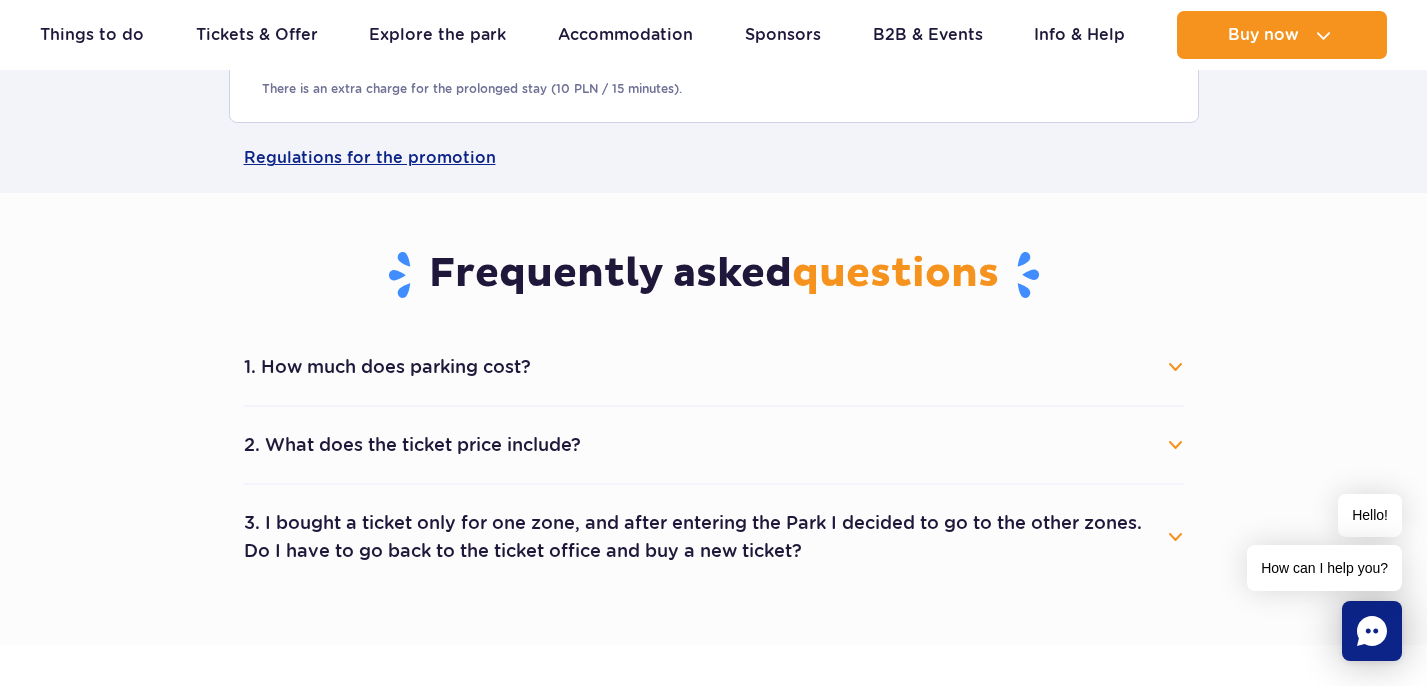 click on "1. How much does parking cost?" at bounding box center [714, 367] 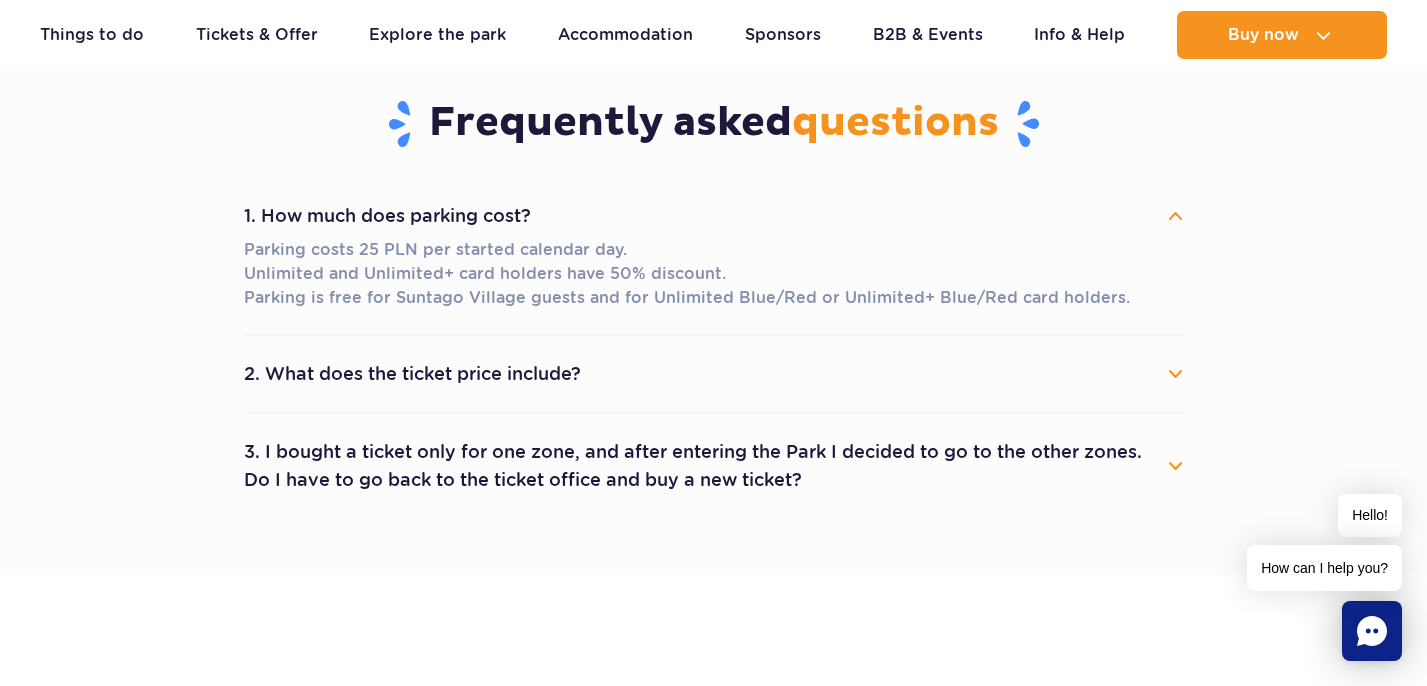 scroll, scrollTop: 1672, scrollLeft: 0, axis: vertical 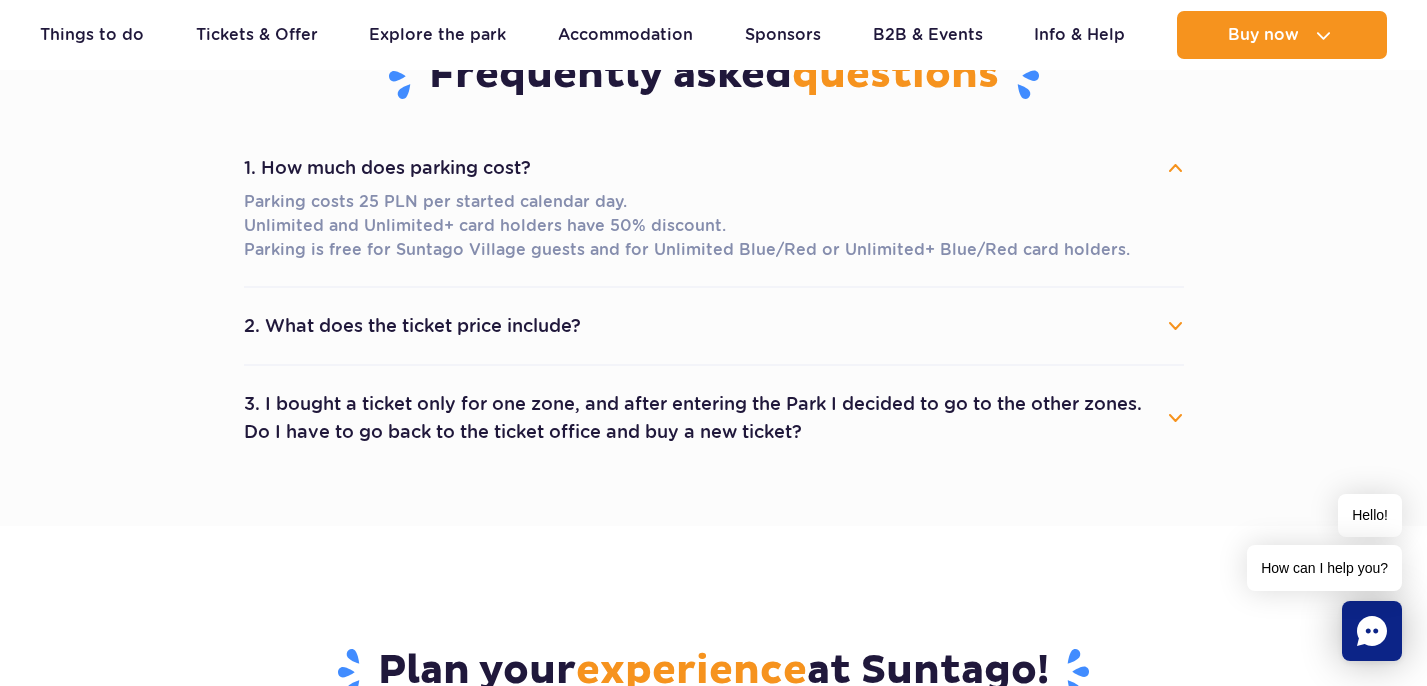 click on "2. What does the ticket price include?" at bounding box center (714, 326) 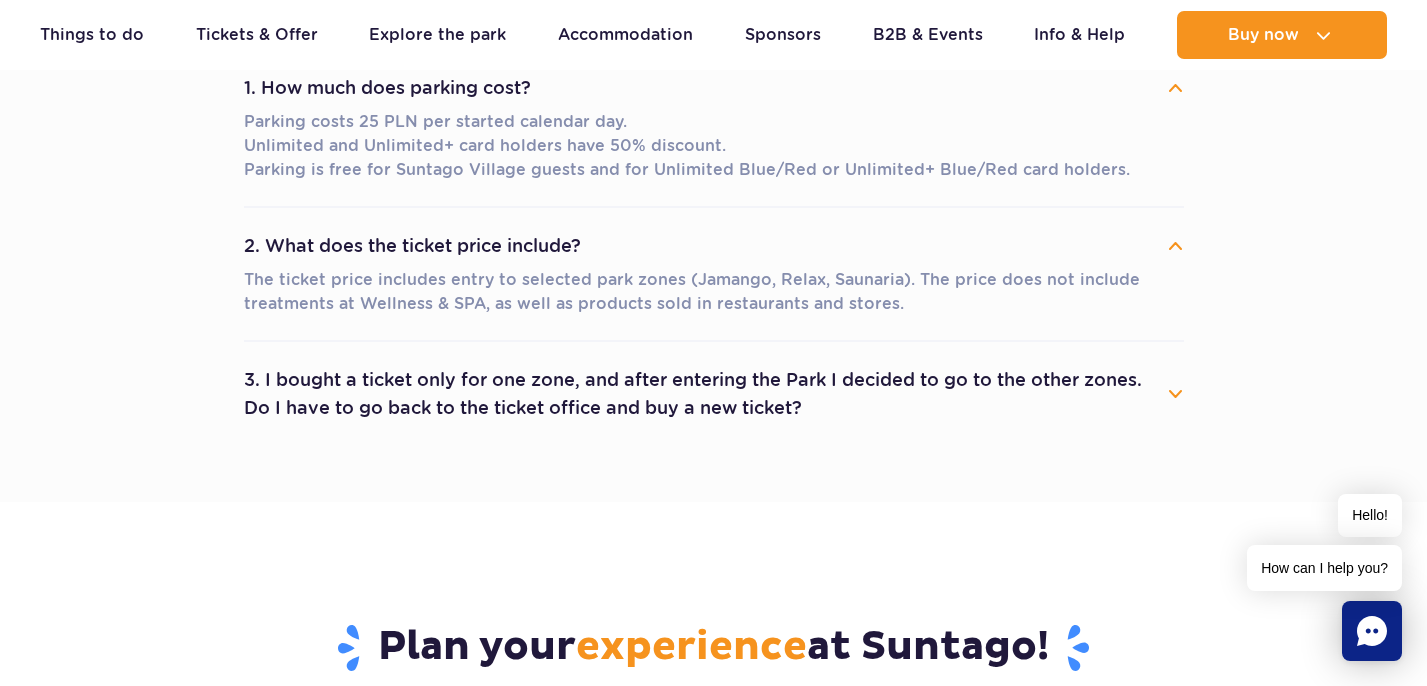 scroll, scrollTop: 1773, scrollLeft: 0, axis: vertical 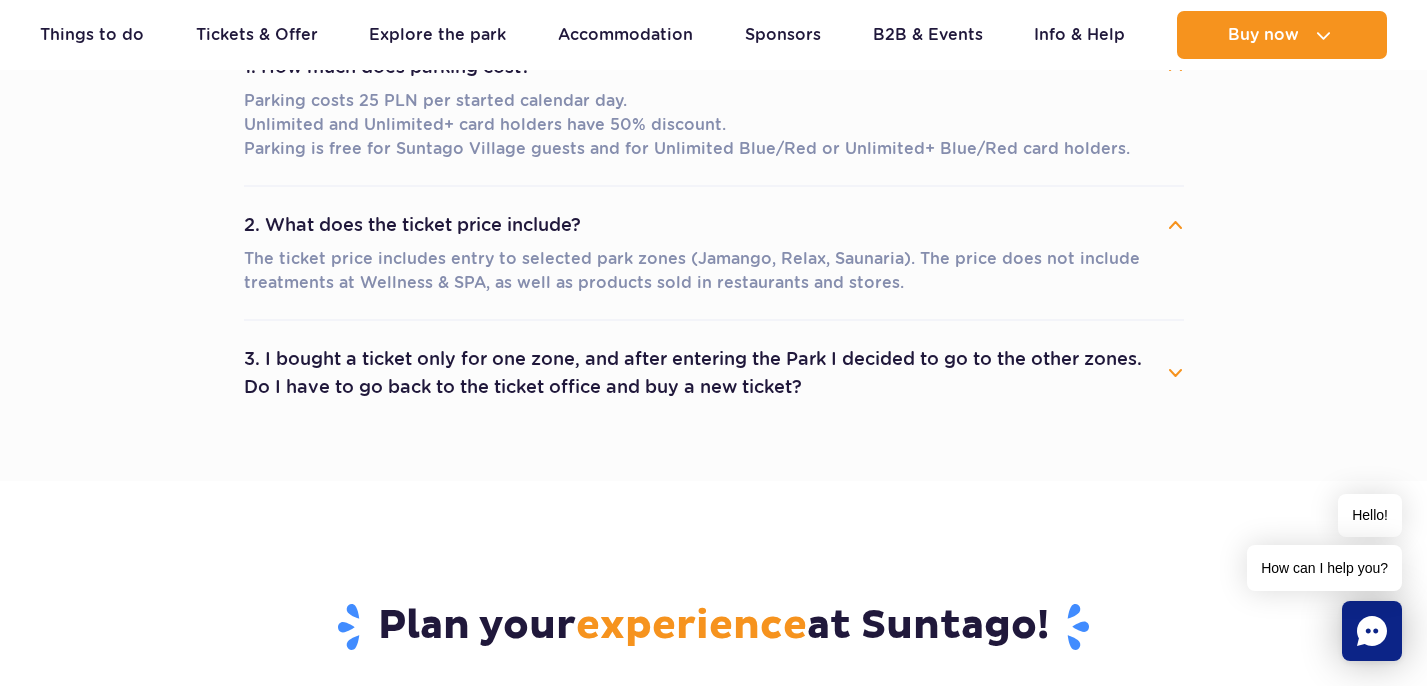 click on "3. I bought a ticket only for one zone, and after entering the Park I decided to go to the other zones. Do I have to go back to the ticket office and buy a new ticket?" at bounding box center [714, 373] 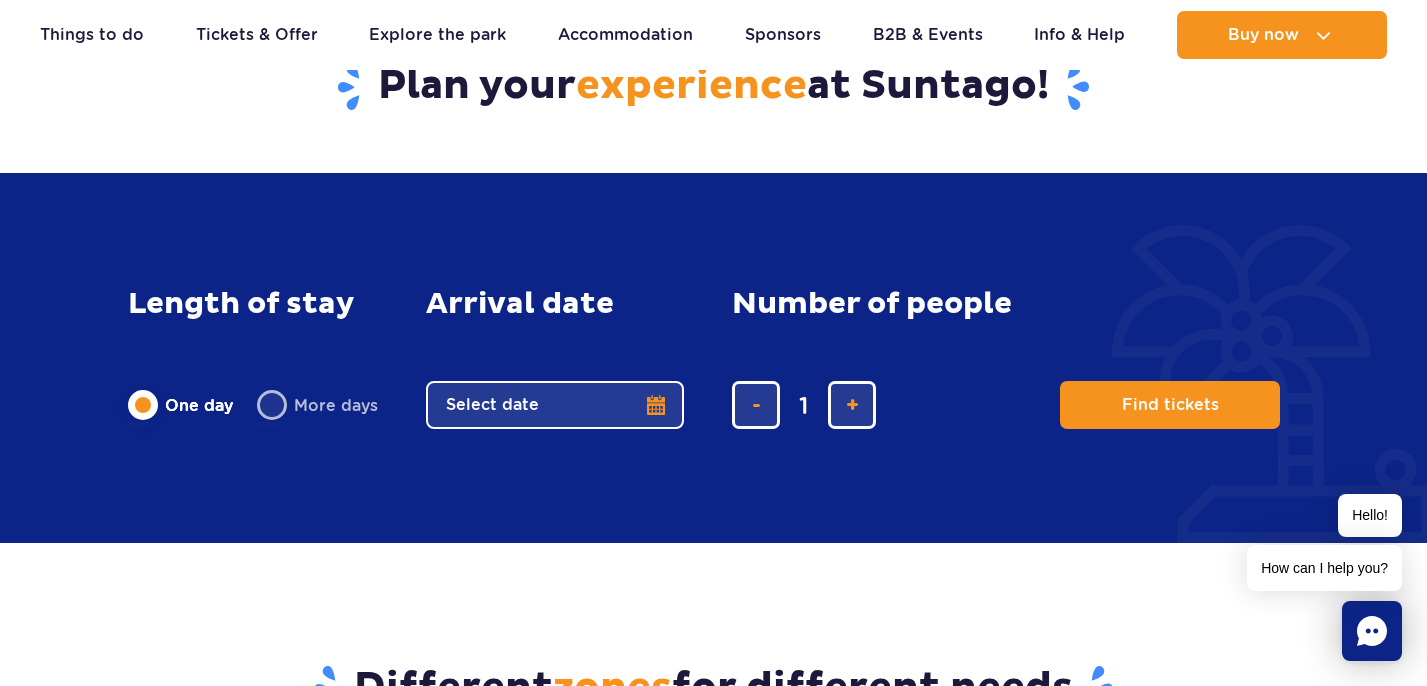 scroll, scrollTop: 2343, scrollLeft: 0, axis: vertical 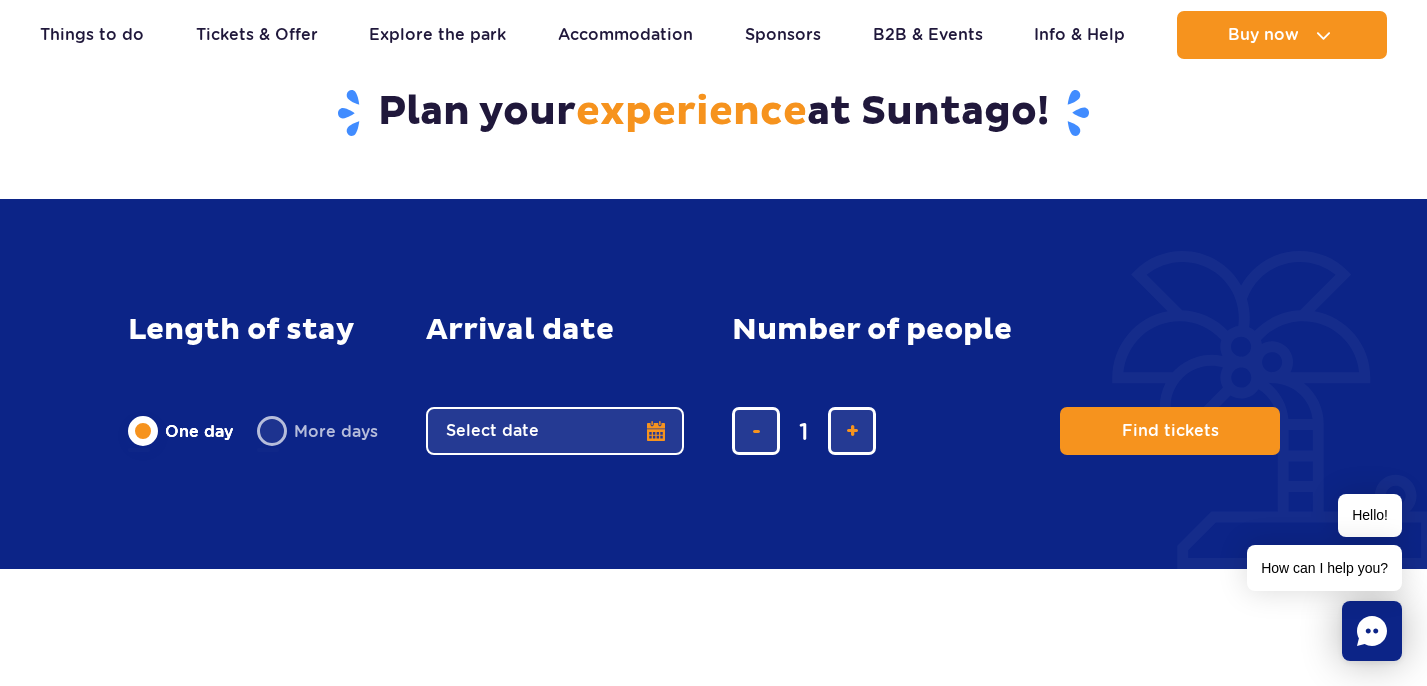 click on "More days" at bounding box center (317, 431) 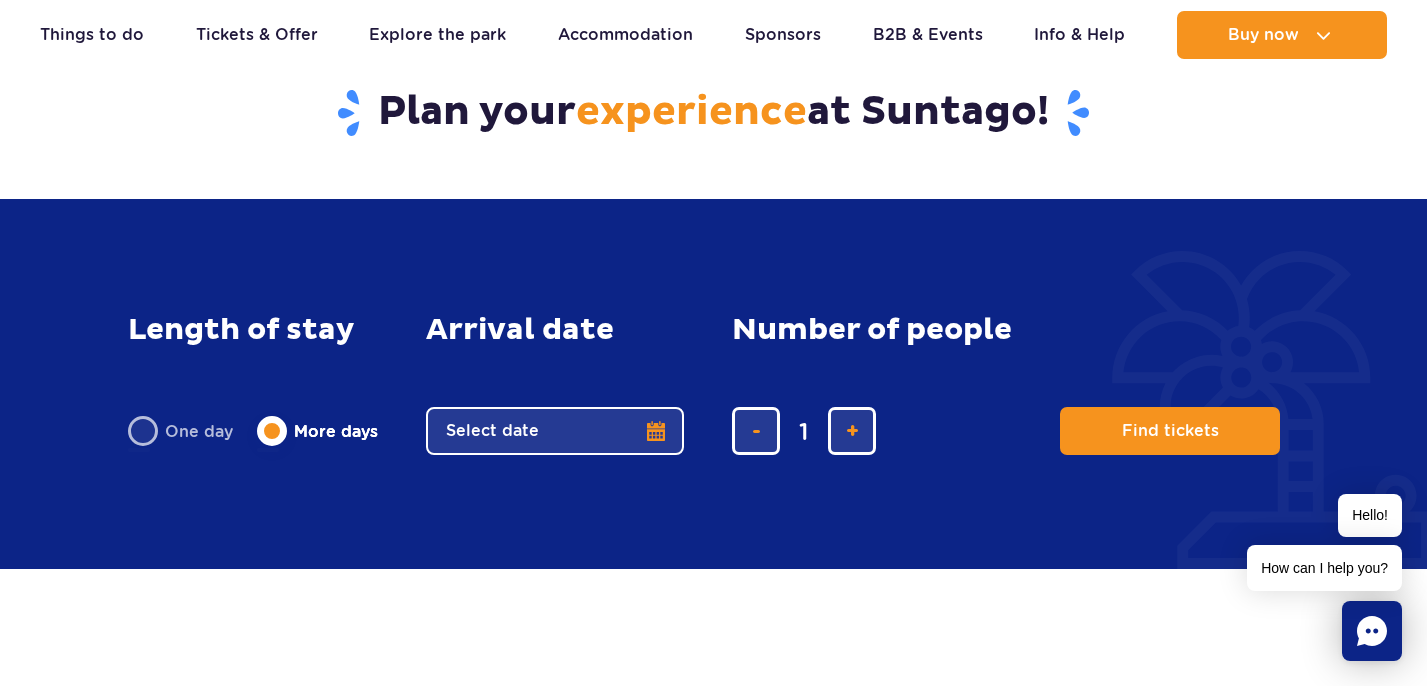 click on "One day" at bounding box center [180, 431] 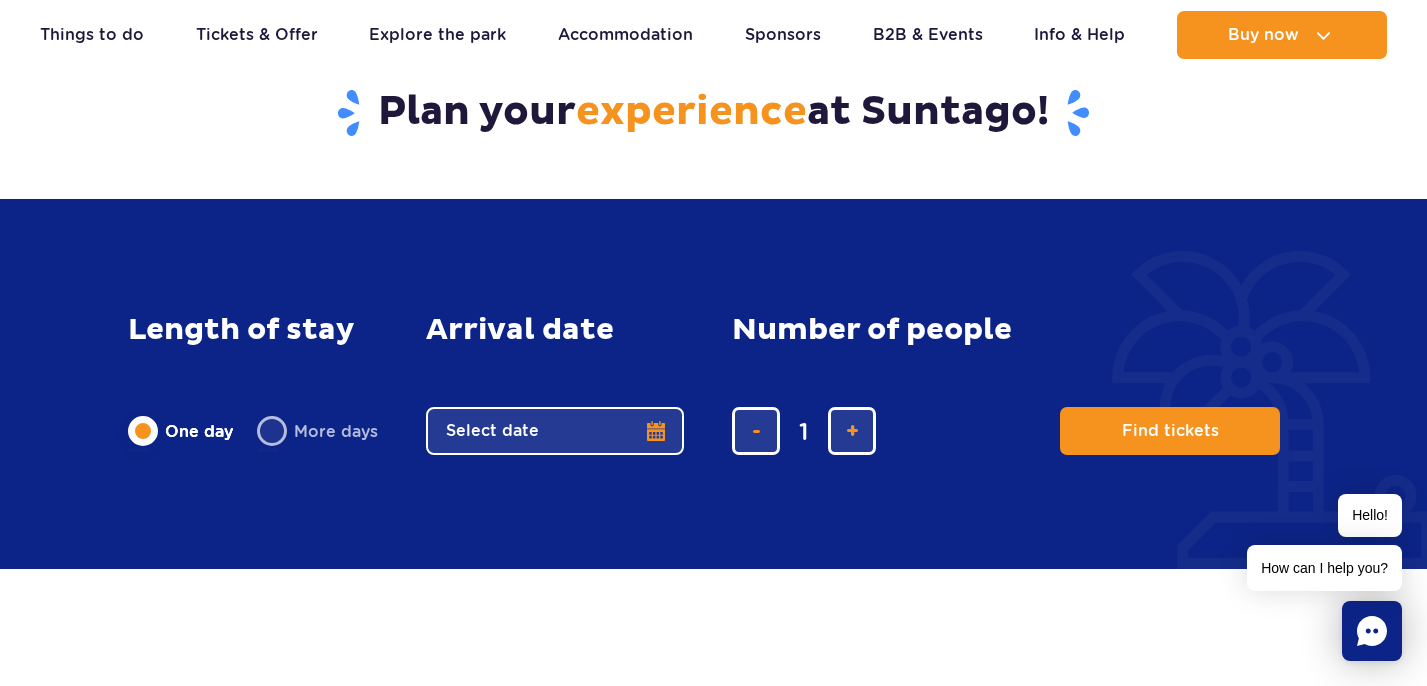 click on "Select date" at bounding box center (555, 431) 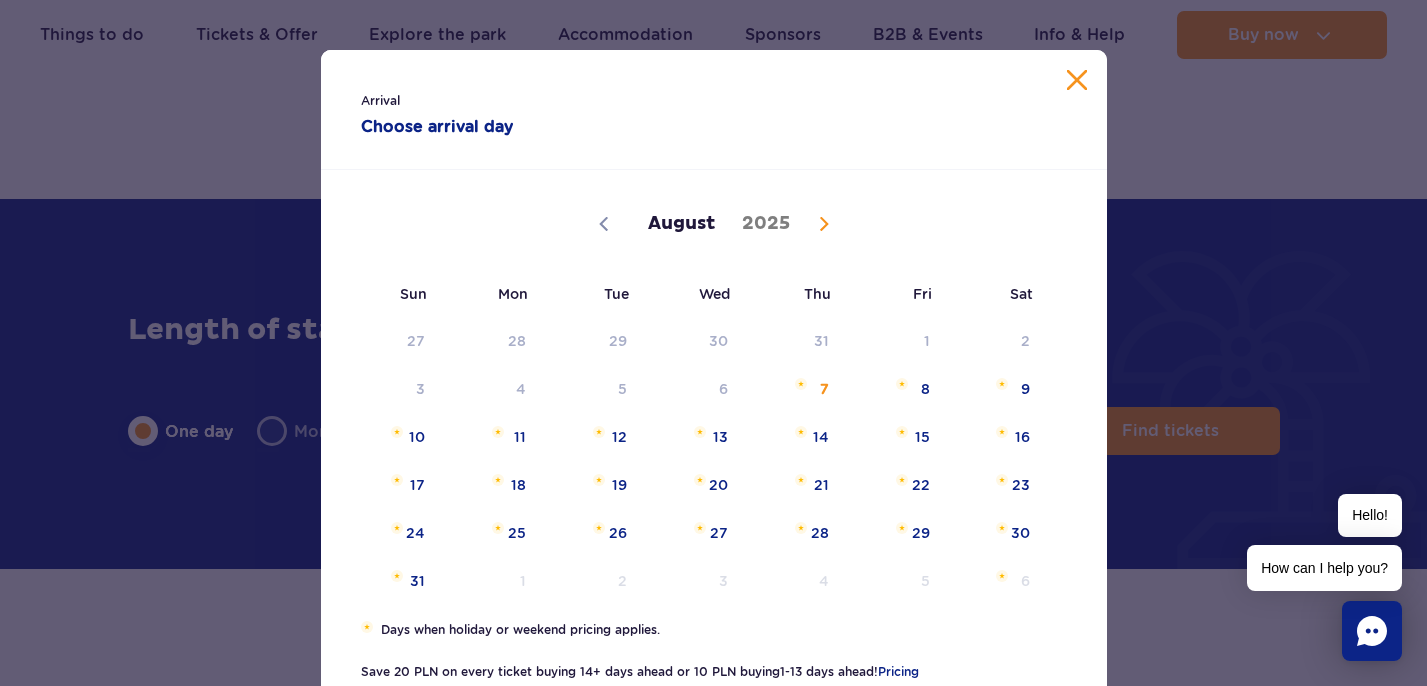 click at bounding box center [824, 224] 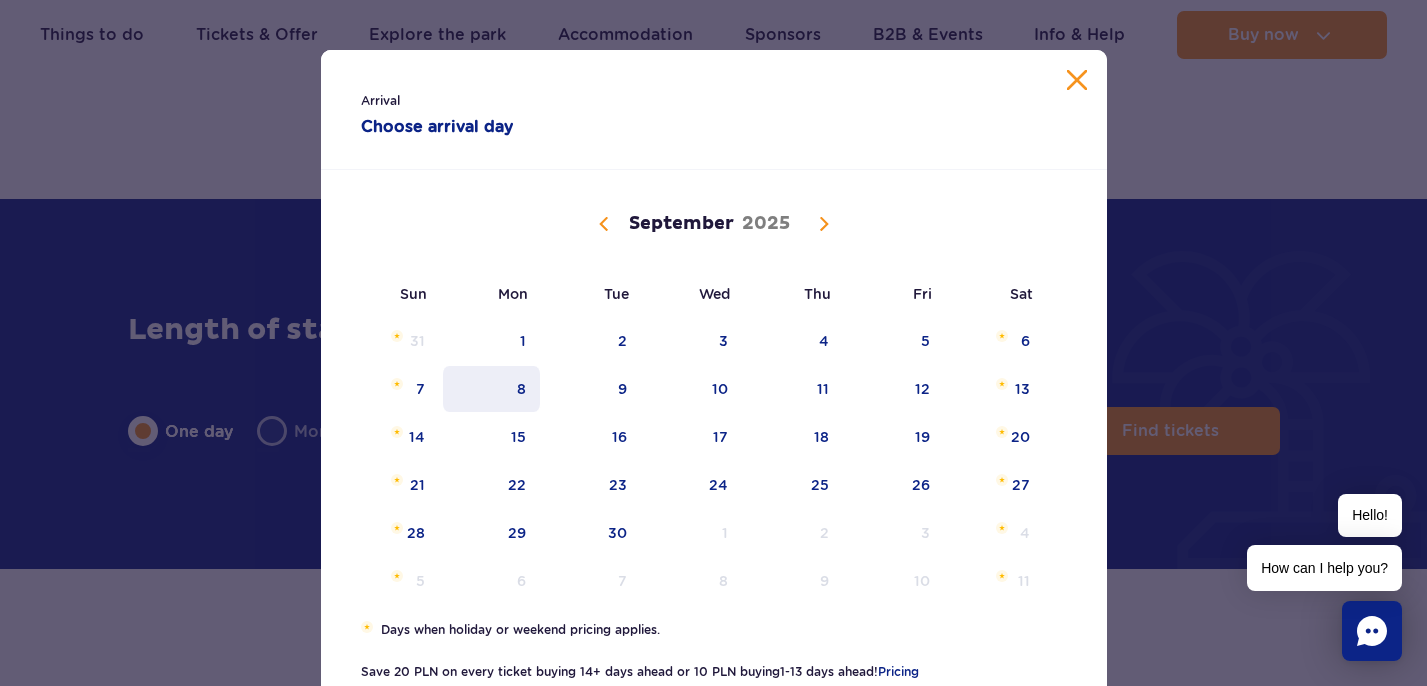 click on "8" at bounding box center (491, 389) 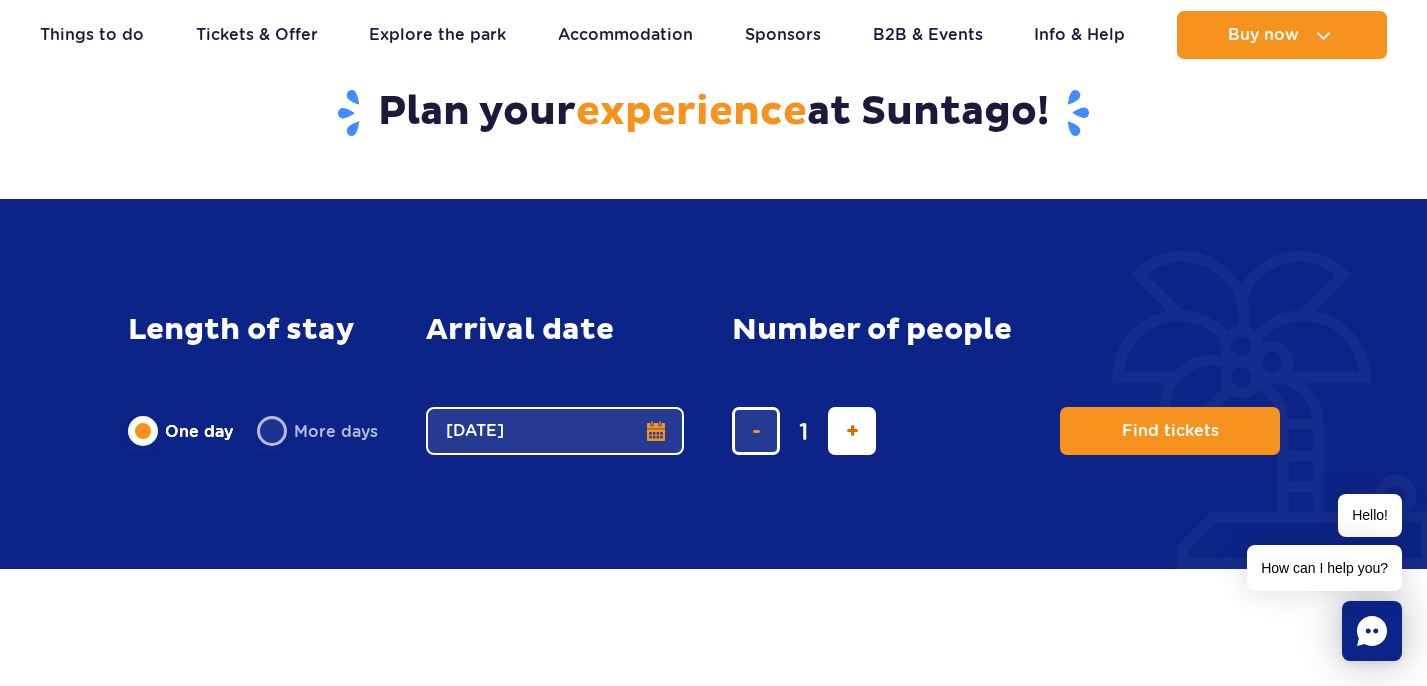 click at bounding box center (852, 431) 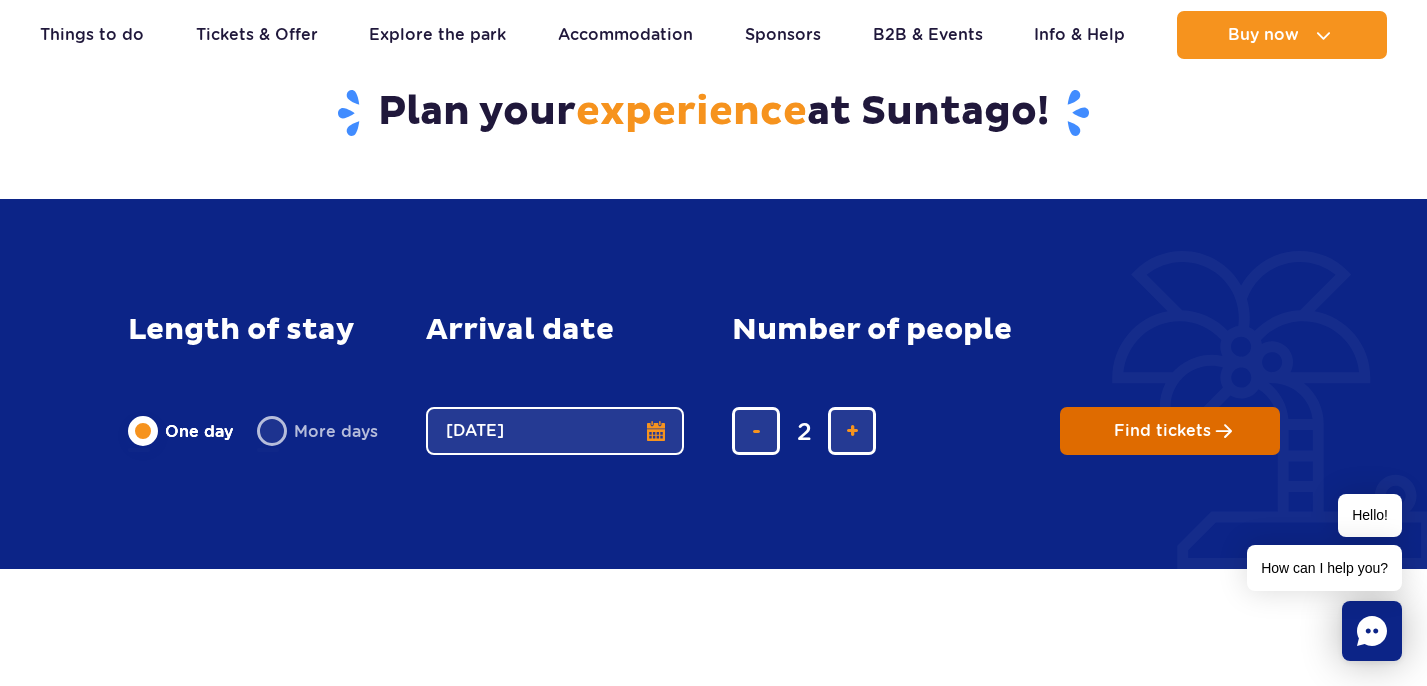 click on "Find tickets" at bounding box center [1162, 431] 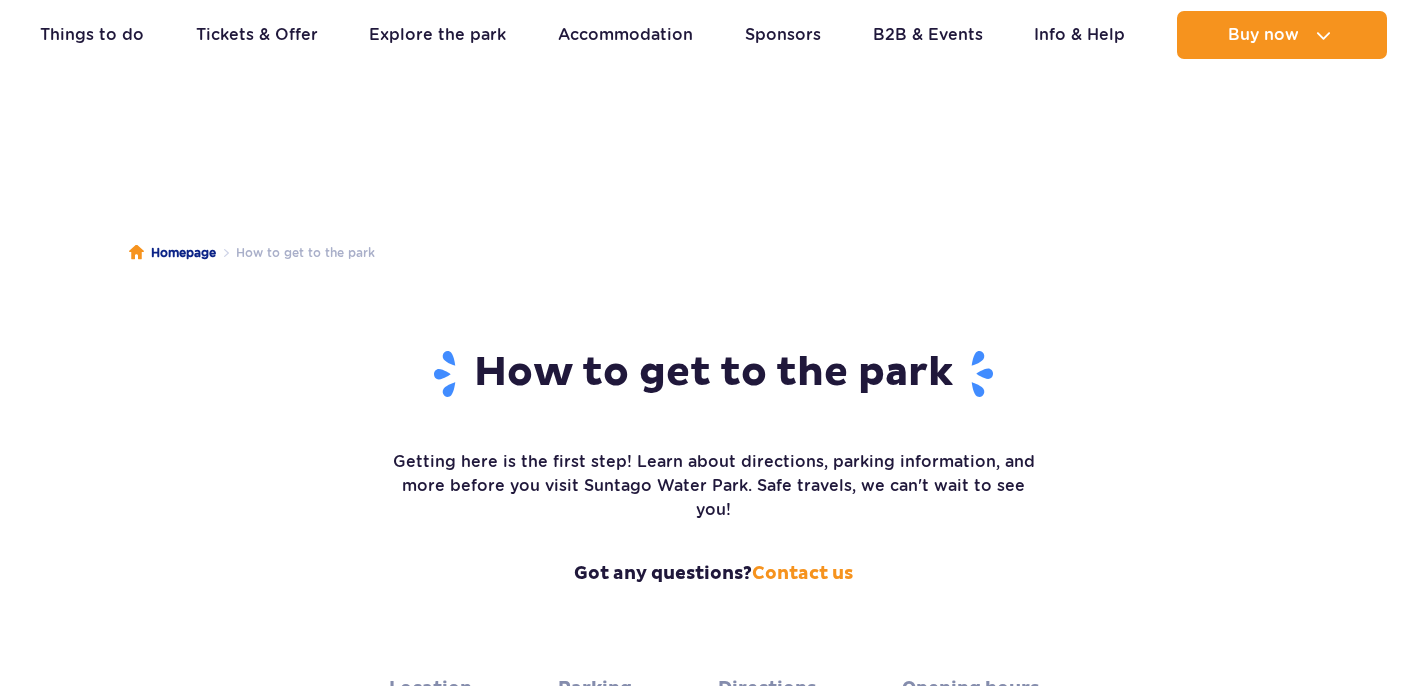 scroll, scrollTop: 179, scrollLeft: 0, axis: vertical 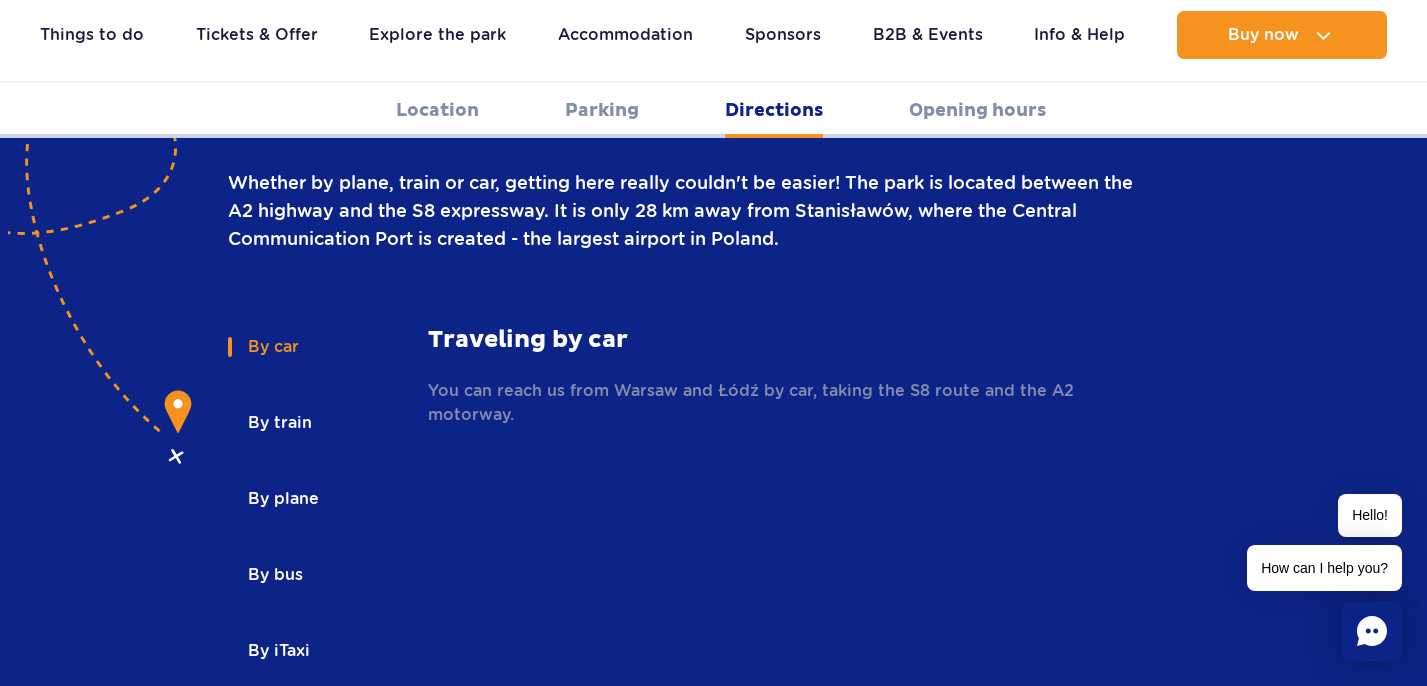 click on "By train" at bounding box center [278, 423] 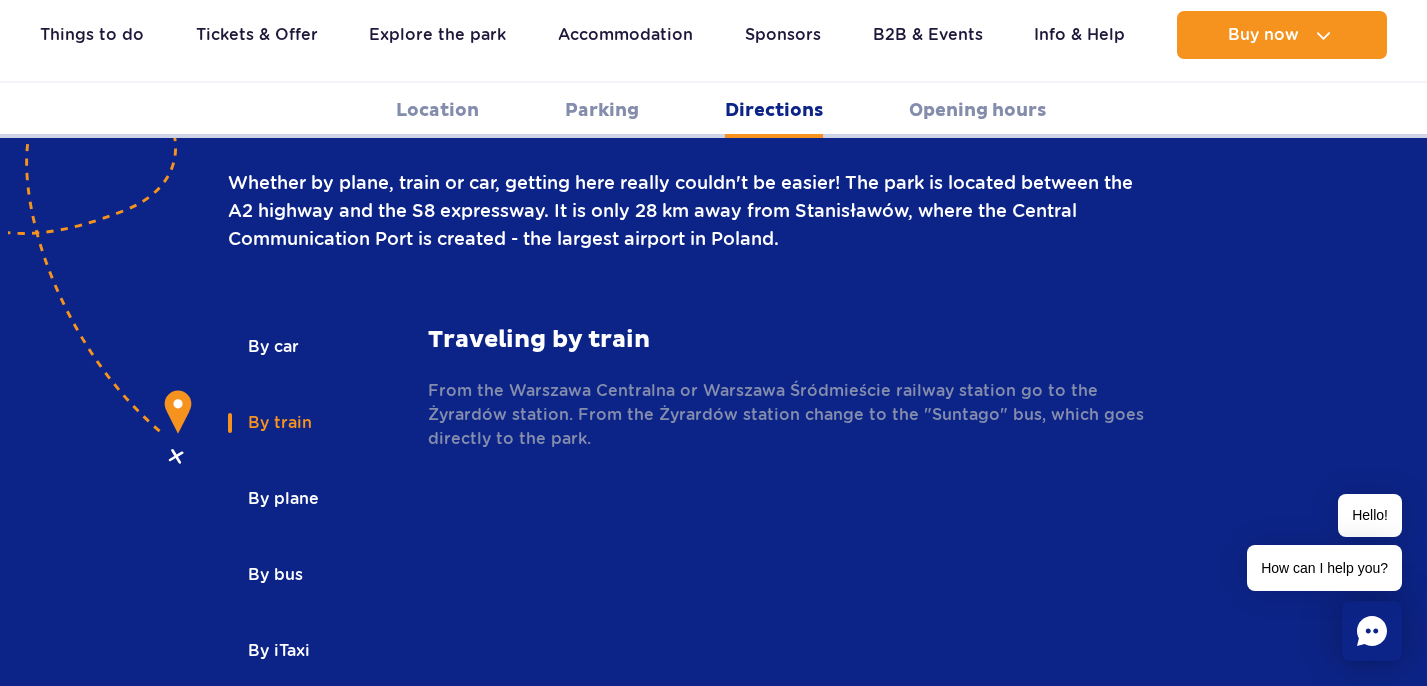 click on "By plane" at bounding box center [282, 499] 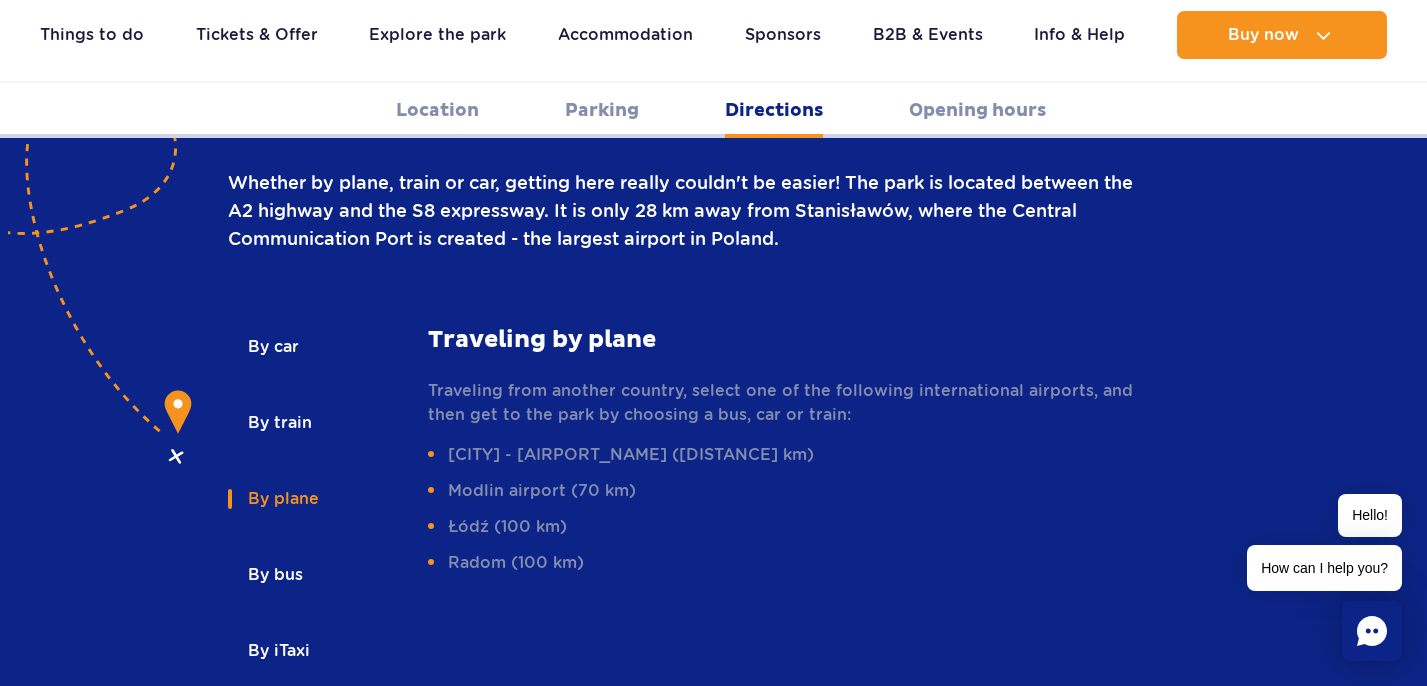 click on "By train" at bounding box center (278, 423) 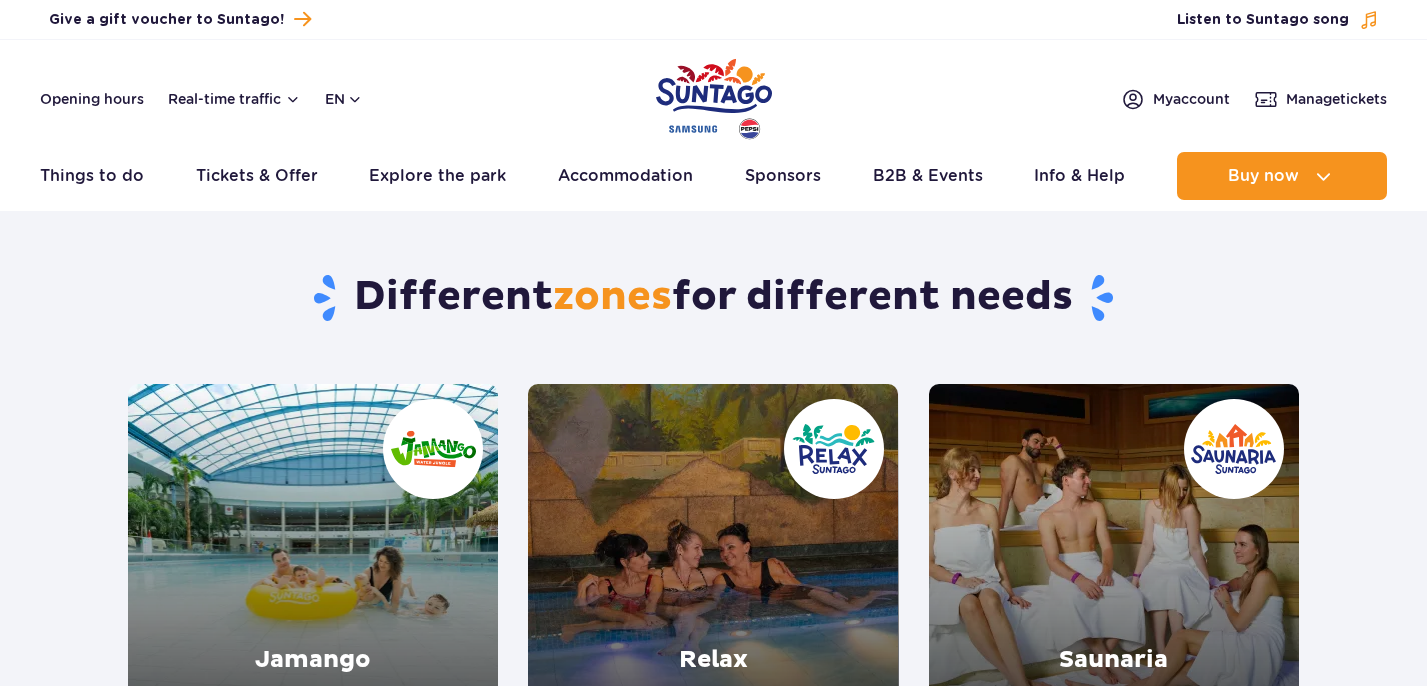 scroll, scrollTop: 0, scrollLeft: 0, axis: both 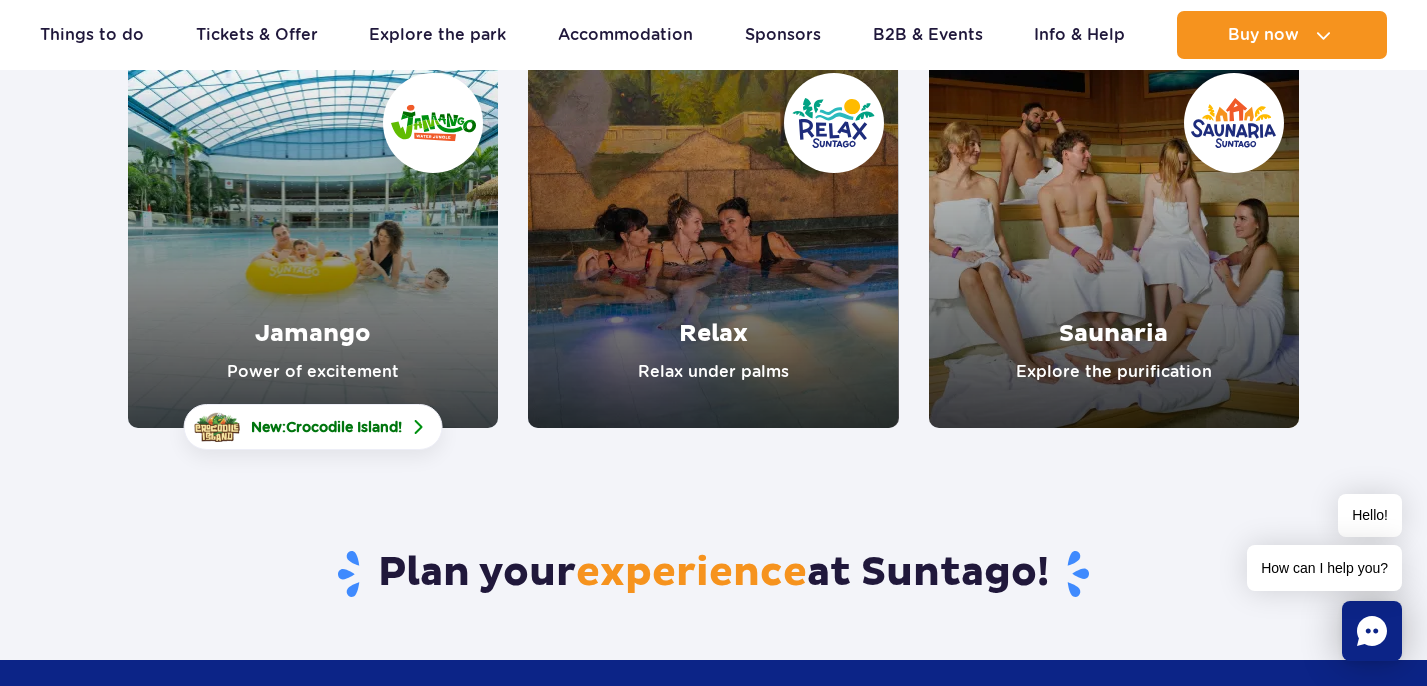 click at bounding box center (313, 243) 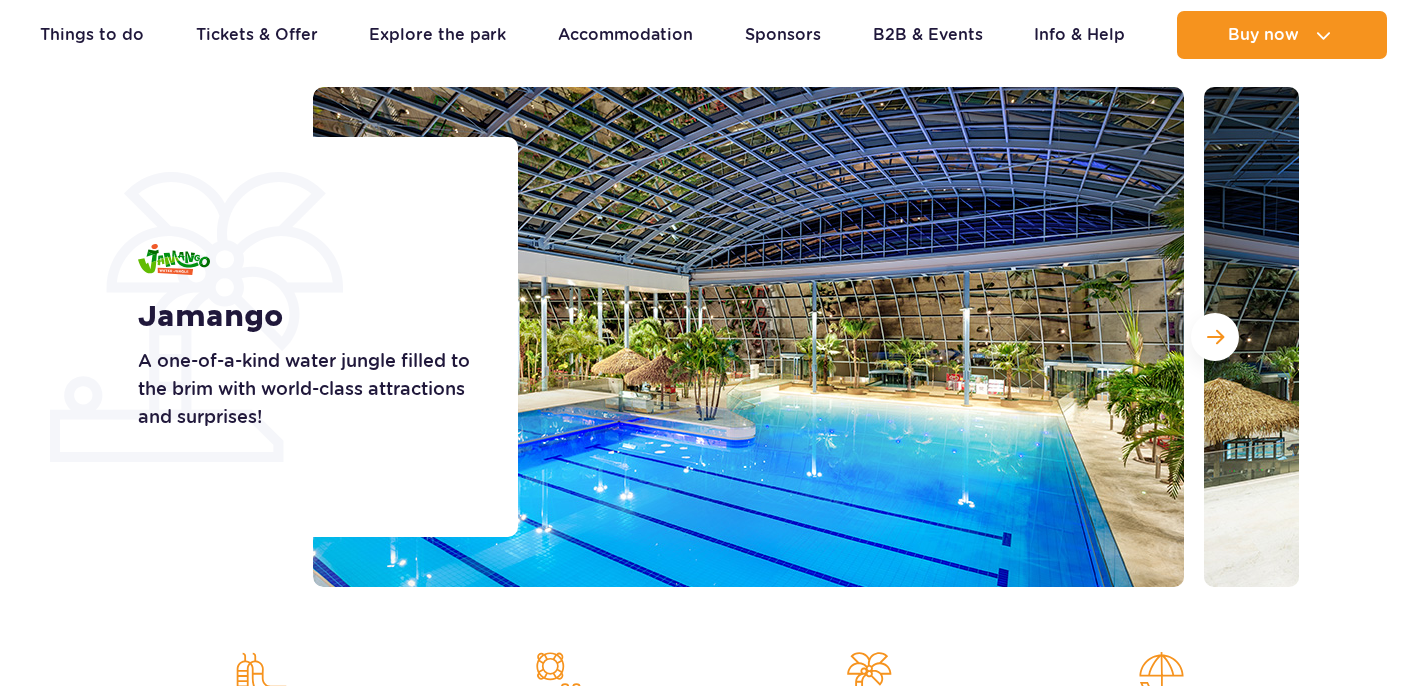 scroll, scrollTop: 0, scrollLeft: 0, axis: both 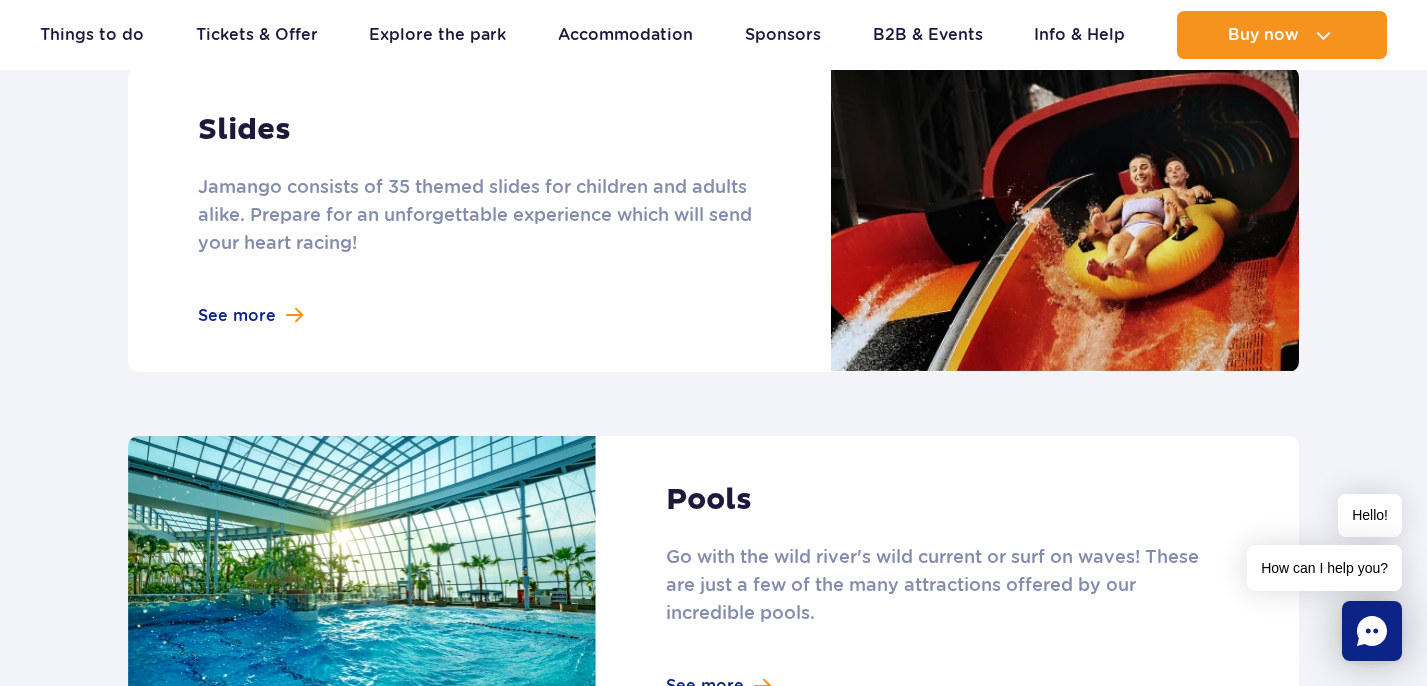 click at bounding box center (713, 219) 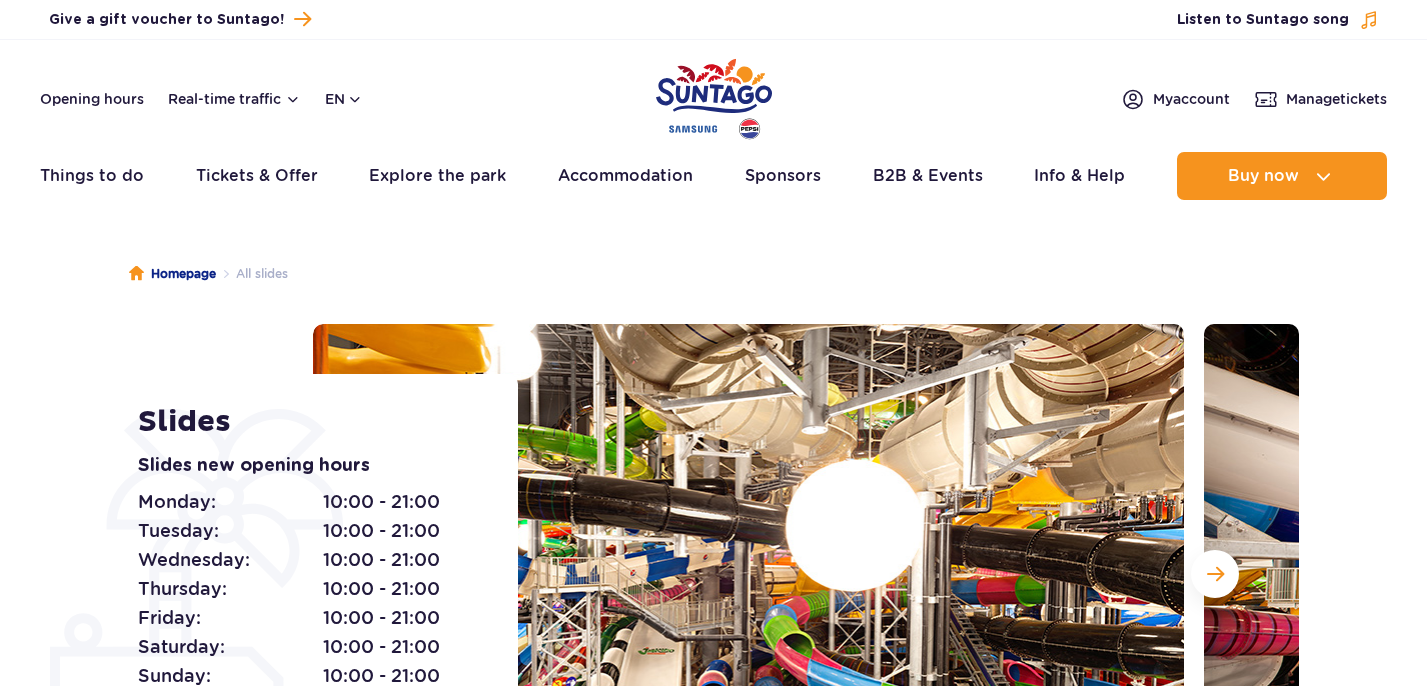 scroll, scrollTop: 0, scrollLeft: 0, axis: both 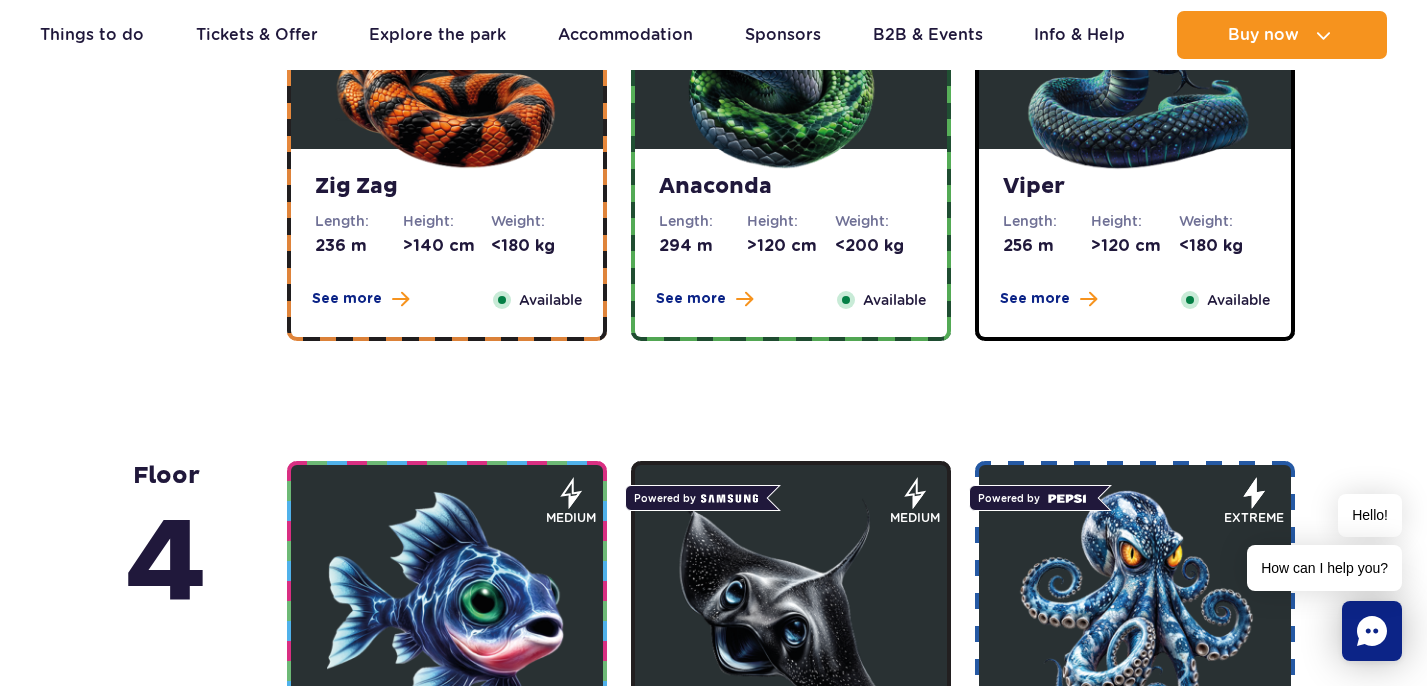 click on "Available" at bounding box center (537, 300) 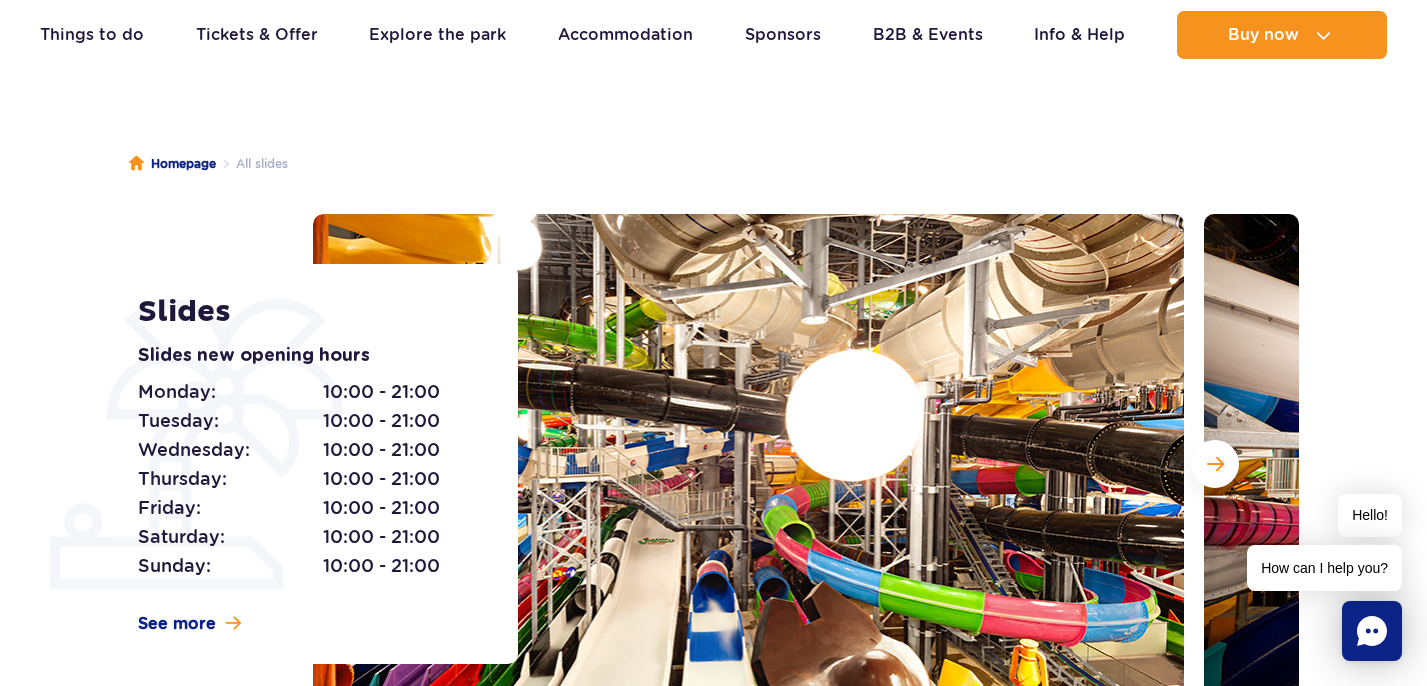 scroll, scrollTop: 112, scrollLeft: 0, axis: vertical 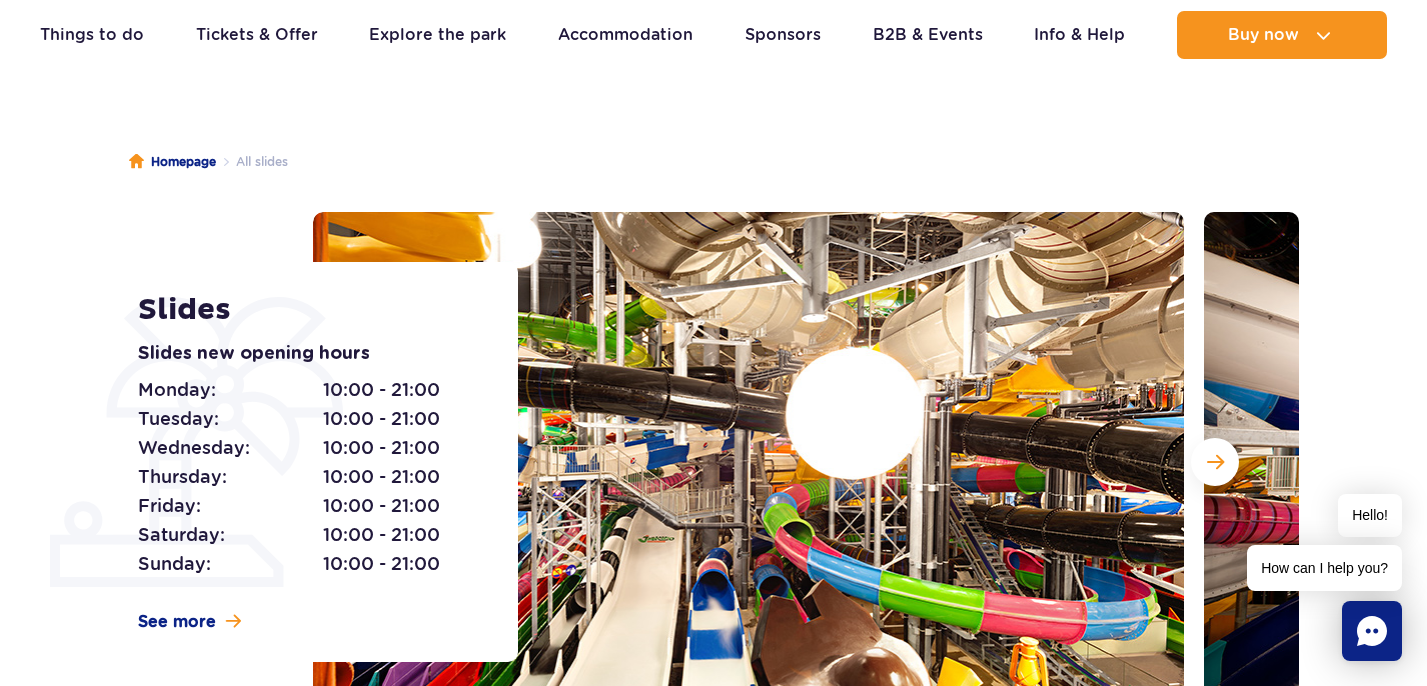 click at bounding box center [748, 462] 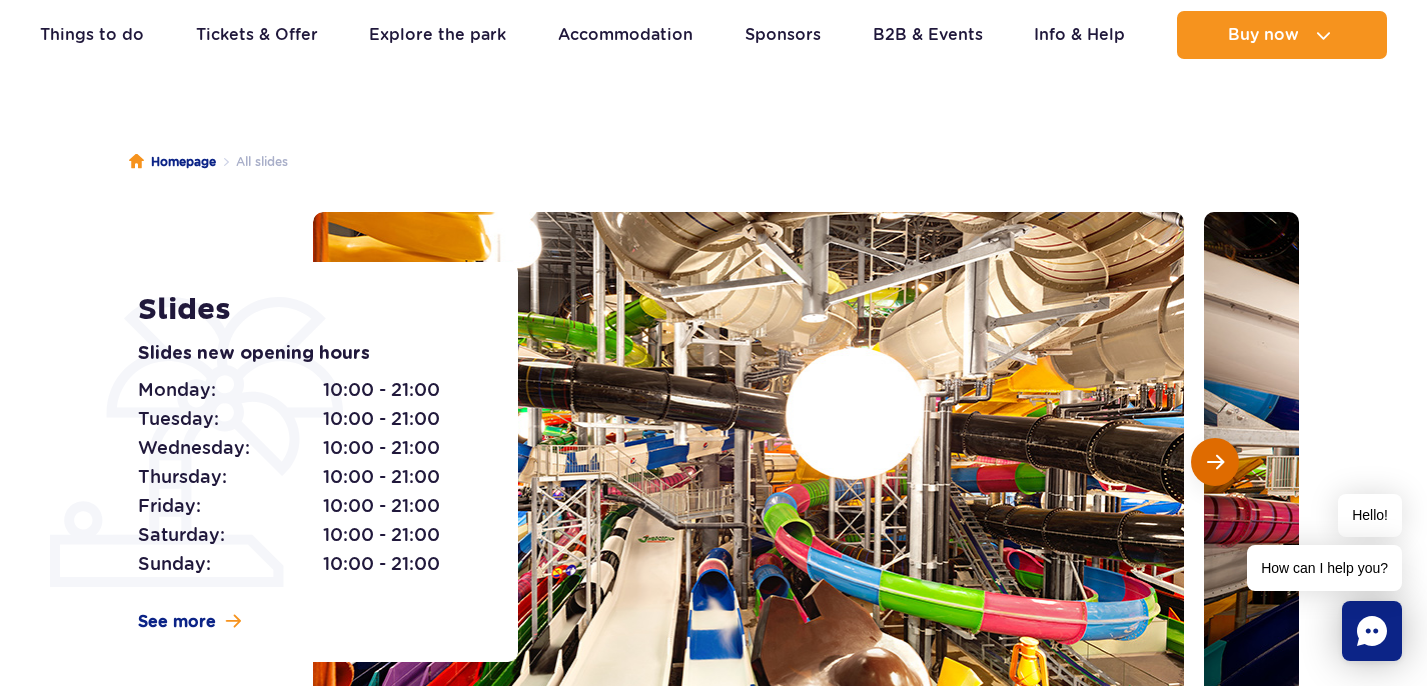 click at bounding box center (1215, 462) 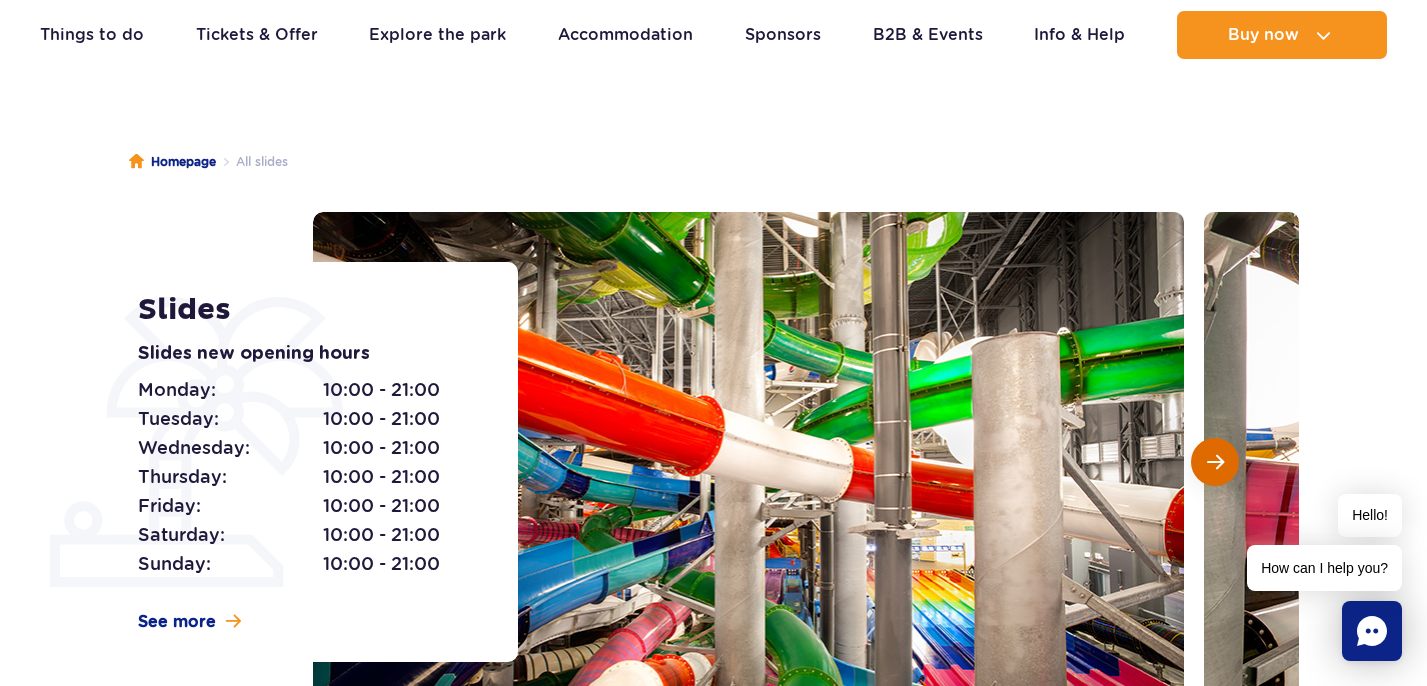 click at bounding box center [1215, 462] 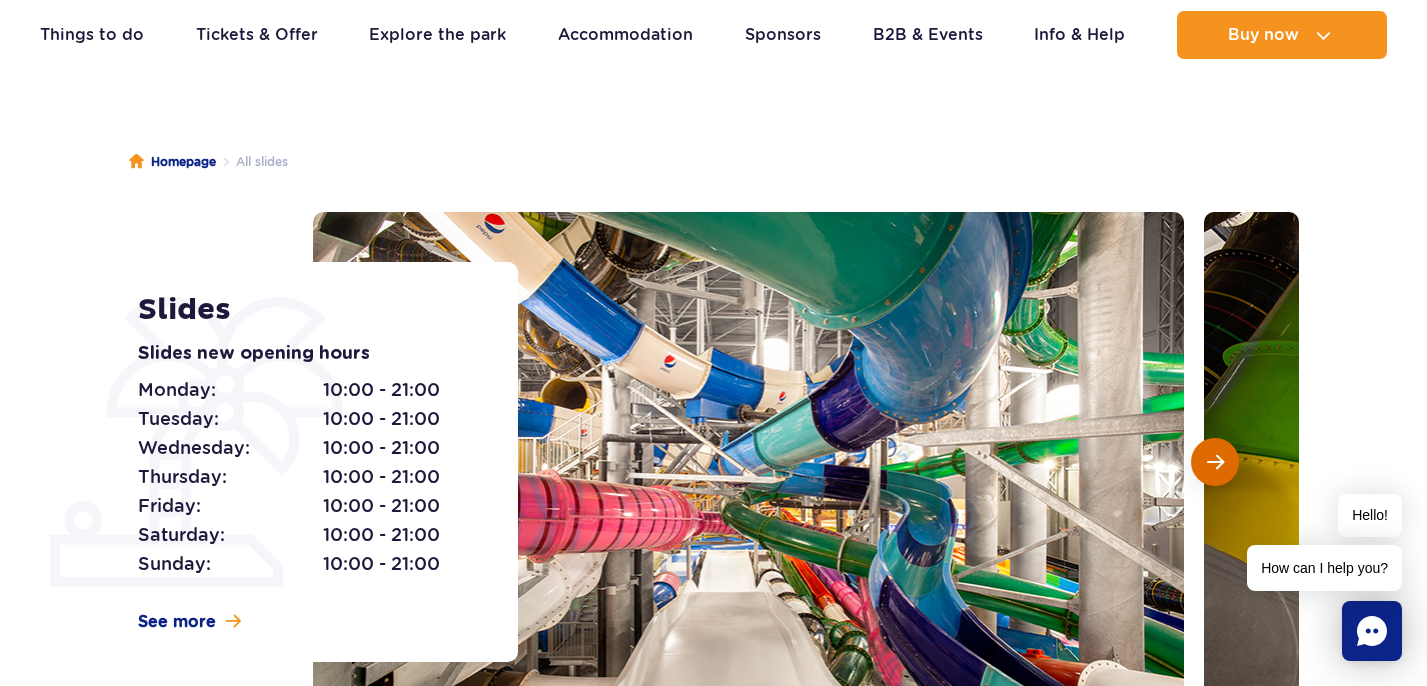 click at bounding box center [1215, 462] 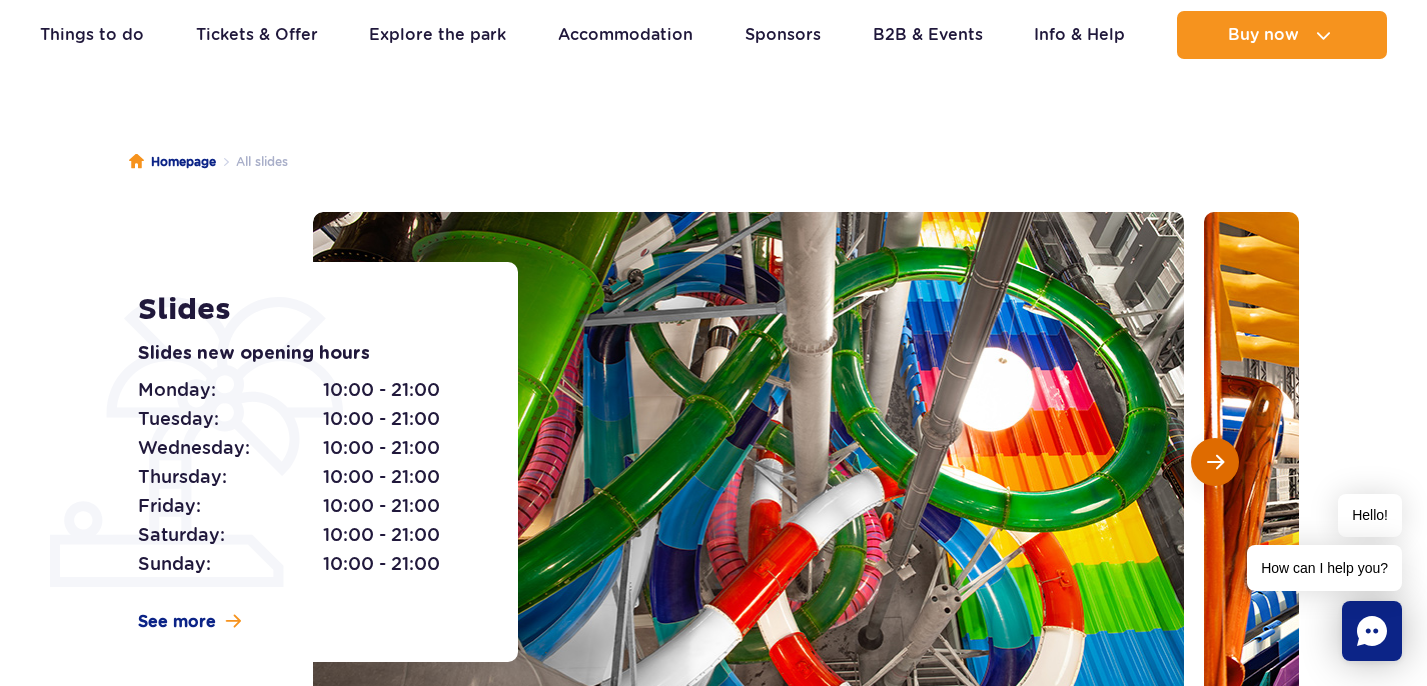 click at bounding box center [1215, 462] 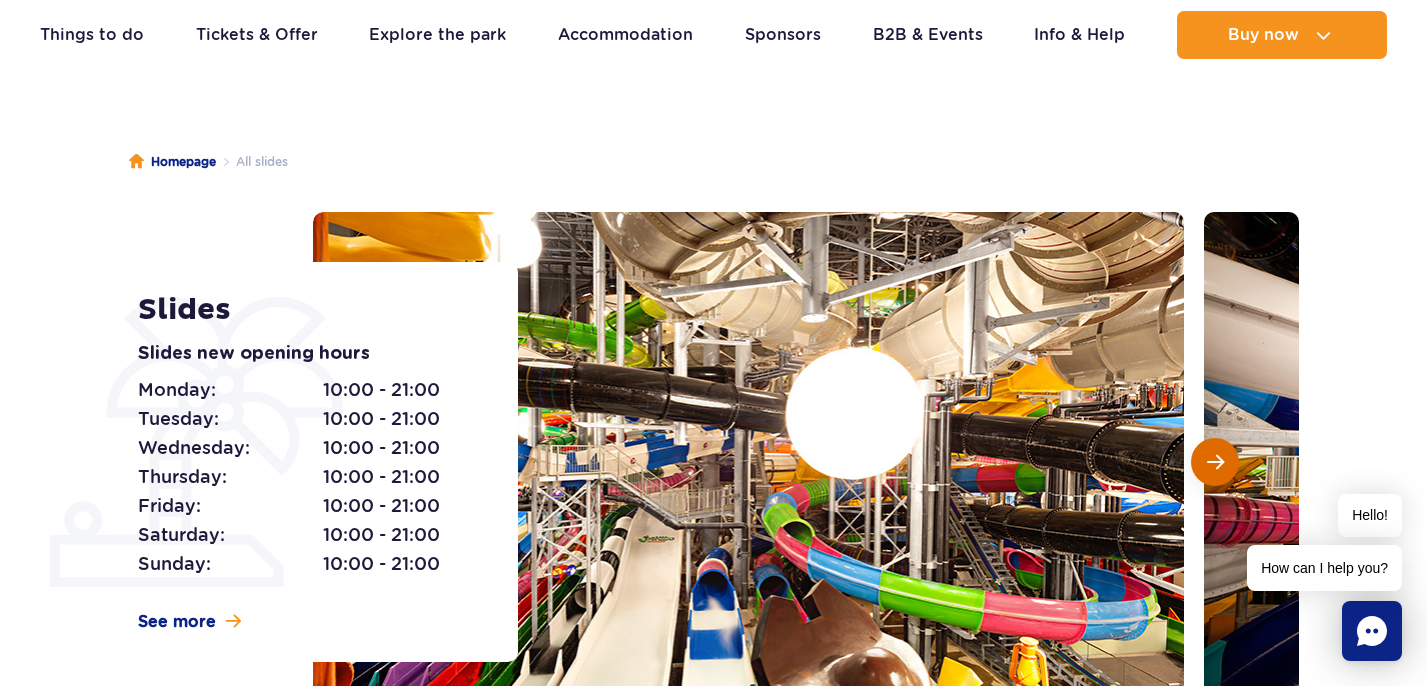 click at bounding box center [1215, 462] 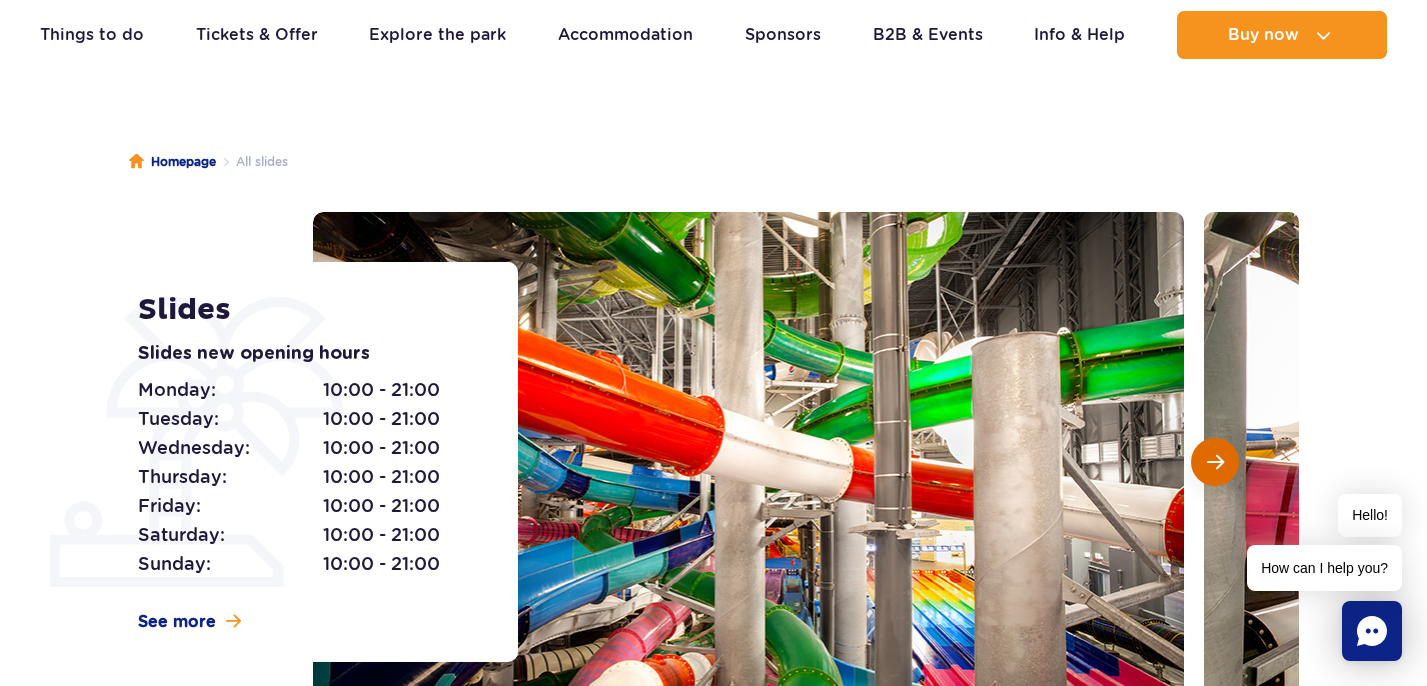 click at bounding box center (1215, 462) 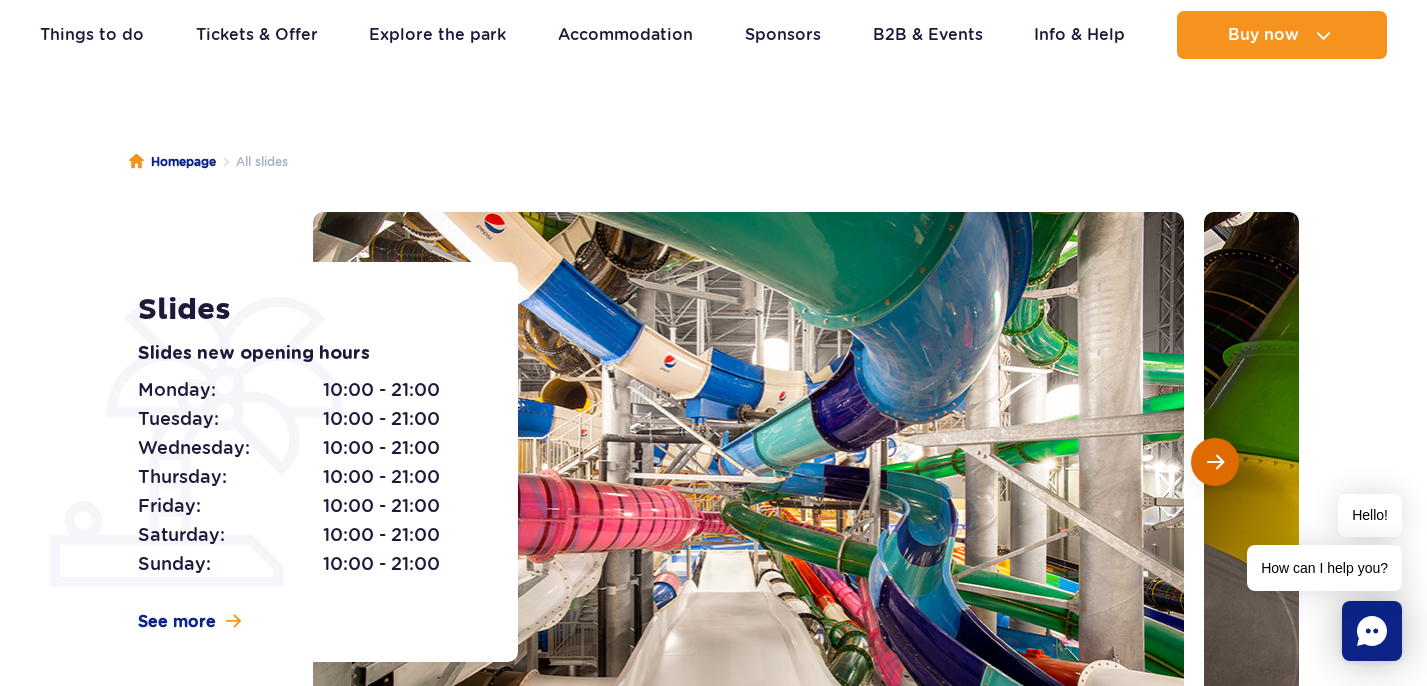 click at bounding box center (1215, 462) 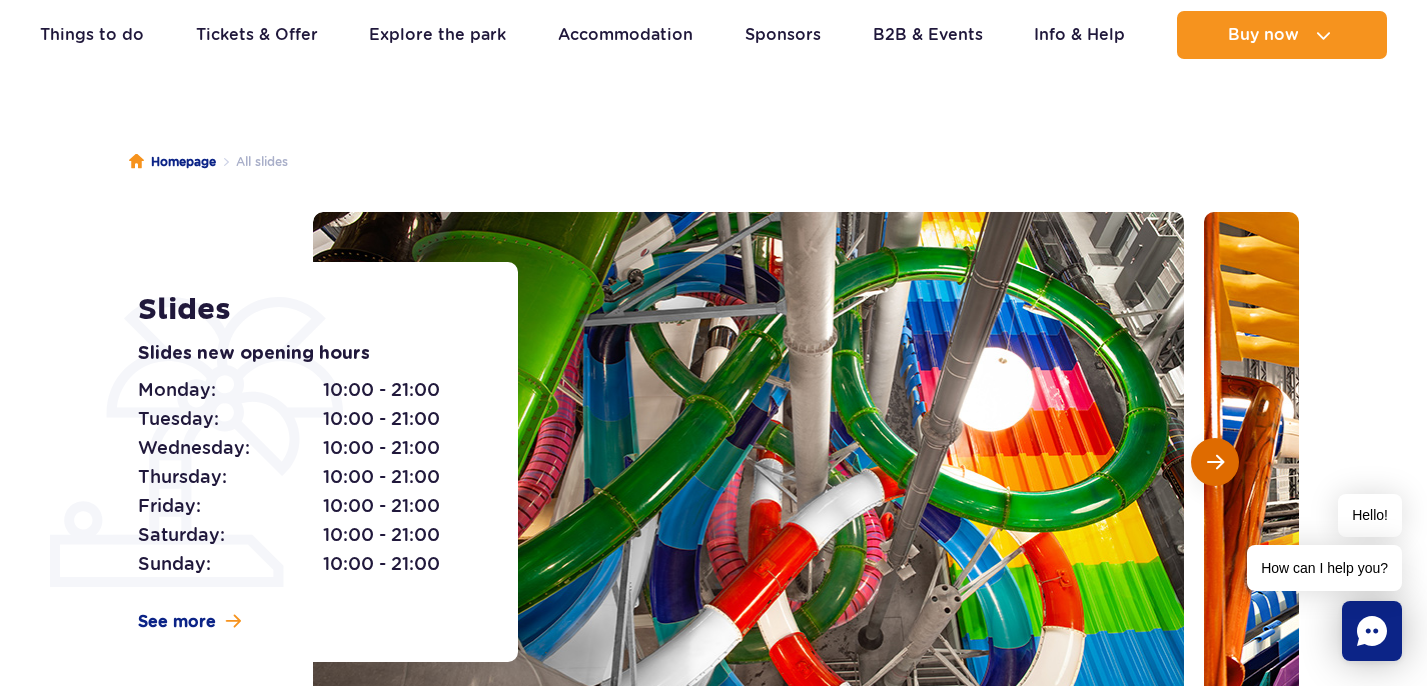 click at bounding box center [1215, 462] 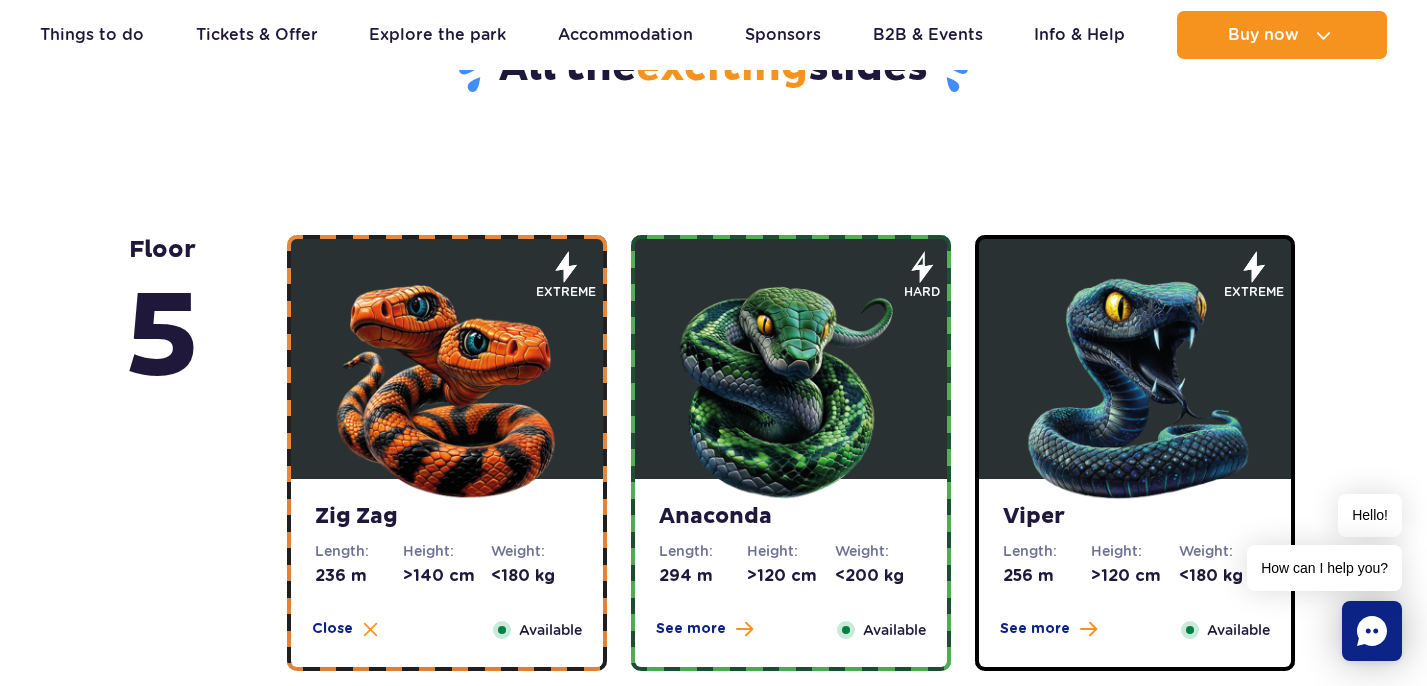 scroll, scrollTop: 1464, scrollLeft: 0, axis: vertical 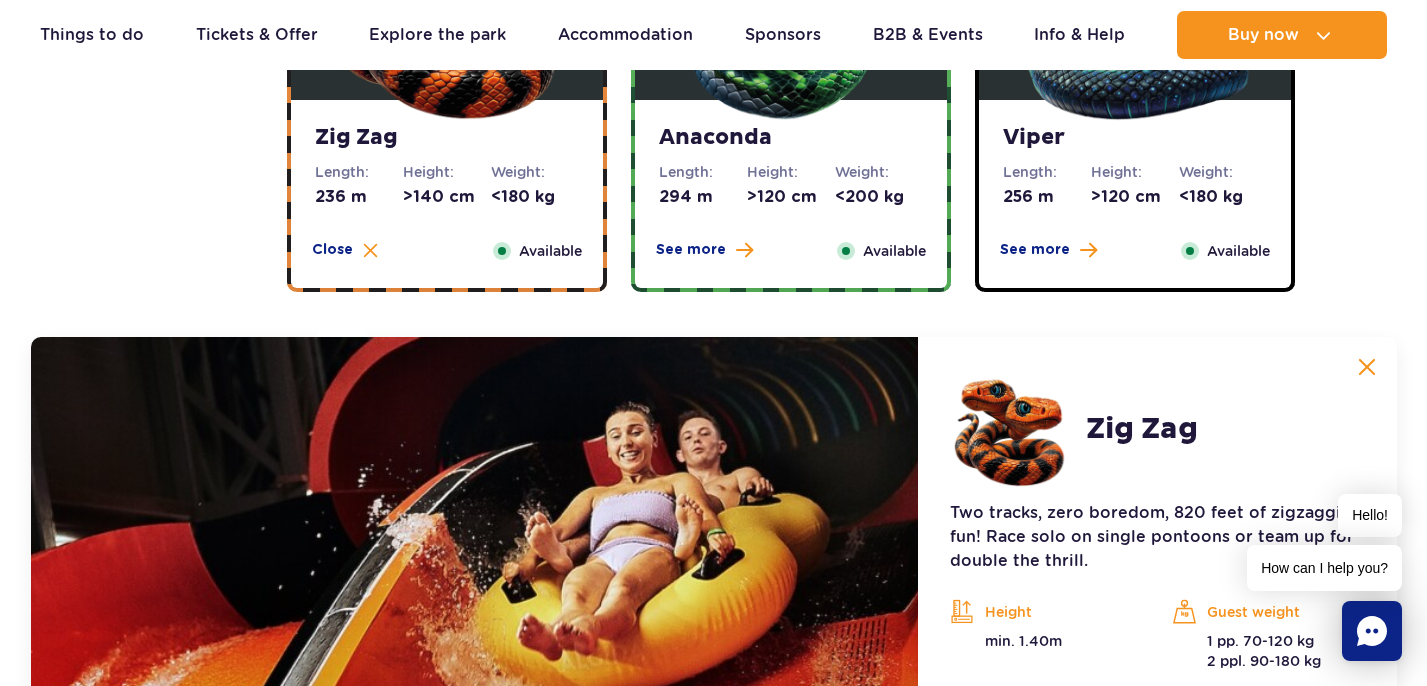 click 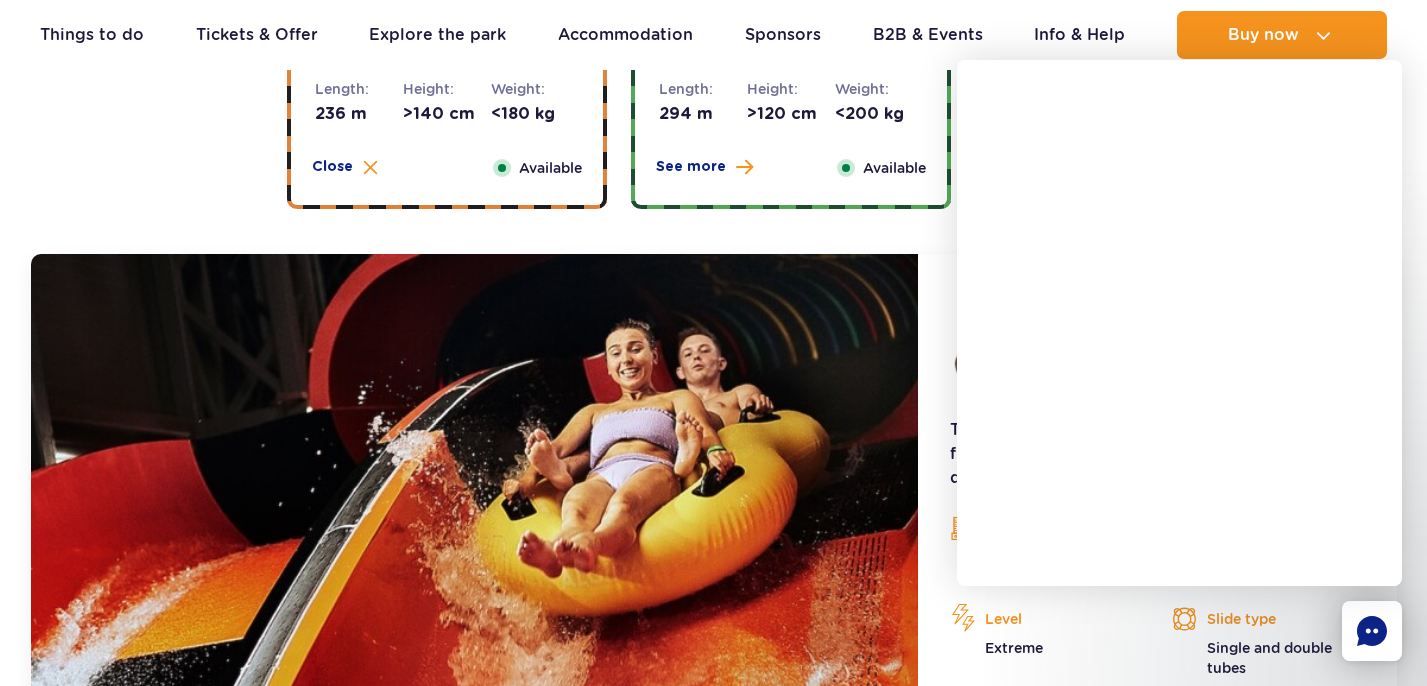 scroll, scrollTop: 1559, scrollLeft: 0, axis: vertical 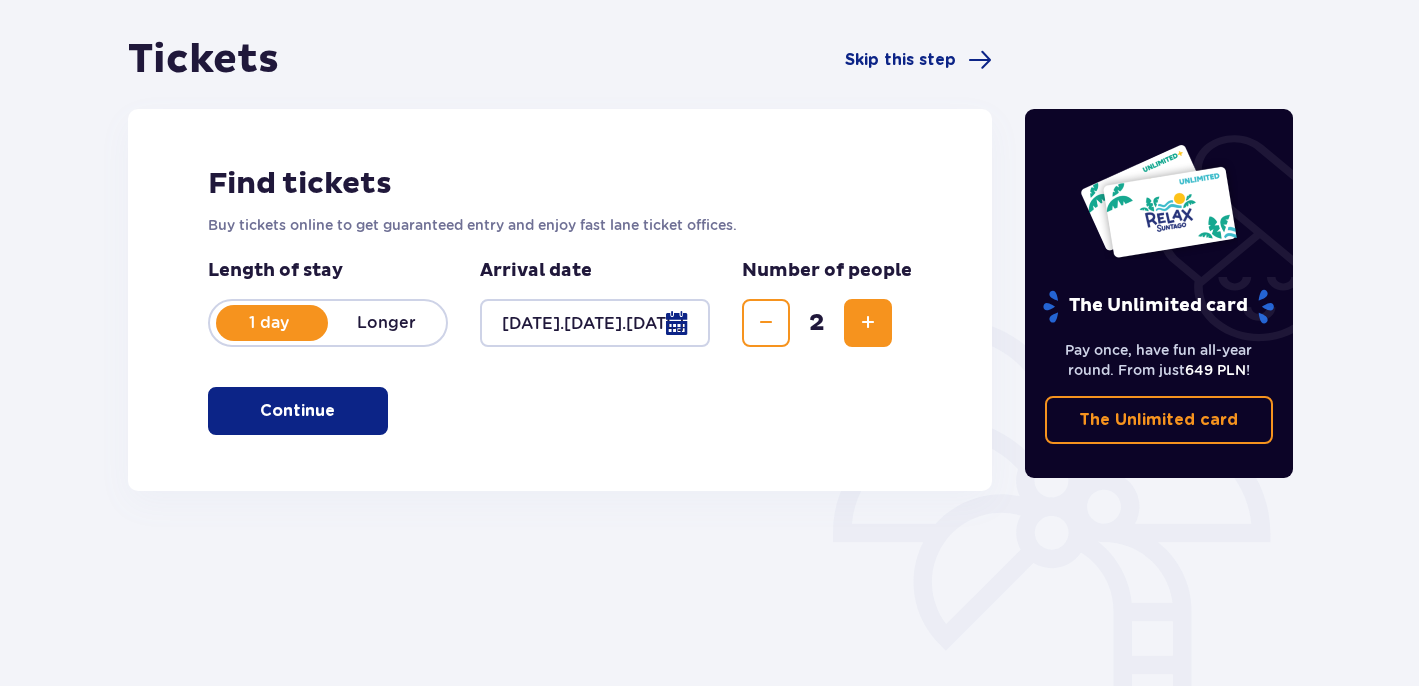 click on "Continue" at bounding box center [298, 411] 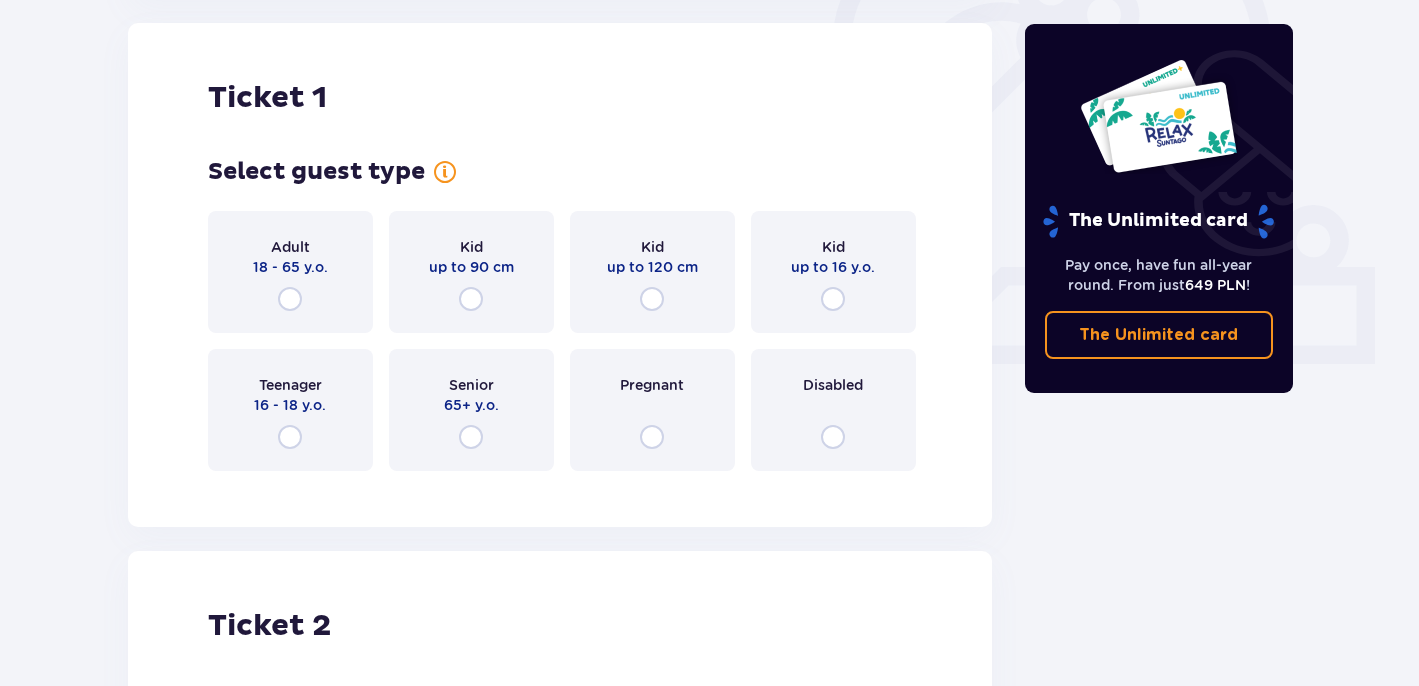 scroll, scrollTop: 683, scrollLeft: 0, axis: vertical 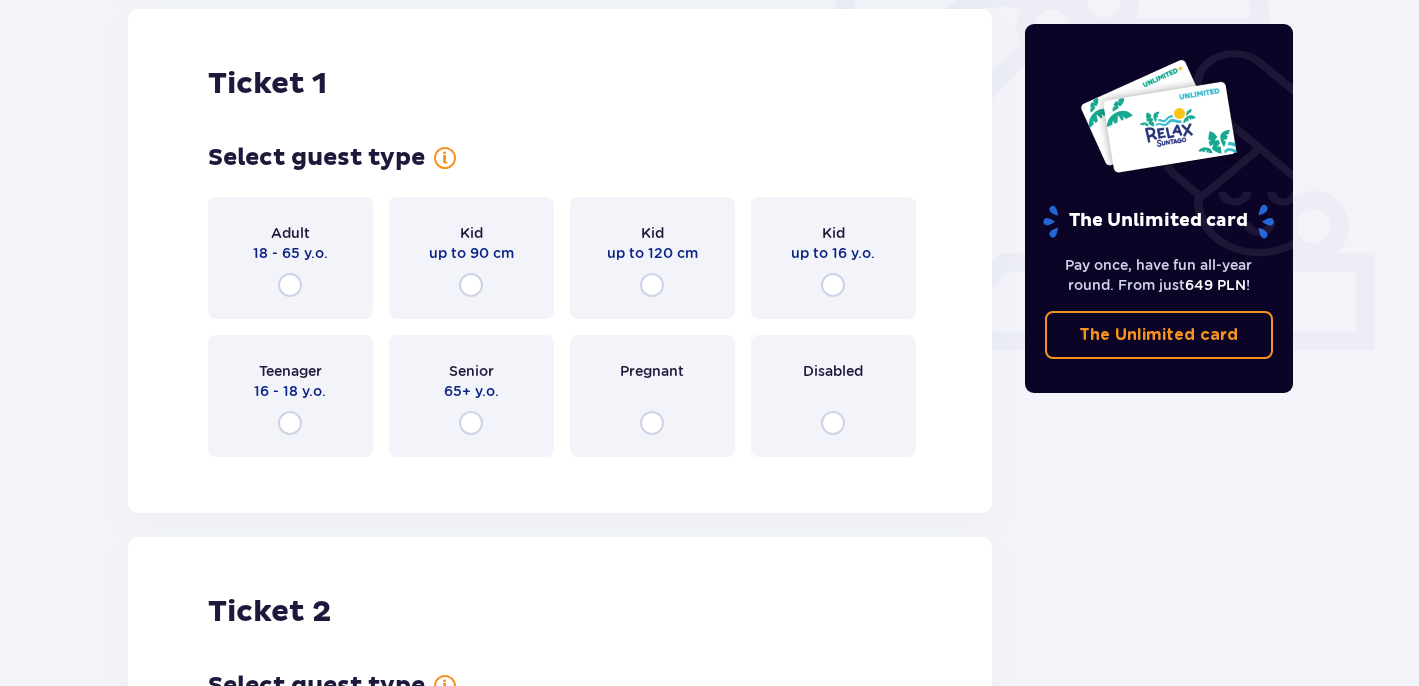 click at bounding box center (290, 285) 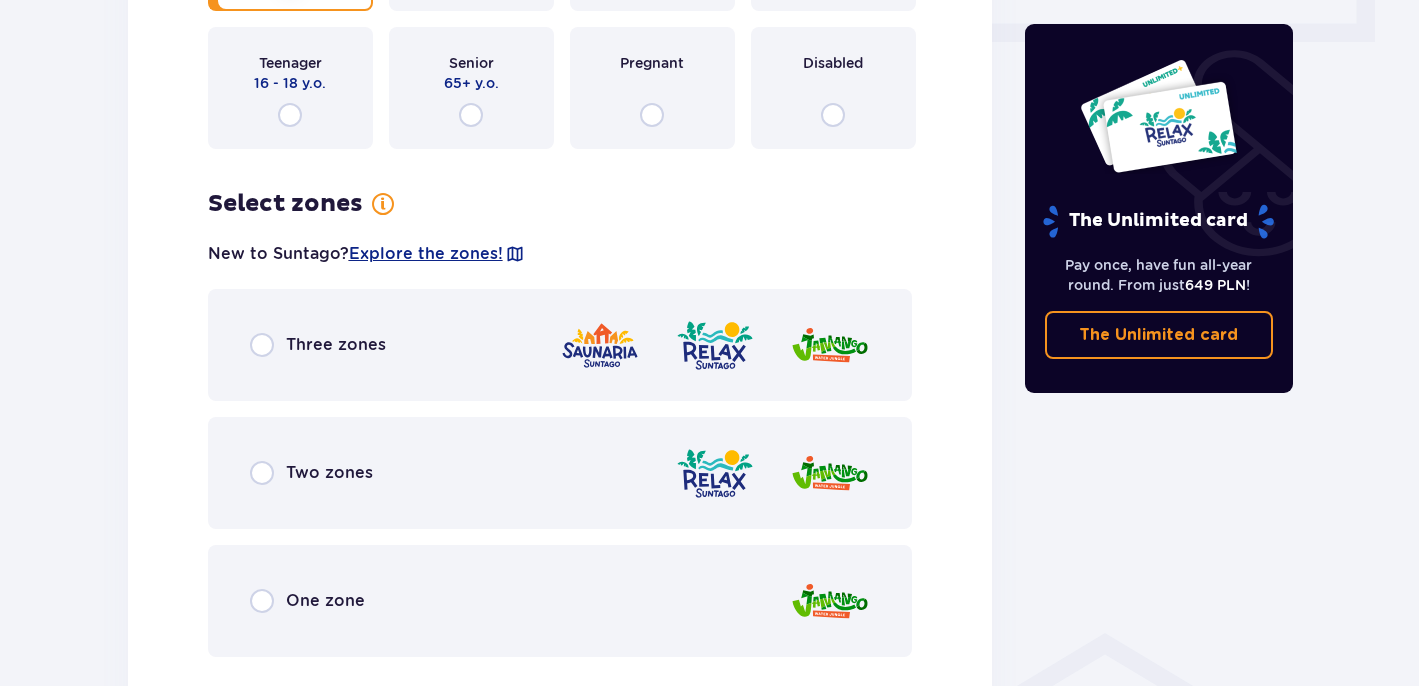 scroll, scrollTop: 1005, scrollLeft: 0, axis: vertical 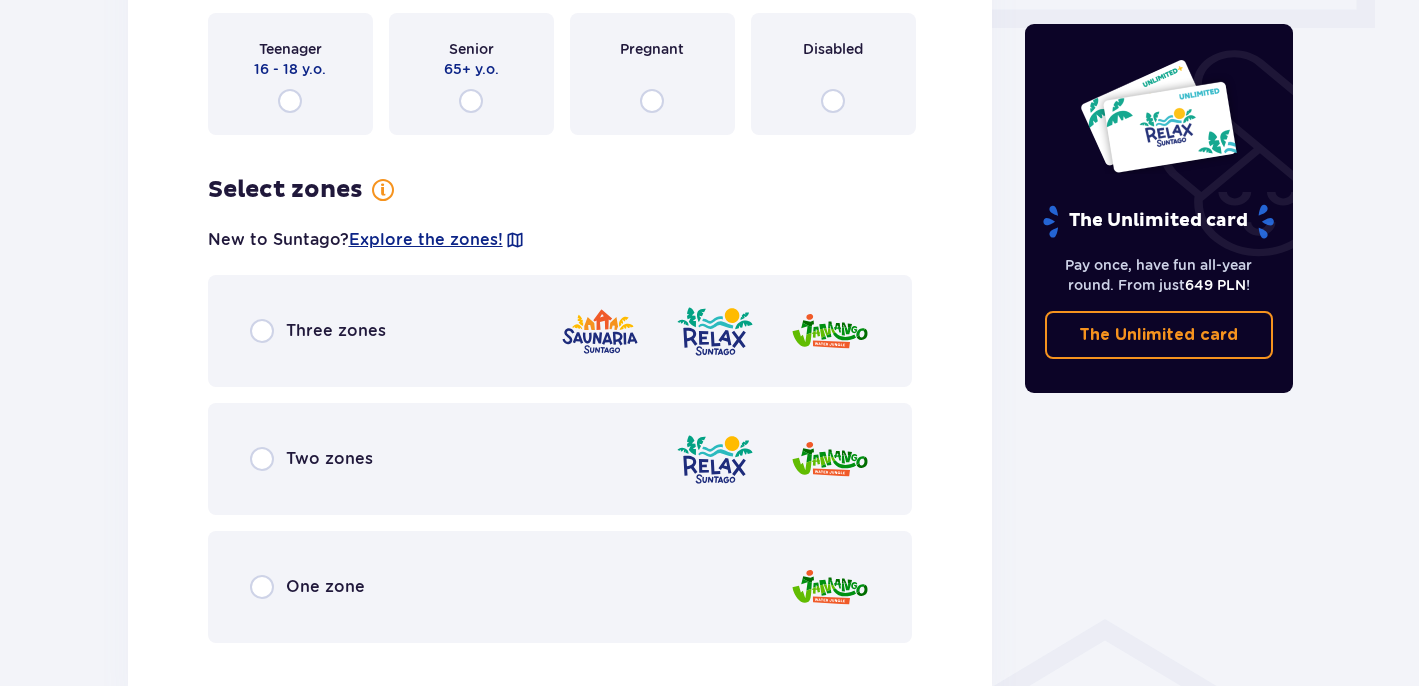 click at bounding box center (262, 459) 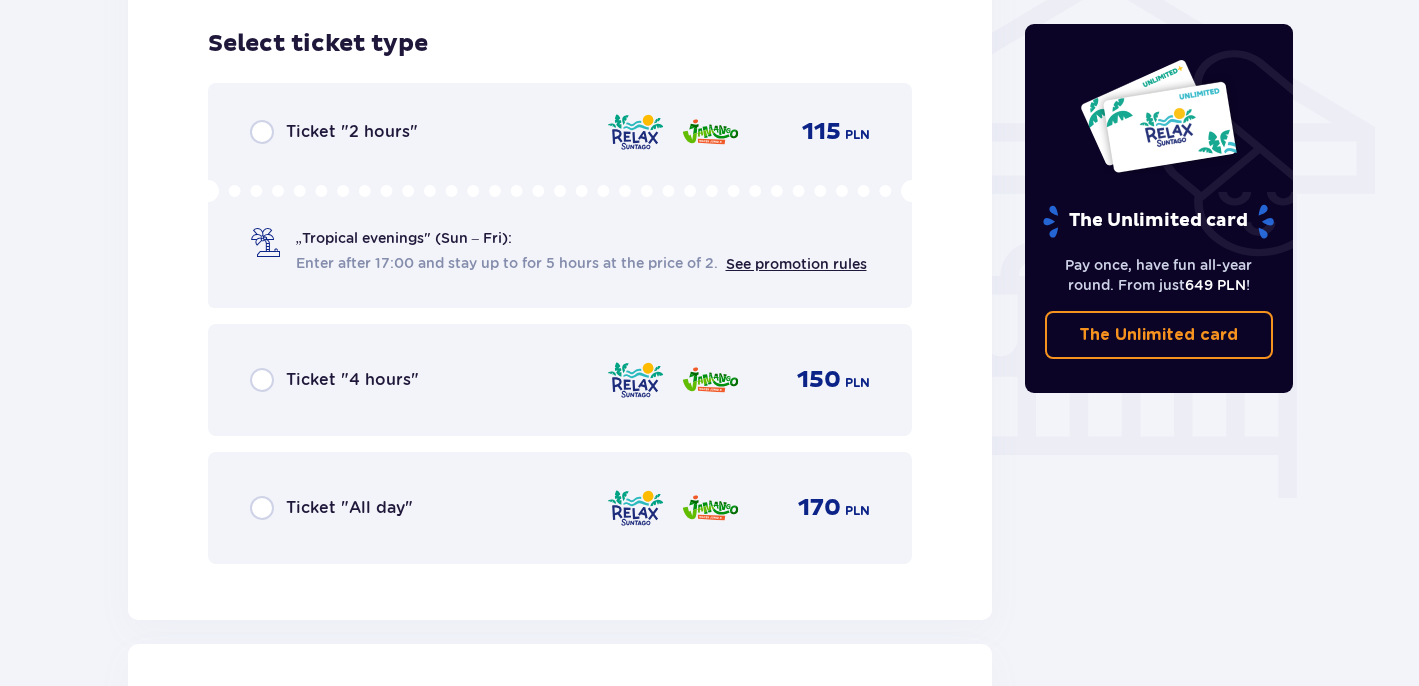 scroll, scrollTop: 1664, scrollLeft: 0, axis: vertical 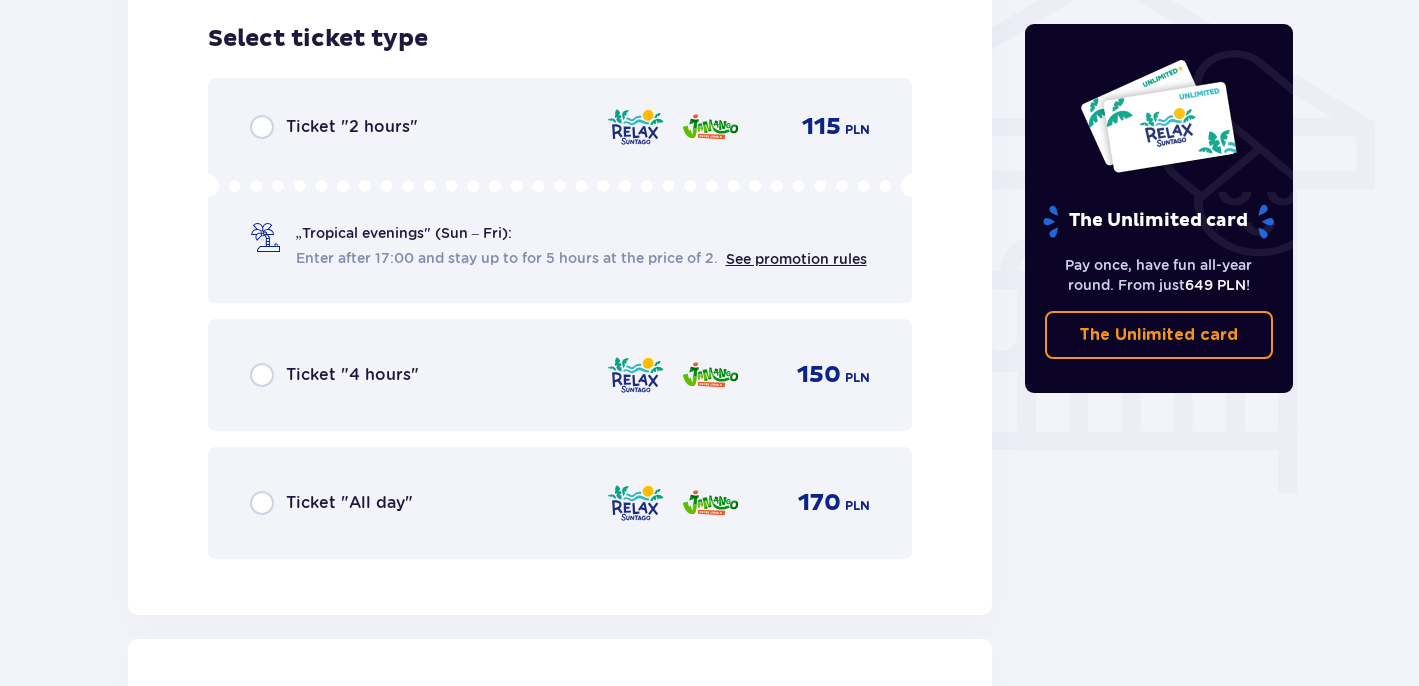 click on "Ticket "All day"   170 PLN" at bounding box center [560, 503] 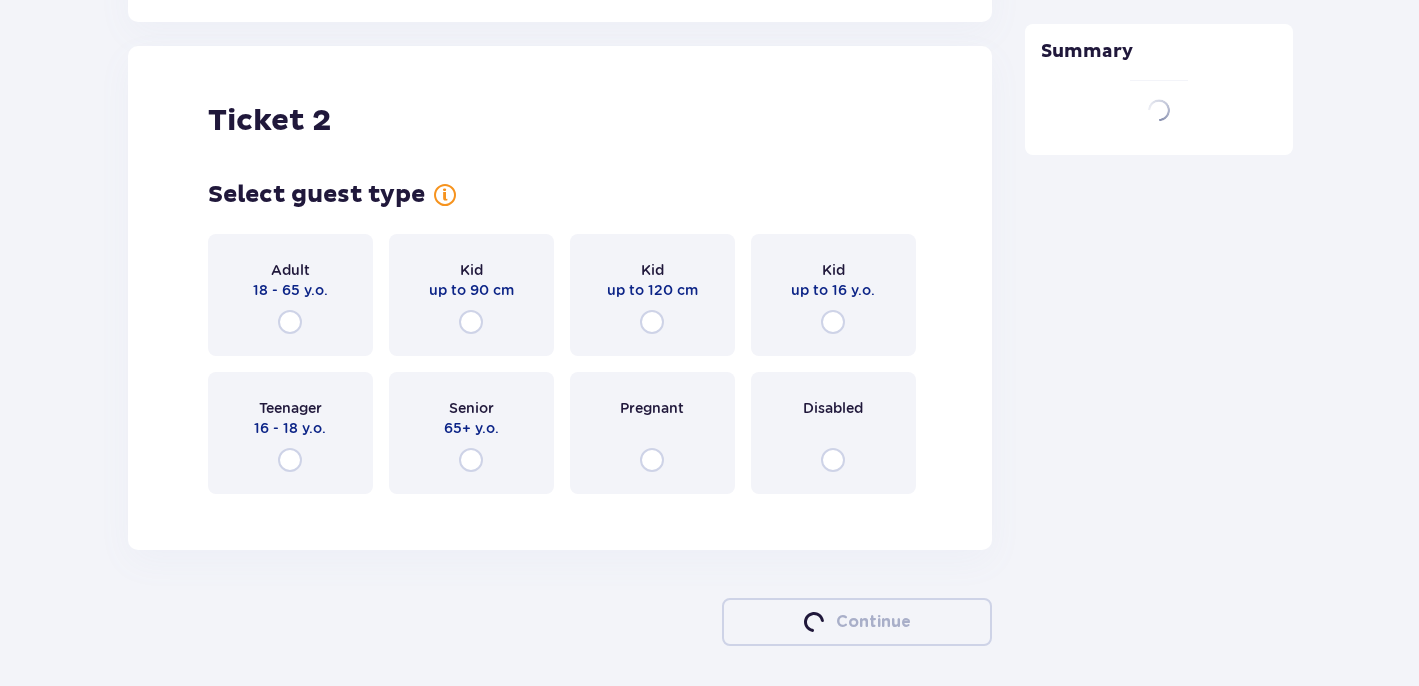 scroll, scrollTop: 2279, scrollLeft: 0, axis: vertical 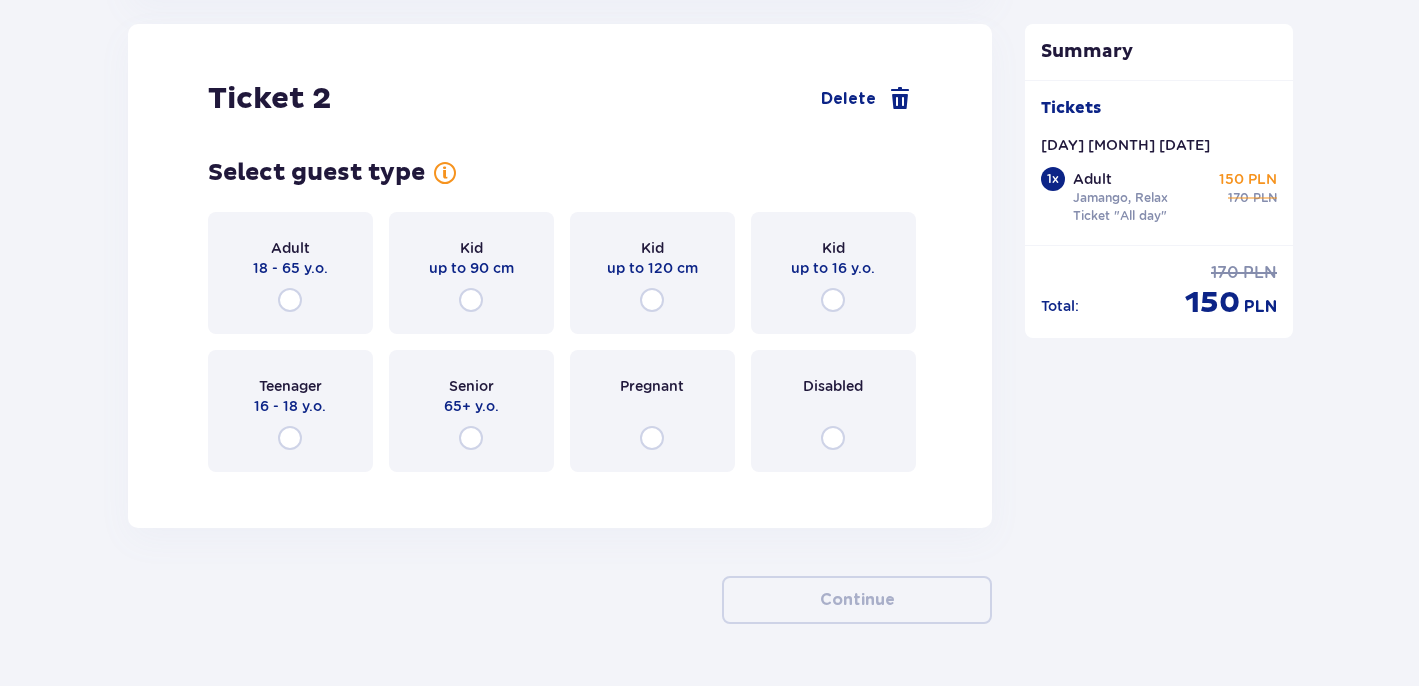click at bounding box center [290, 300] 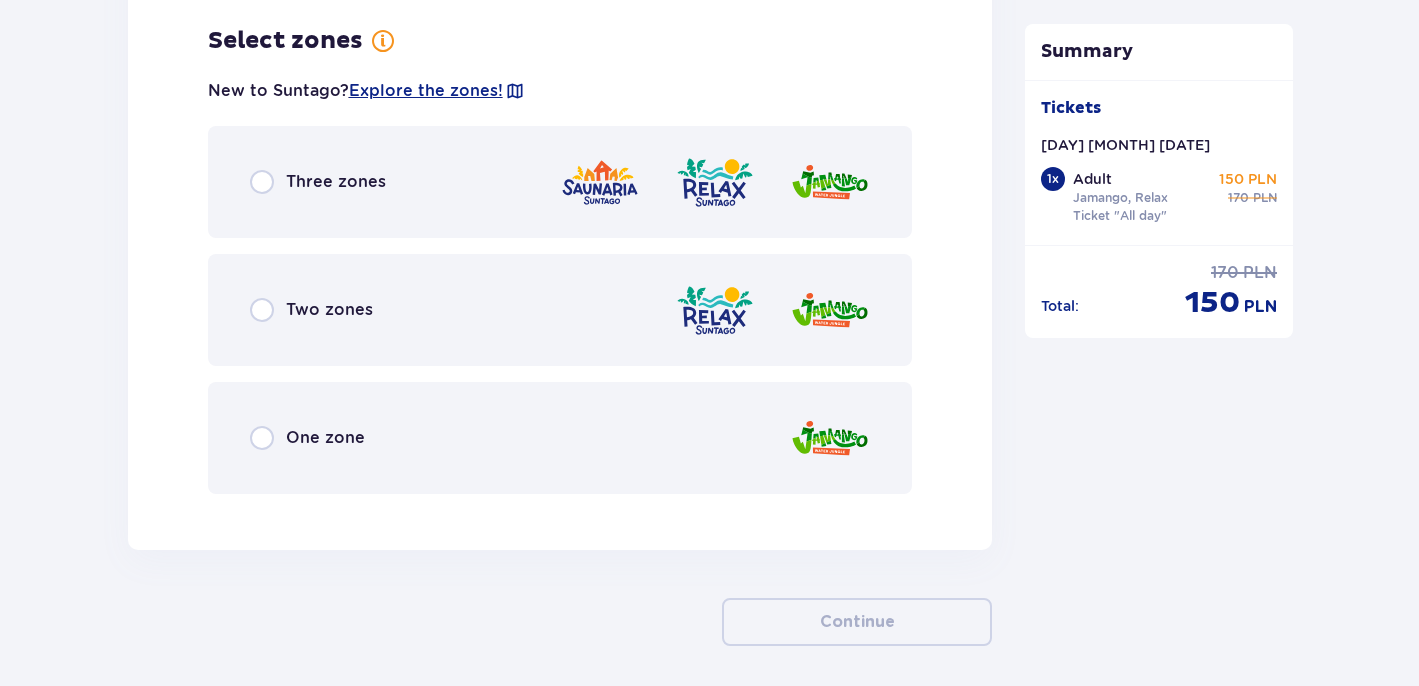scroll, scrollTop: 2767, scrollLeft: 0, axis: vertical 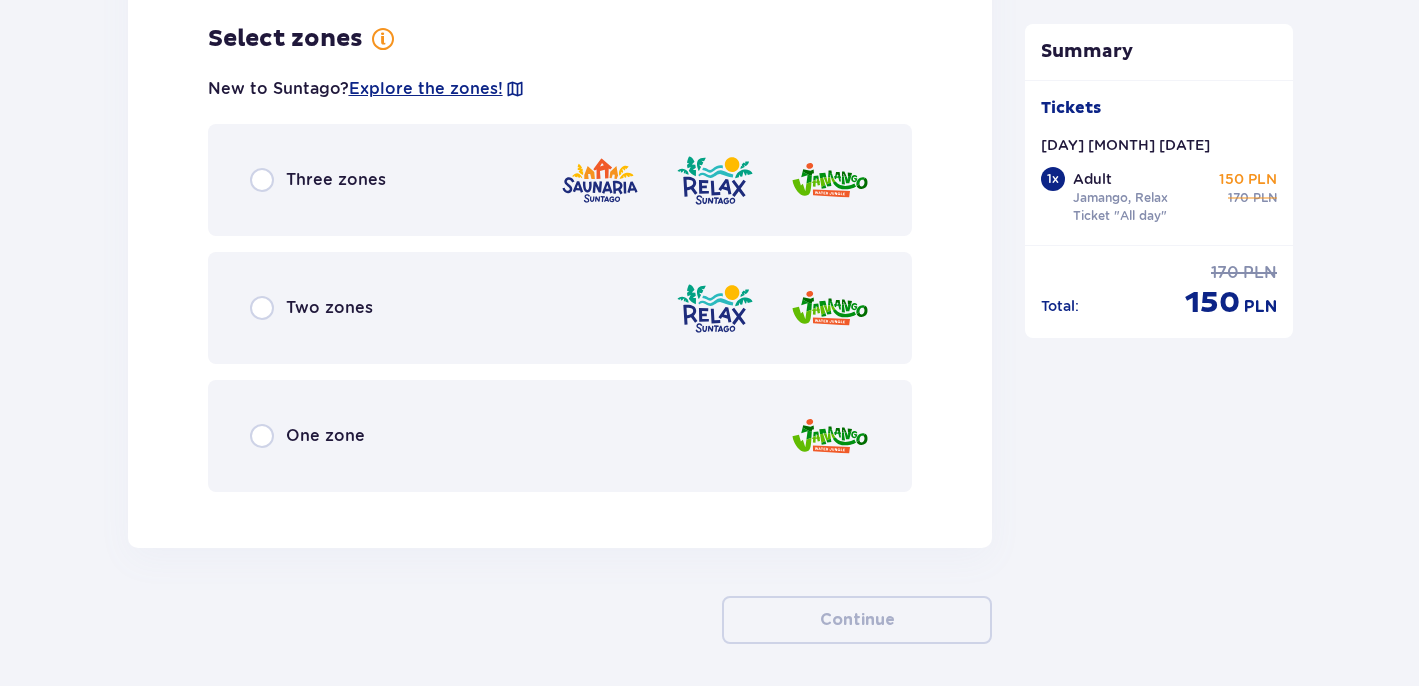 click on "Two zones" at bounding box center (329, 308) 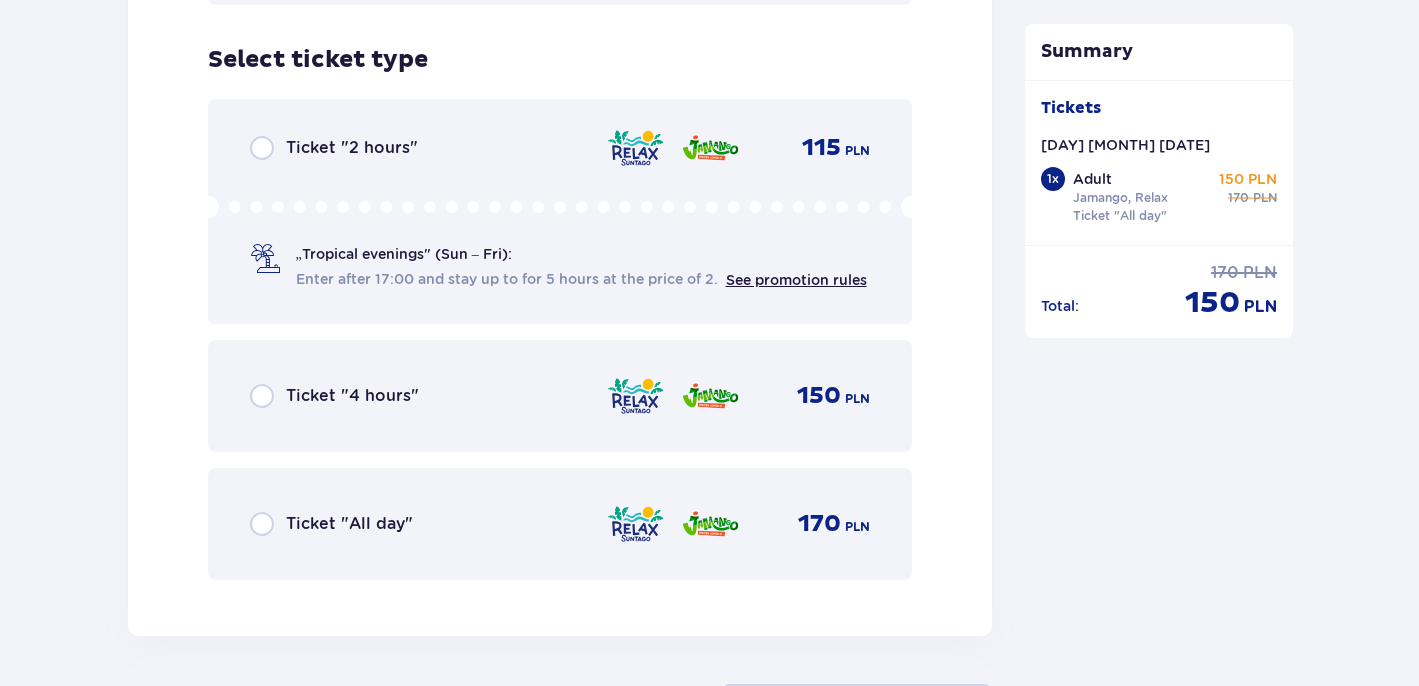 scroll, scrollTop: 3275, scrollLeft: 0, axis: vertical 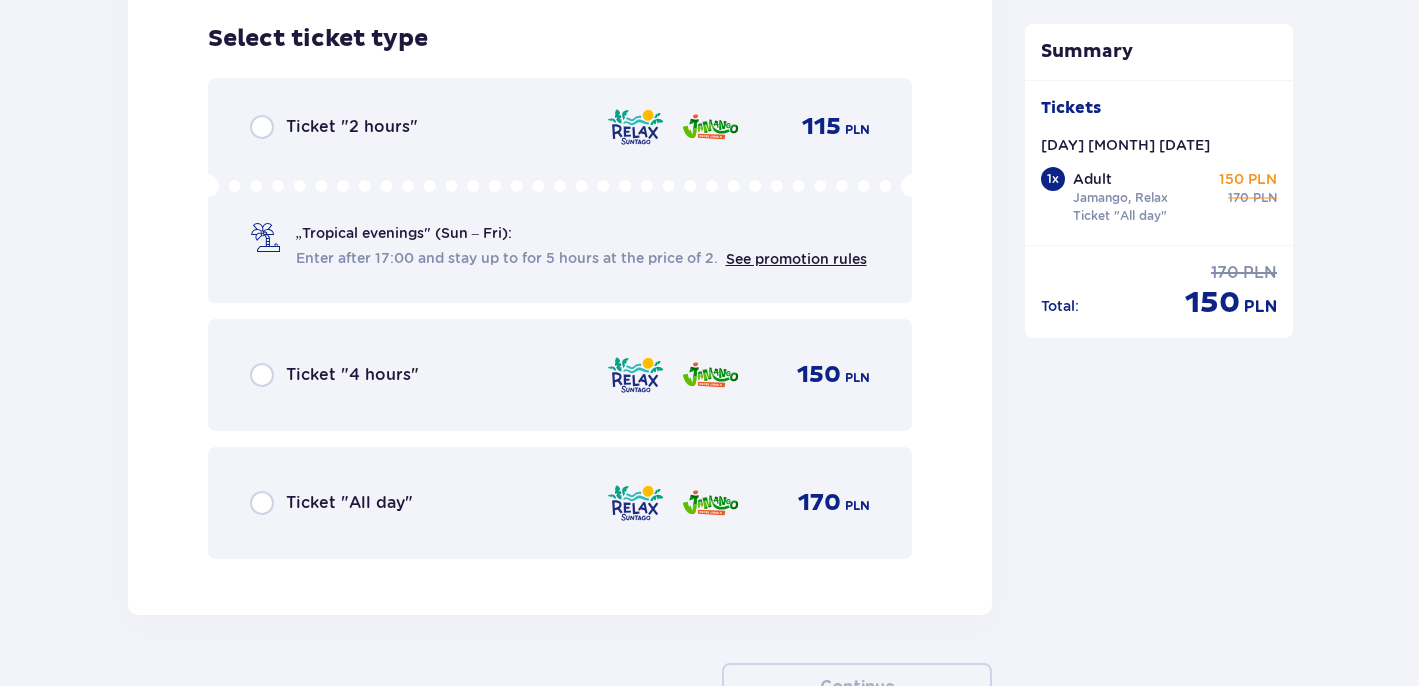 click on "Ticket "All day"" at bounding box center [349, 503] 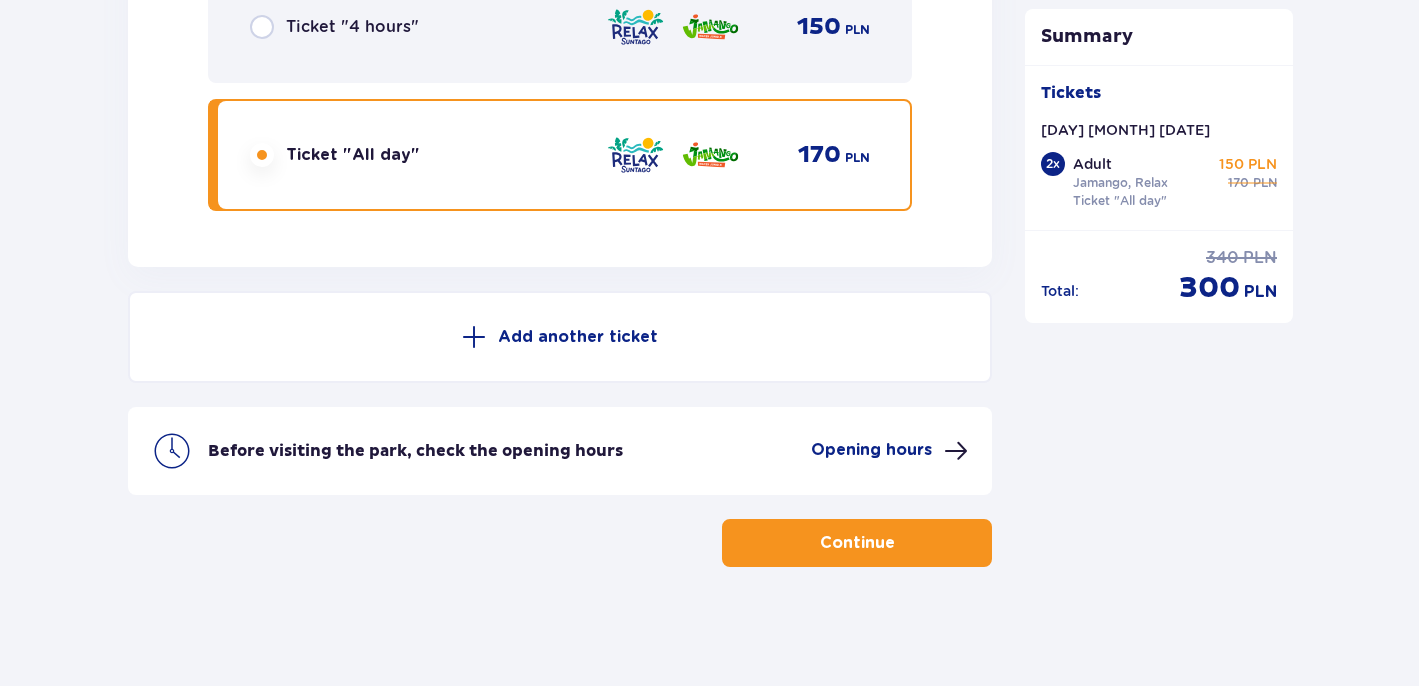 scroll, scrollTop: 3624, scrollLeft: 0, axis: vertical 